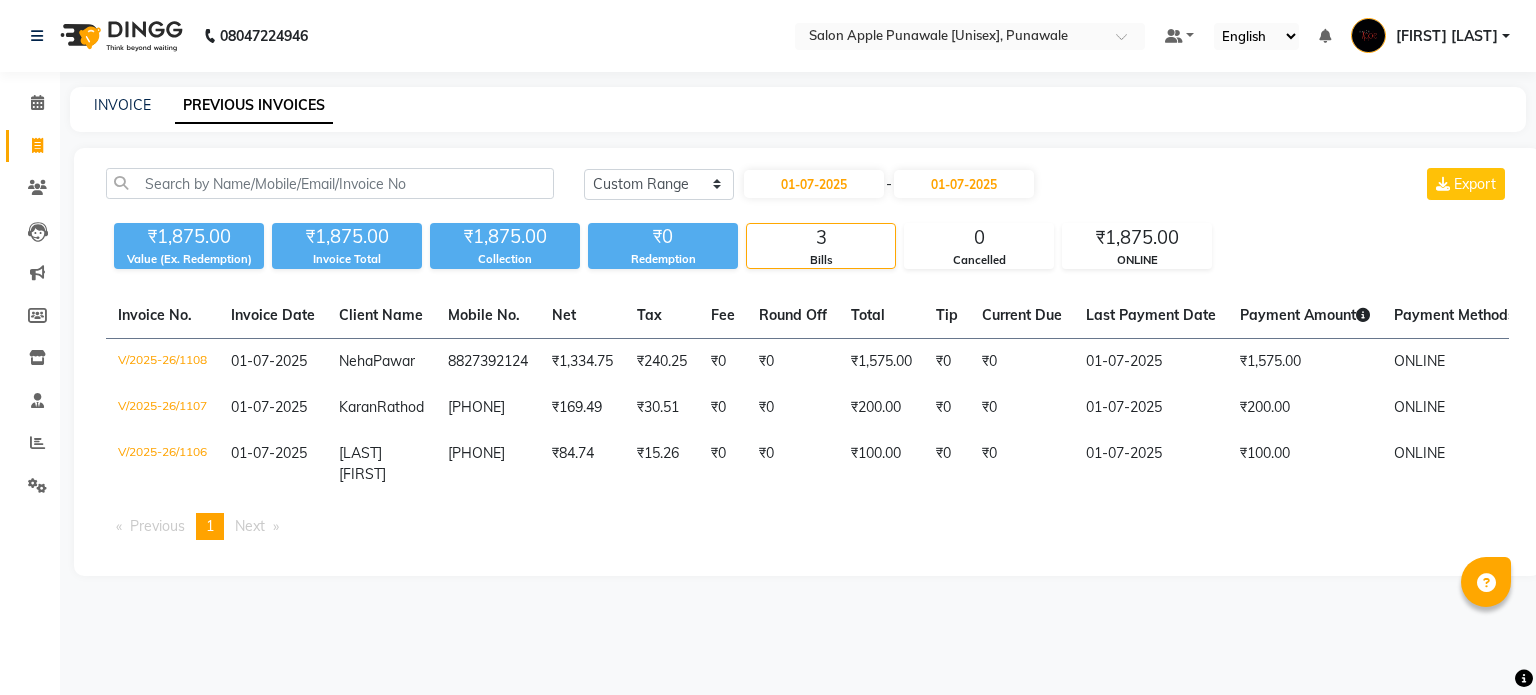 select on "range" 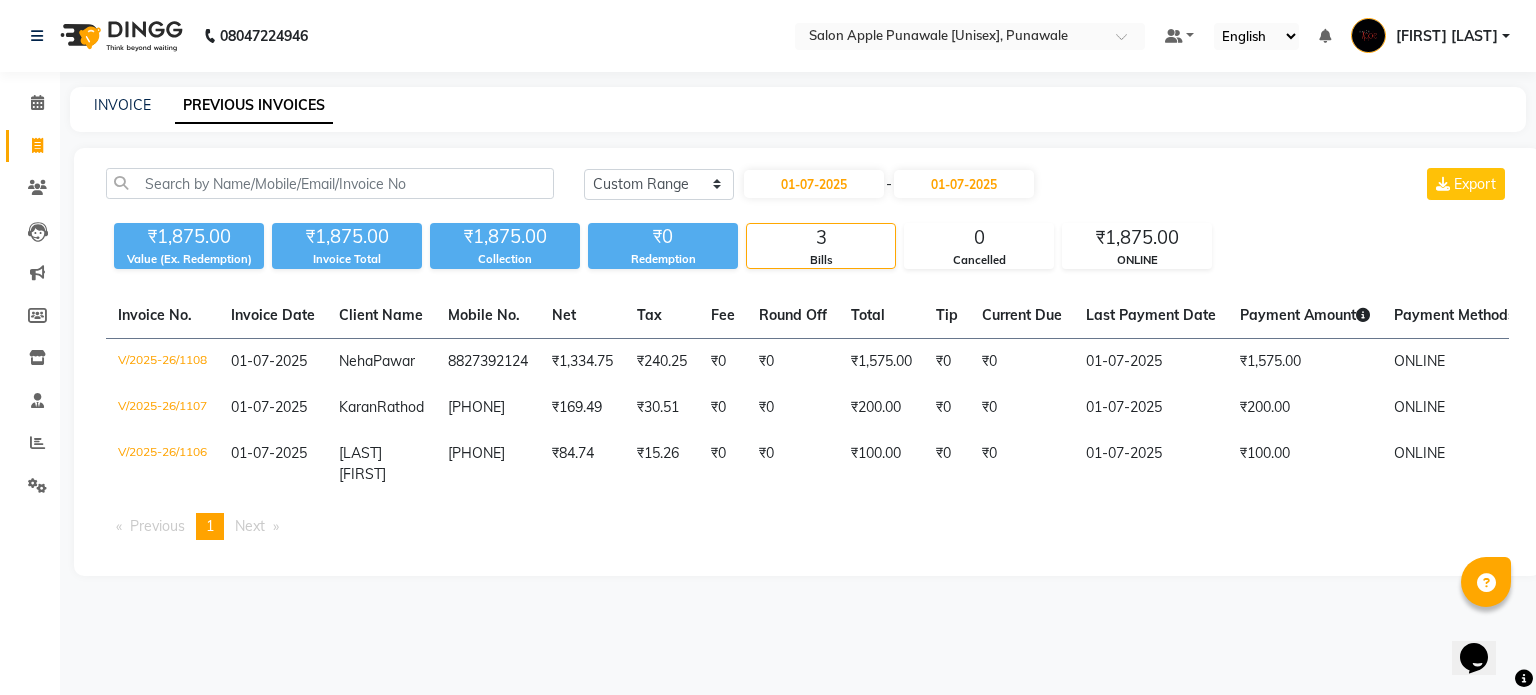scroll, scrollTop: 0, scrollLeft: 0, axis: both 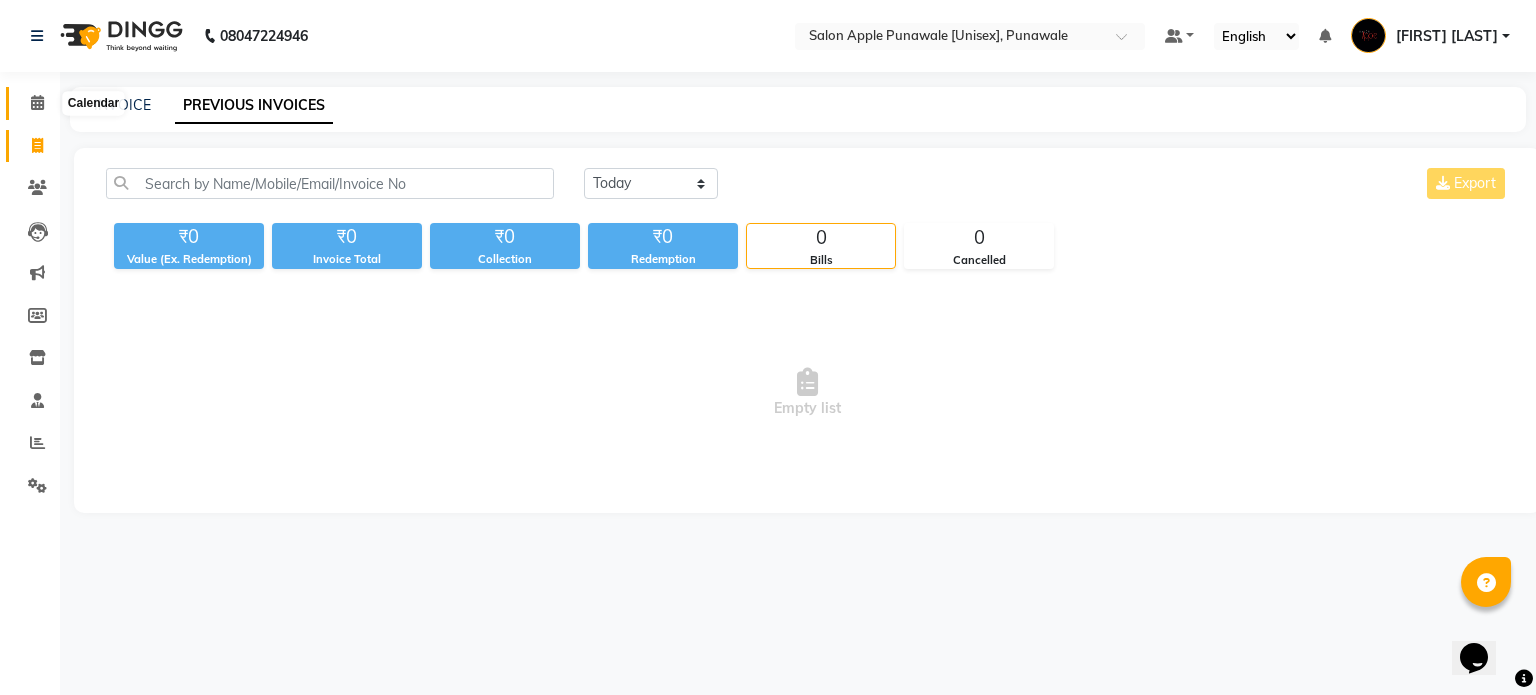 click 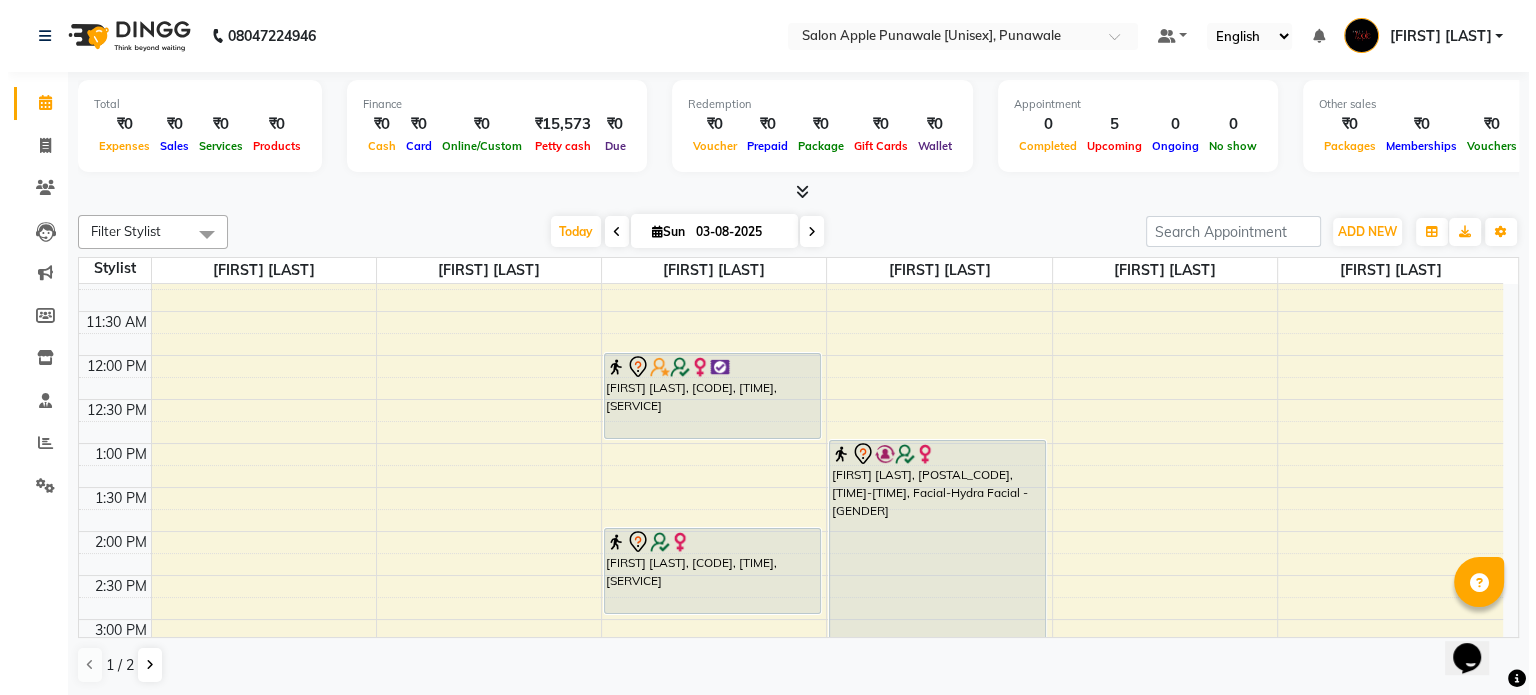 scroll, scrollTop: 195, scrollLeft: 0, axis: vertical 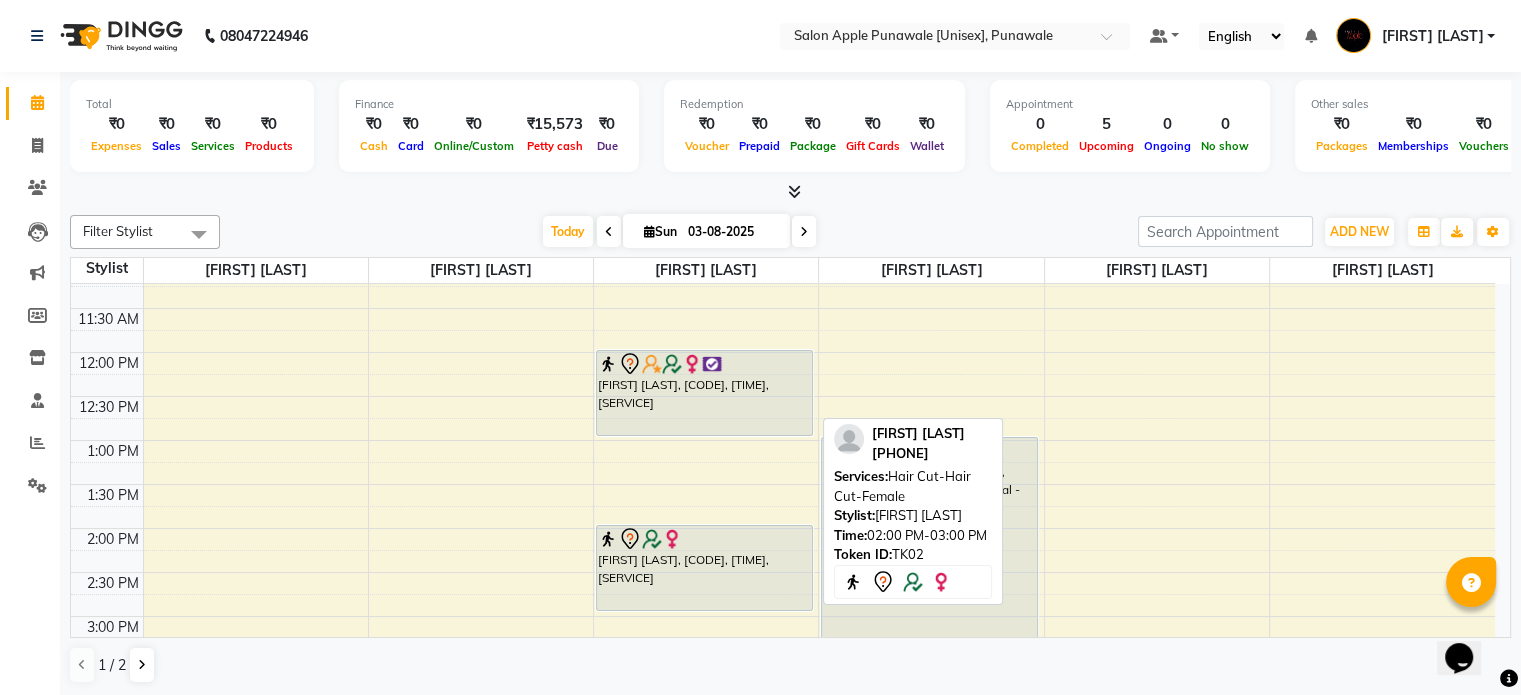 click on "[FIRST] [LAST], [CODE], [TIME], [SERVICE]" at bounding box center [704, 568] 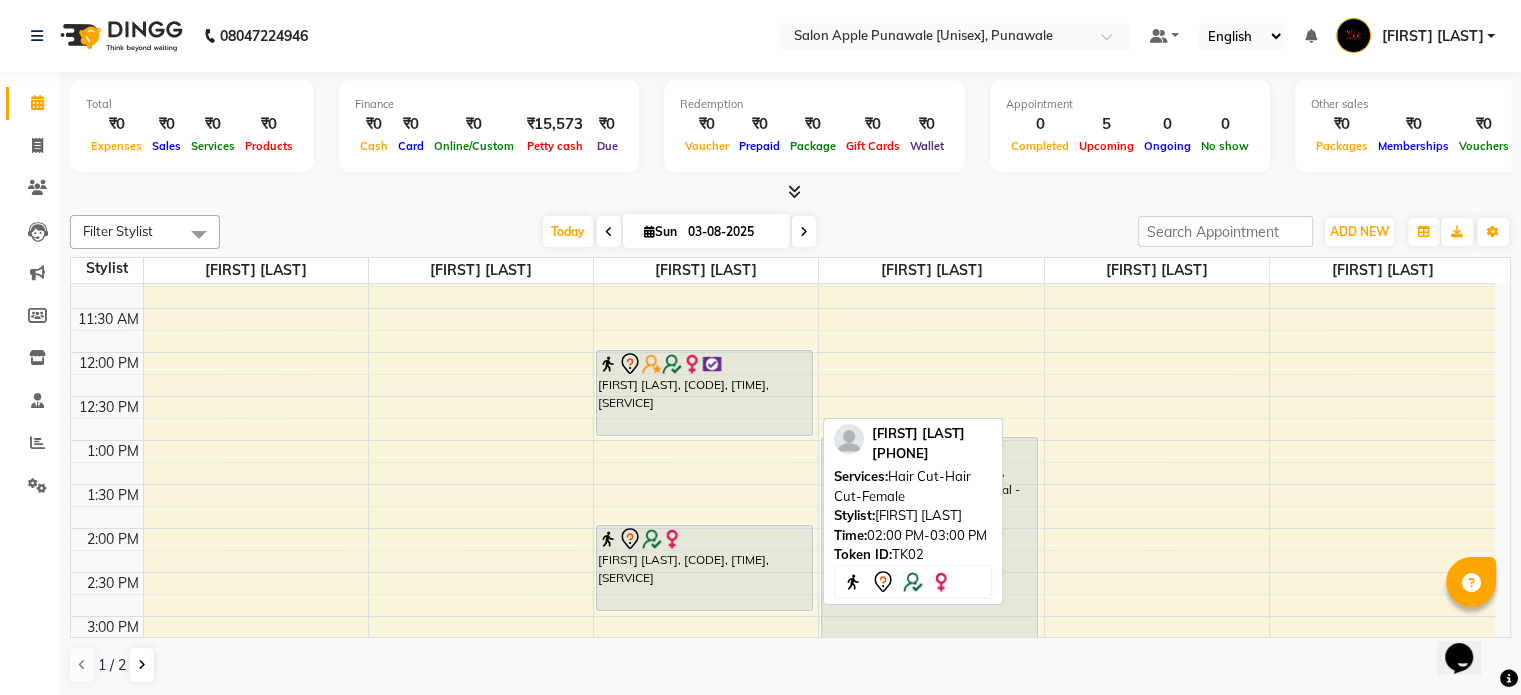 select on "7" 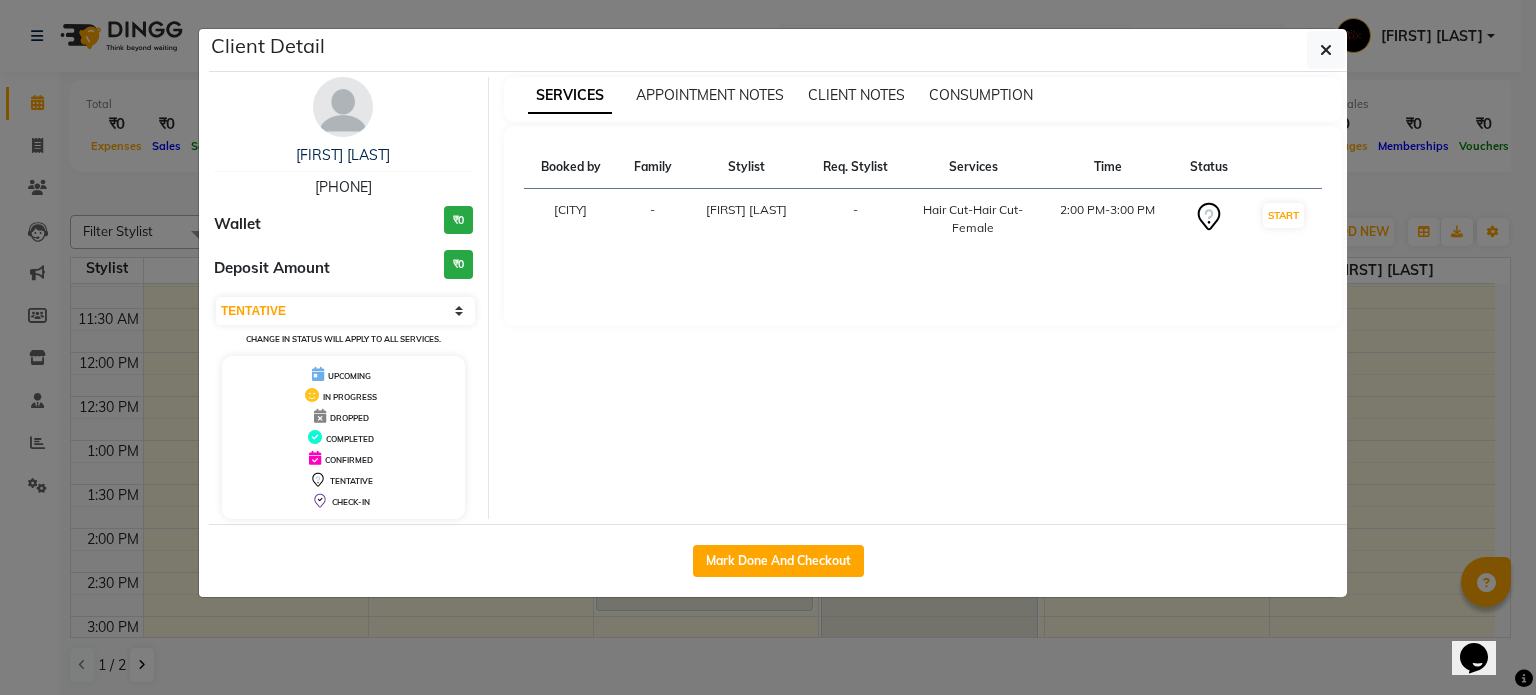 click on "[PHONE]" at bounding box center (343, 187) 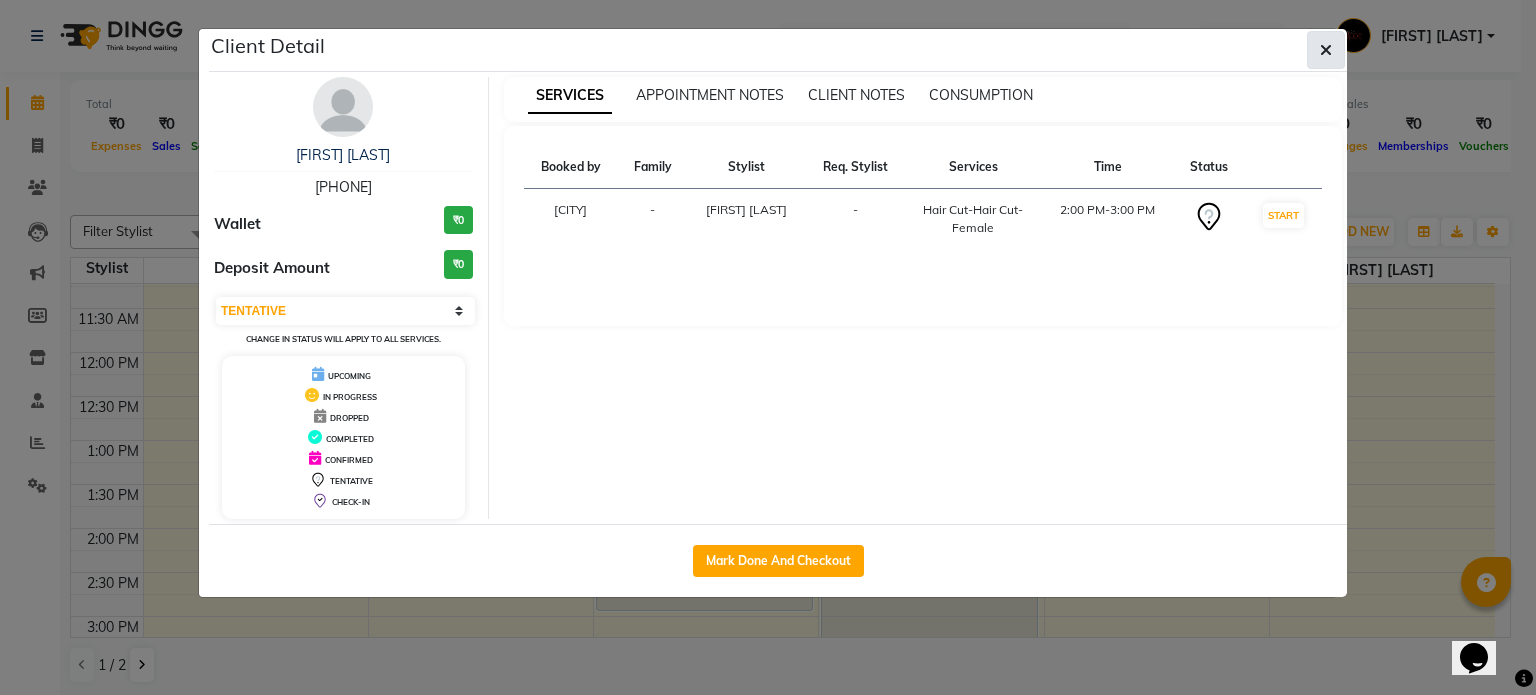 click 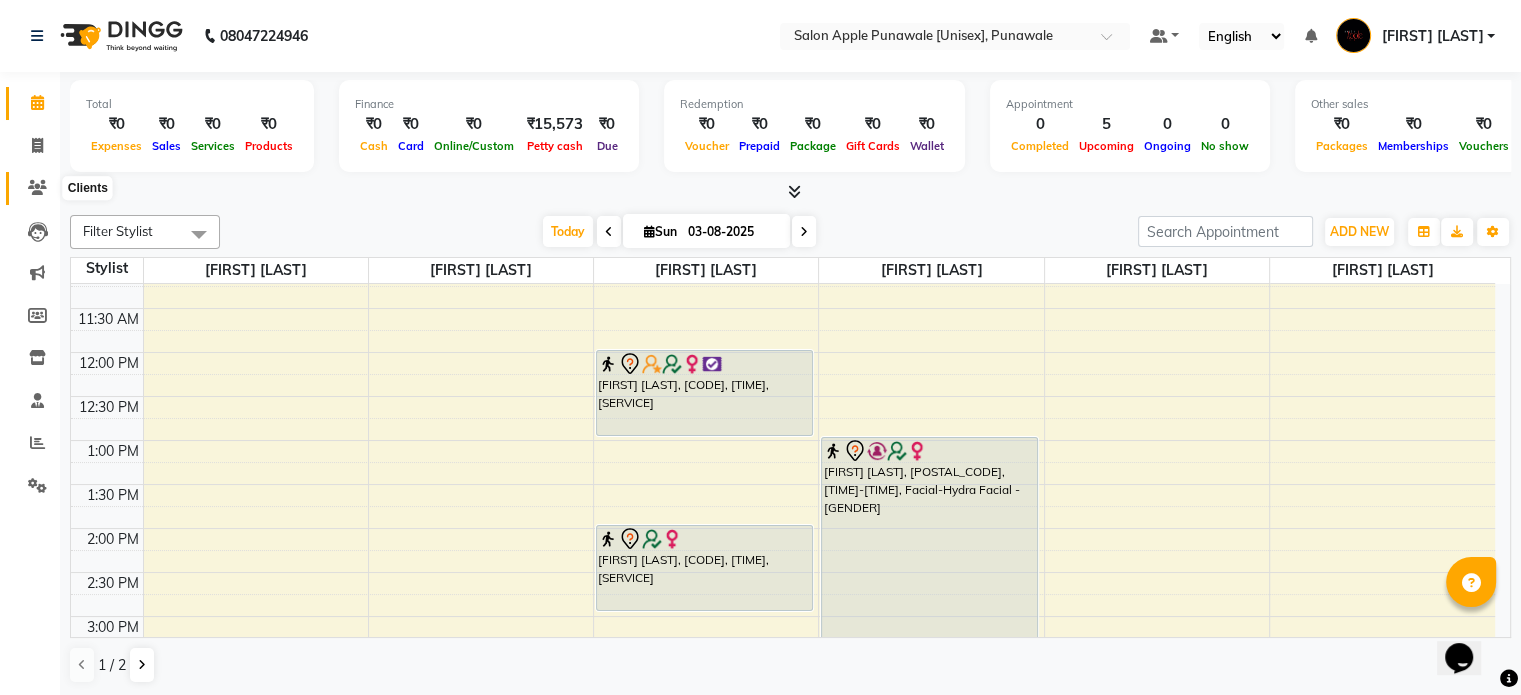click 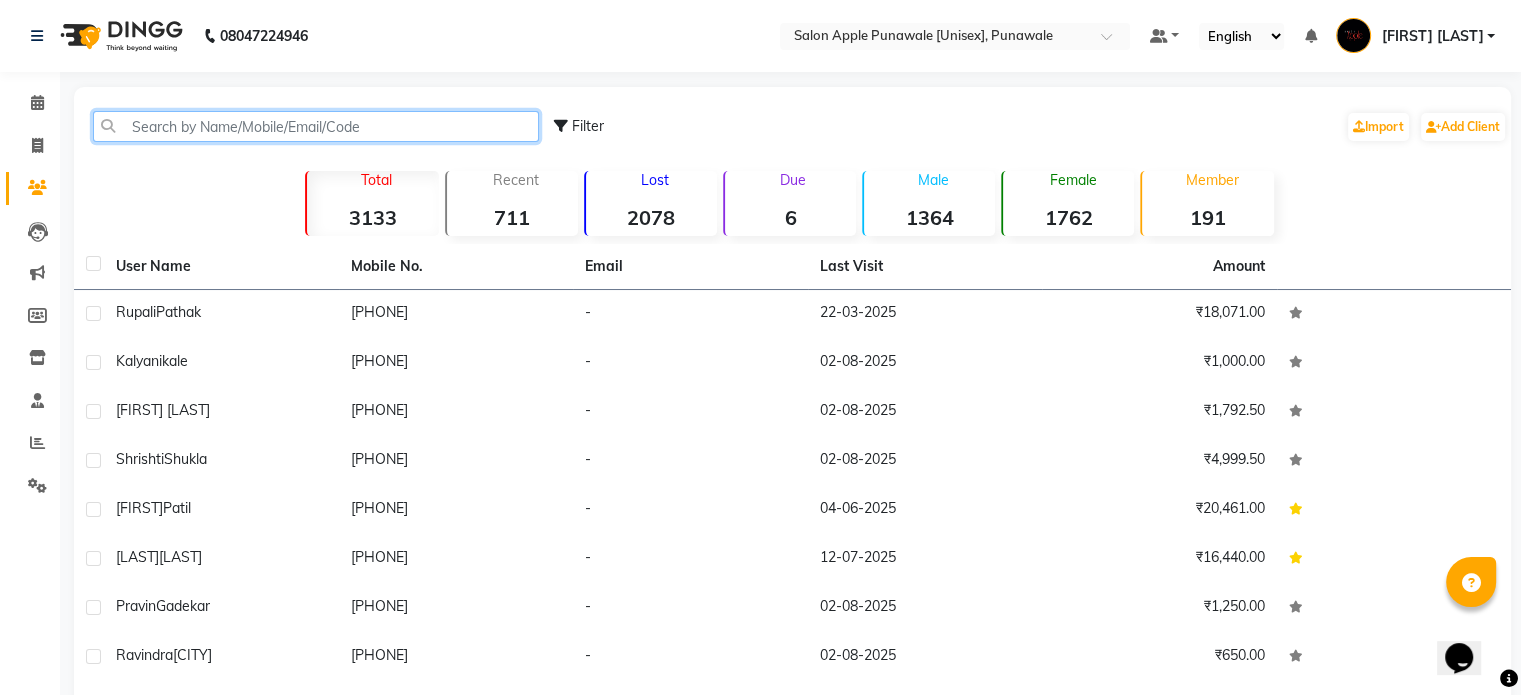 click 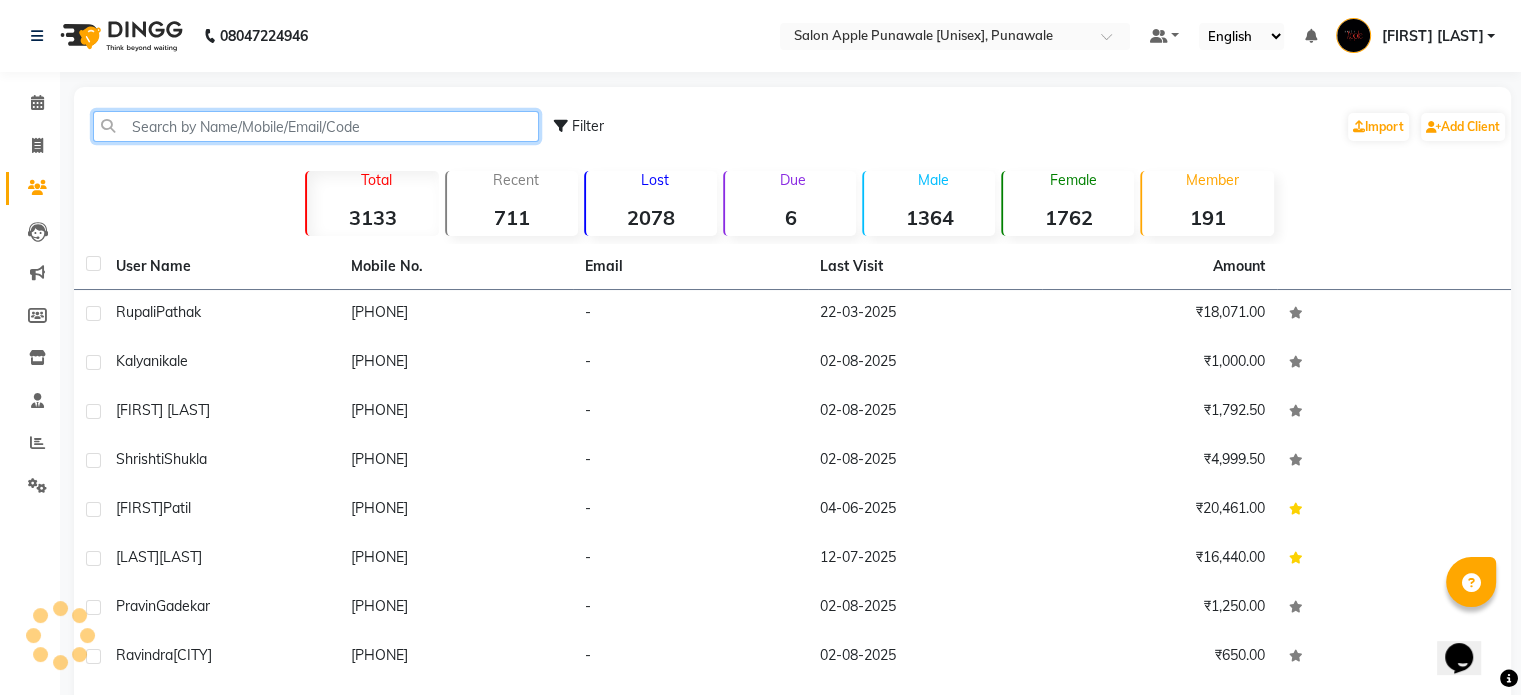 paste on "[PHONE]" 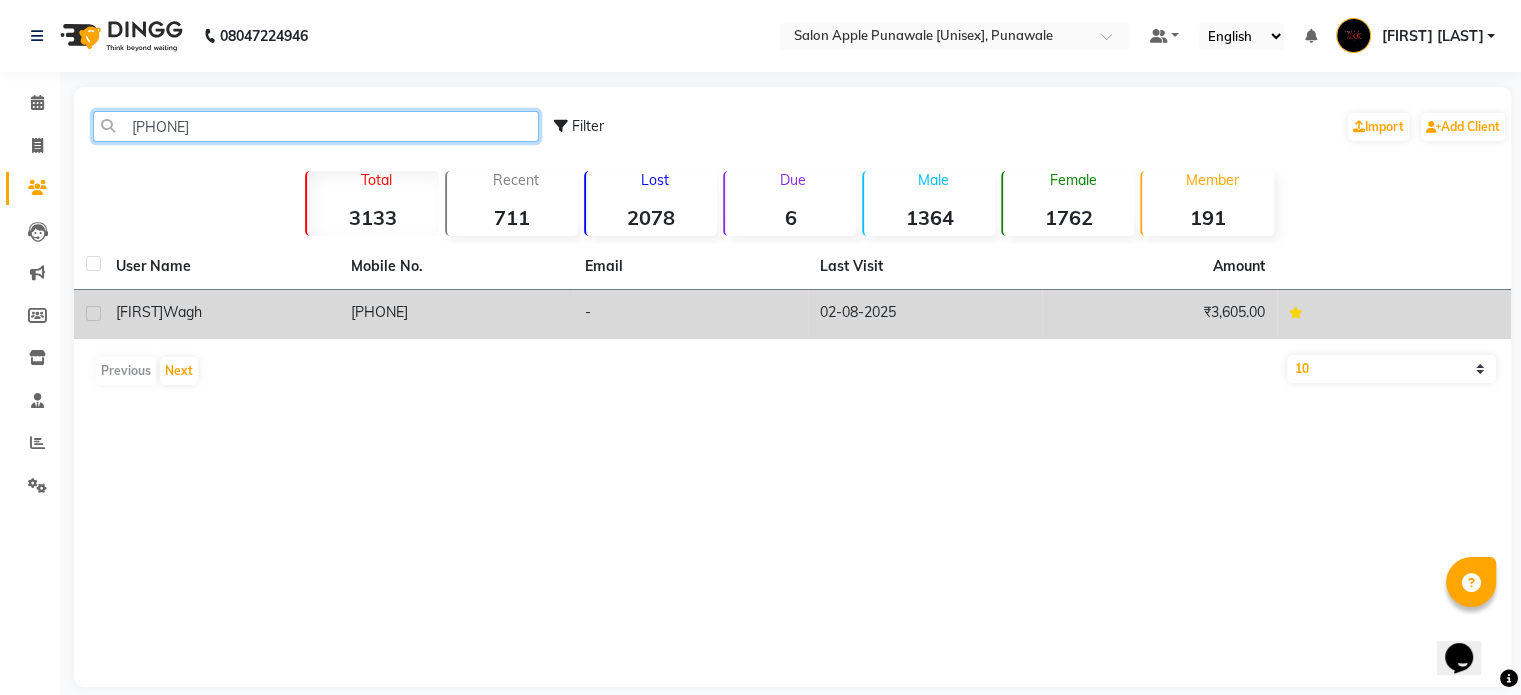 type on "[PHONE]" 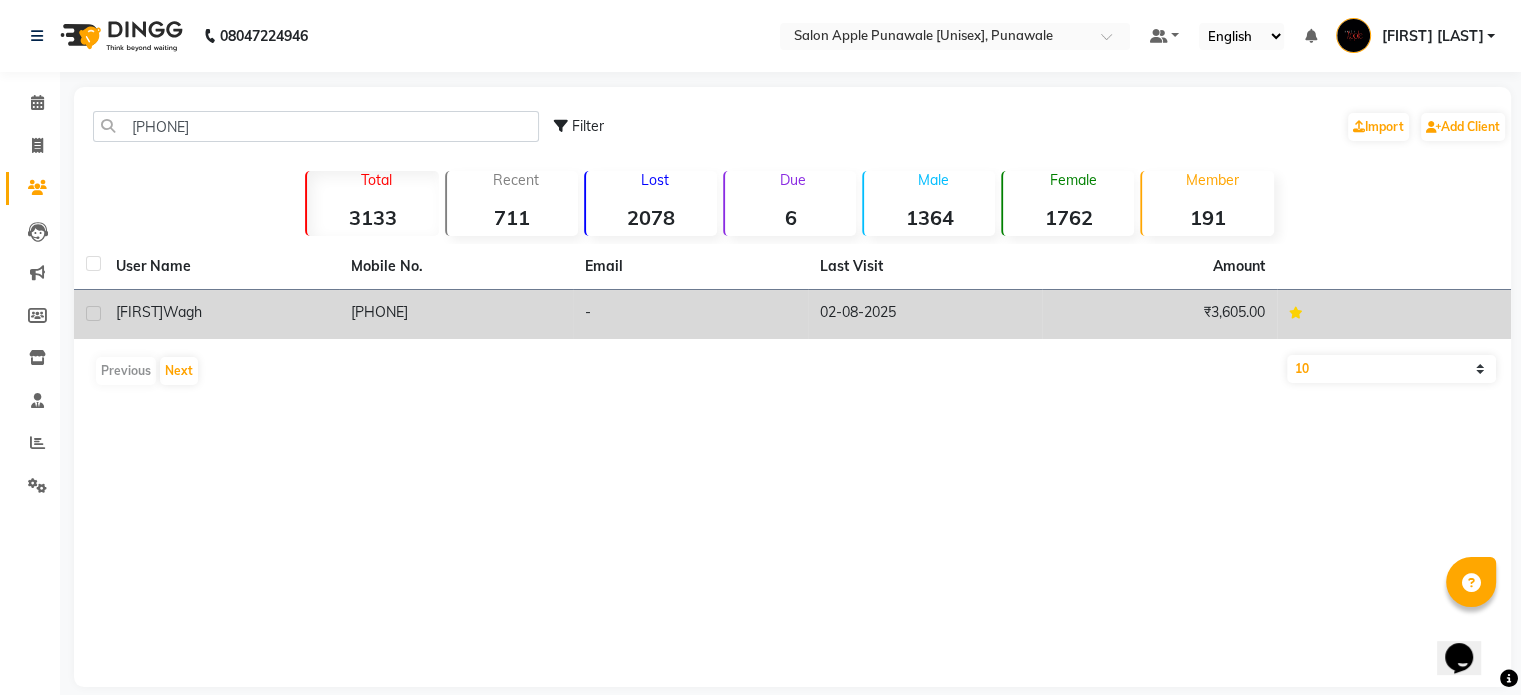 click on "[PHONE]" 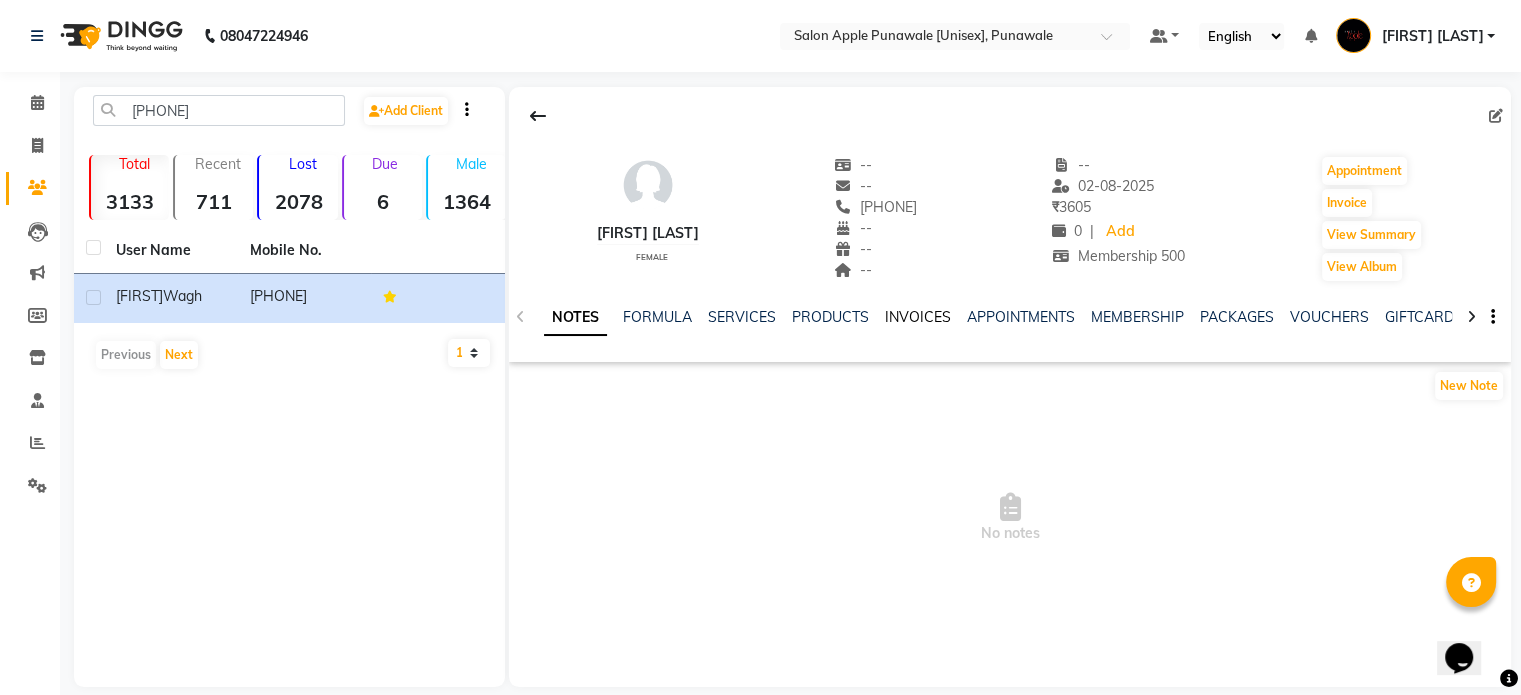 click on "INVOICES" 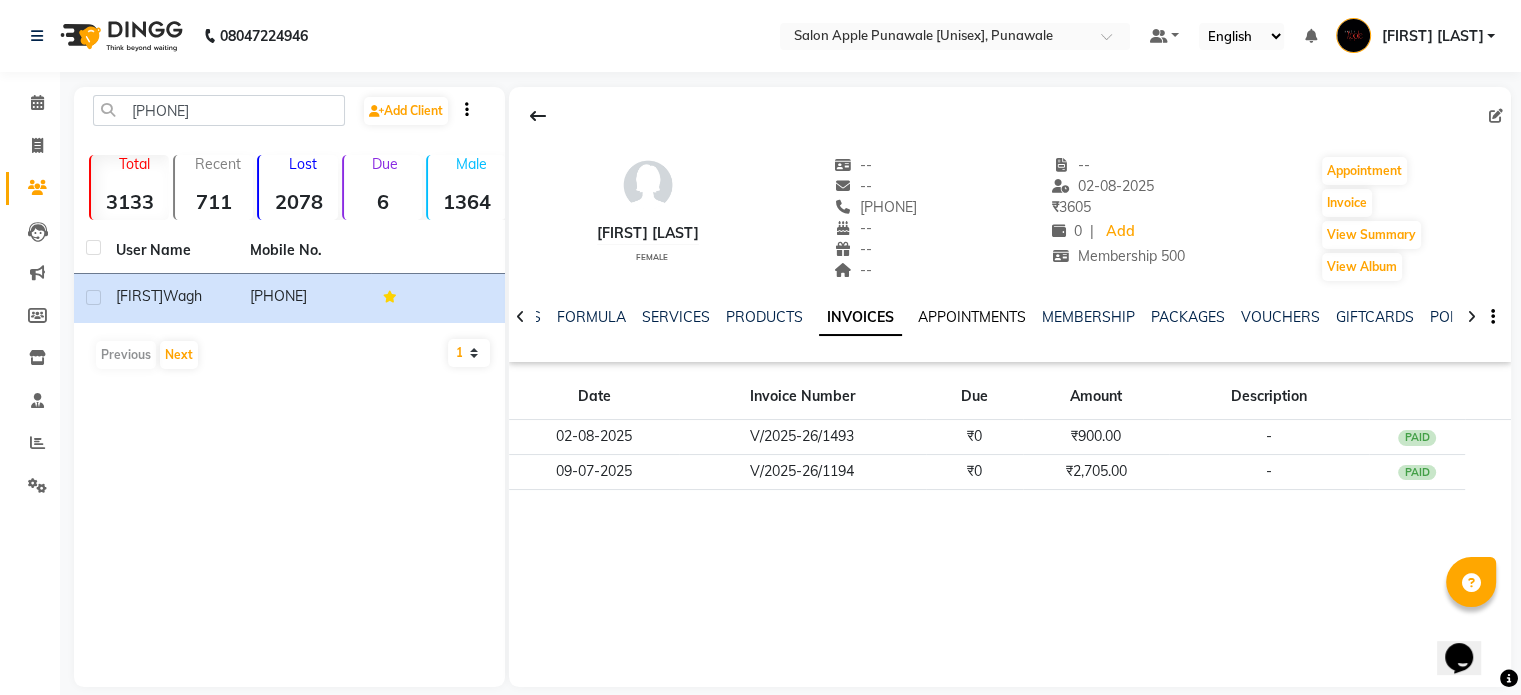 click on "APPOINTMENTS" 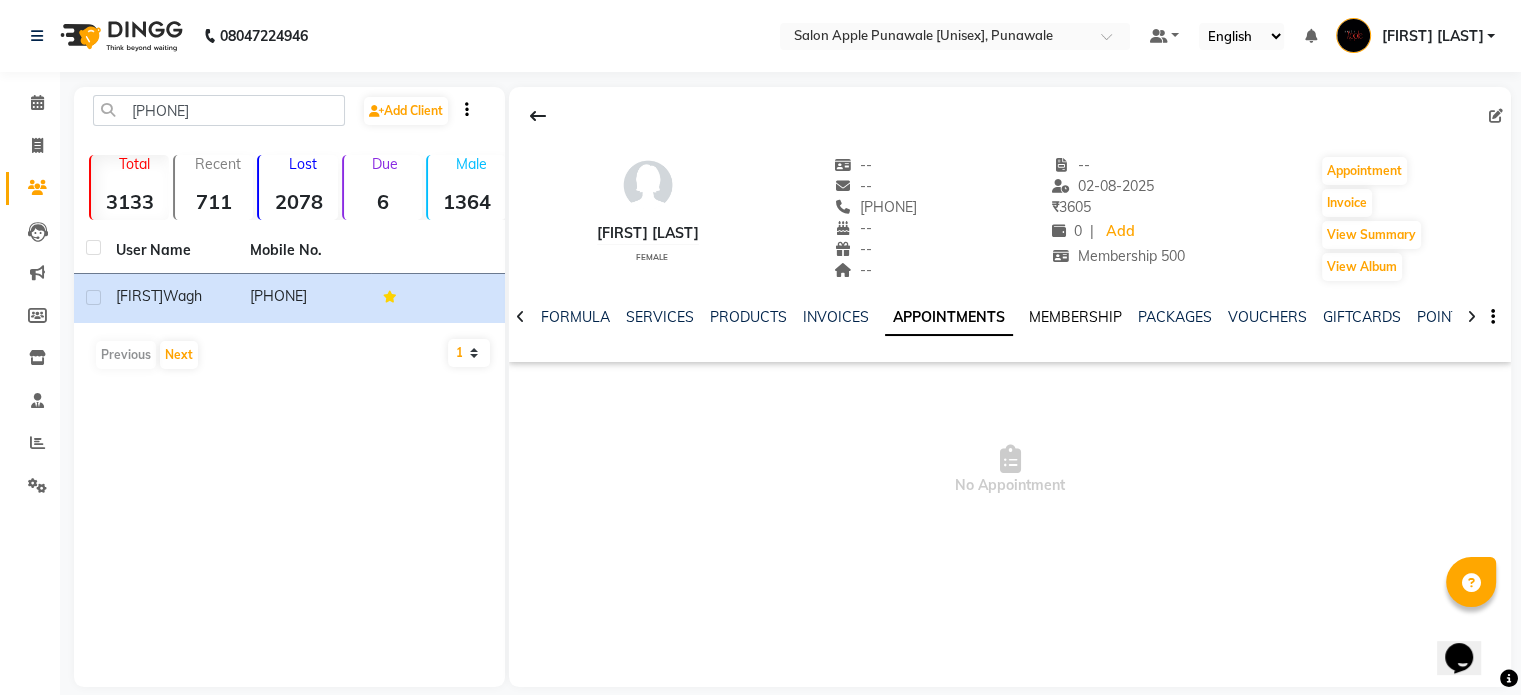 click on "MEMBERSHIP" 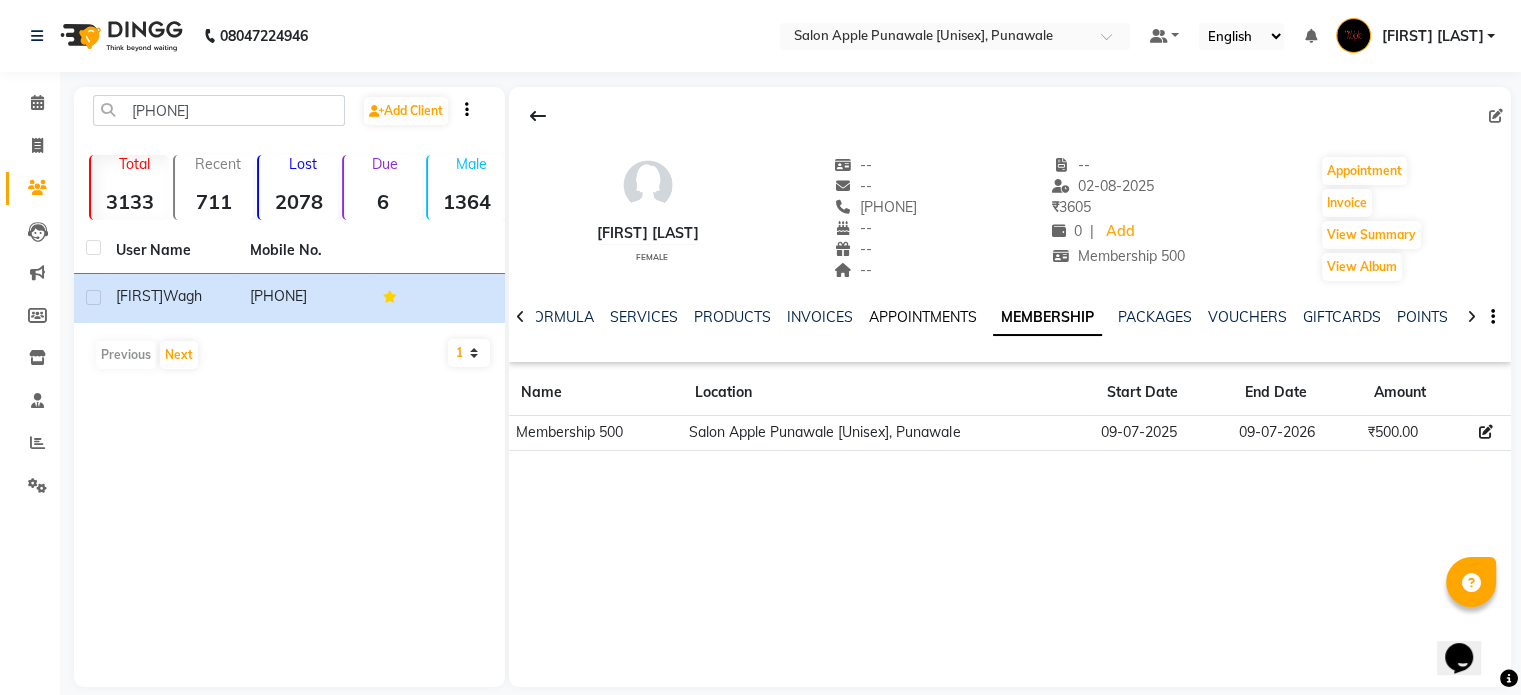 click on "APPOINTMENTS" 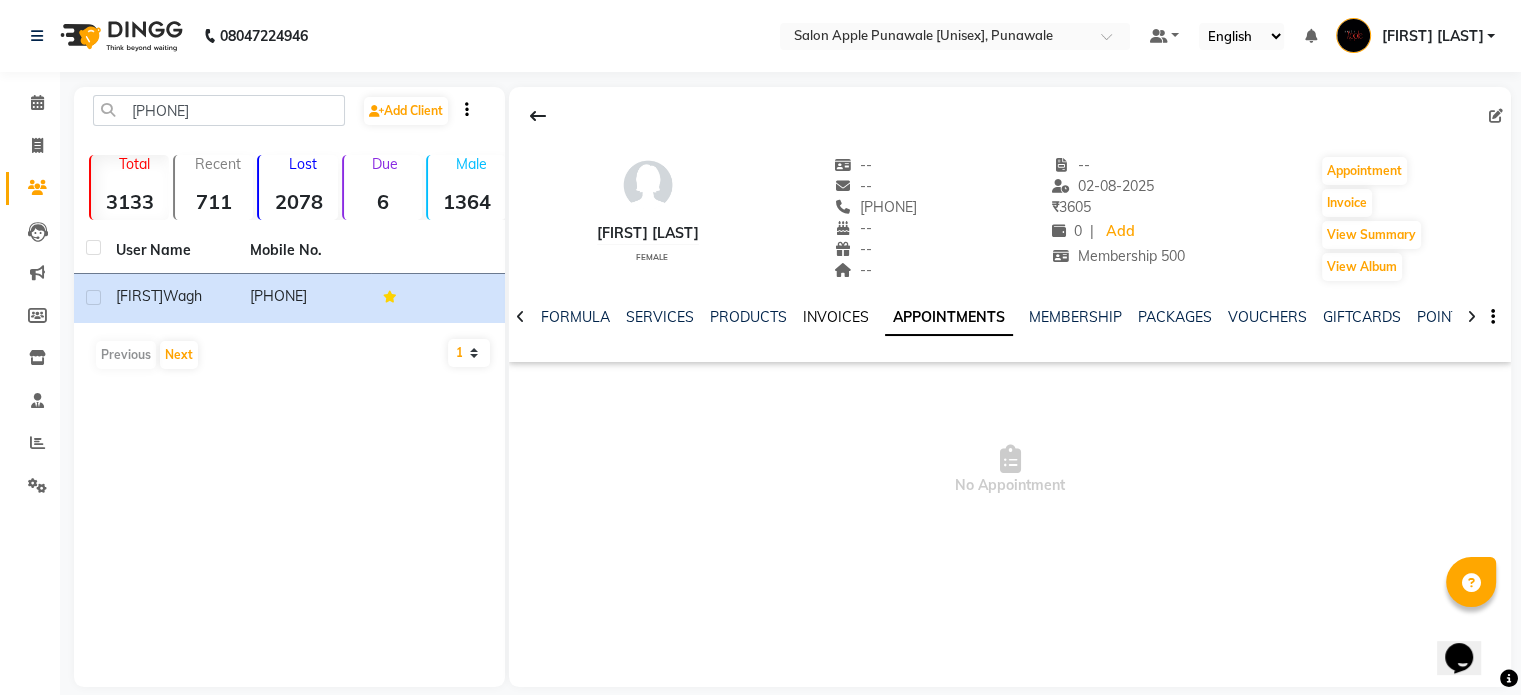 click on "INVOICES" 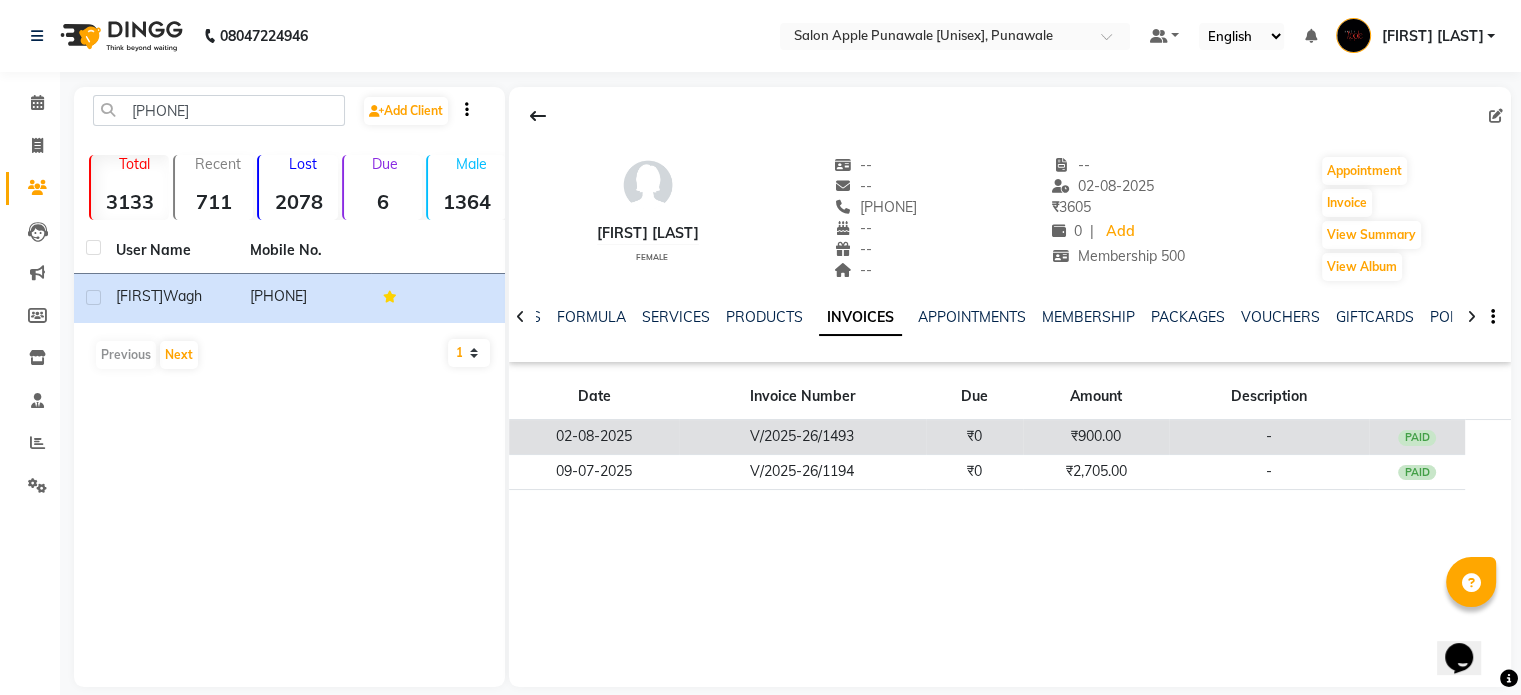 click on "V/2025-26/1493" 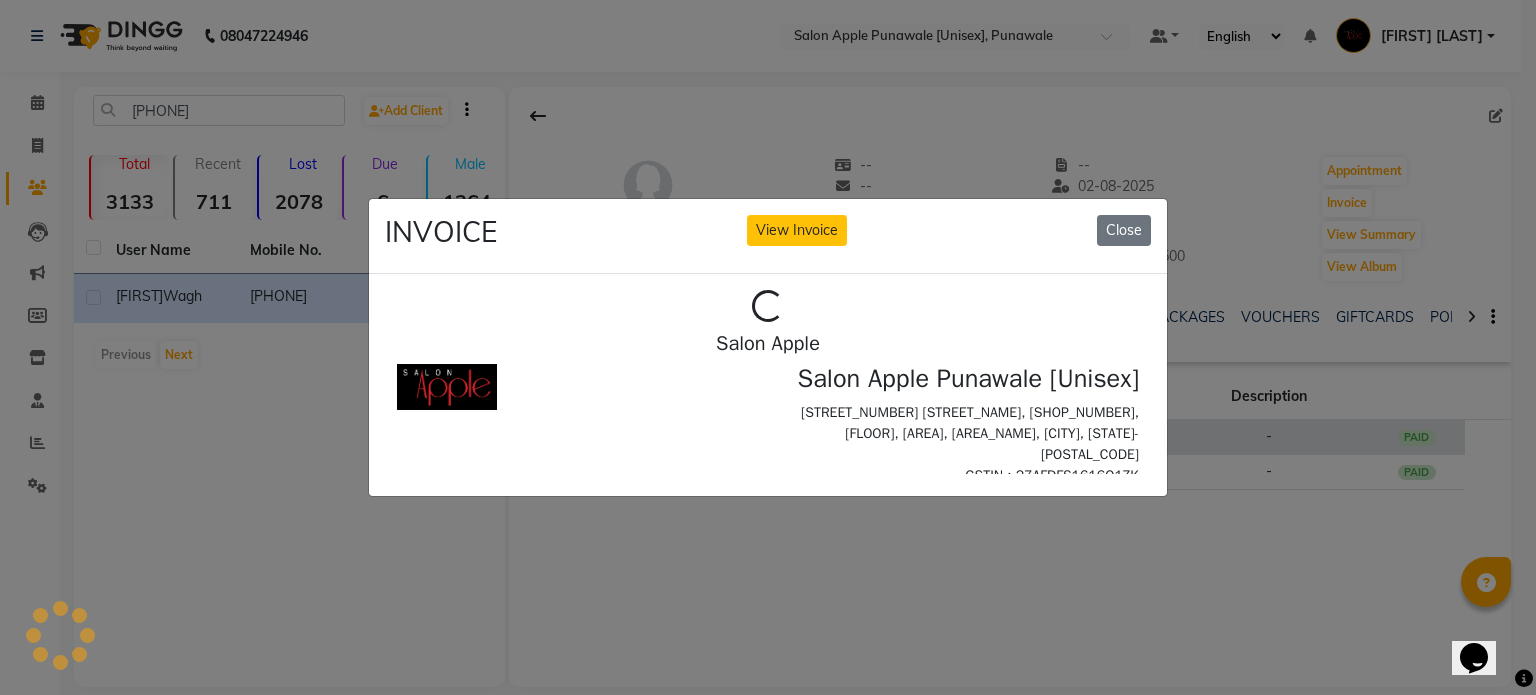 scroll, scrollTop: 0, scrollLeft: 0, axis: both 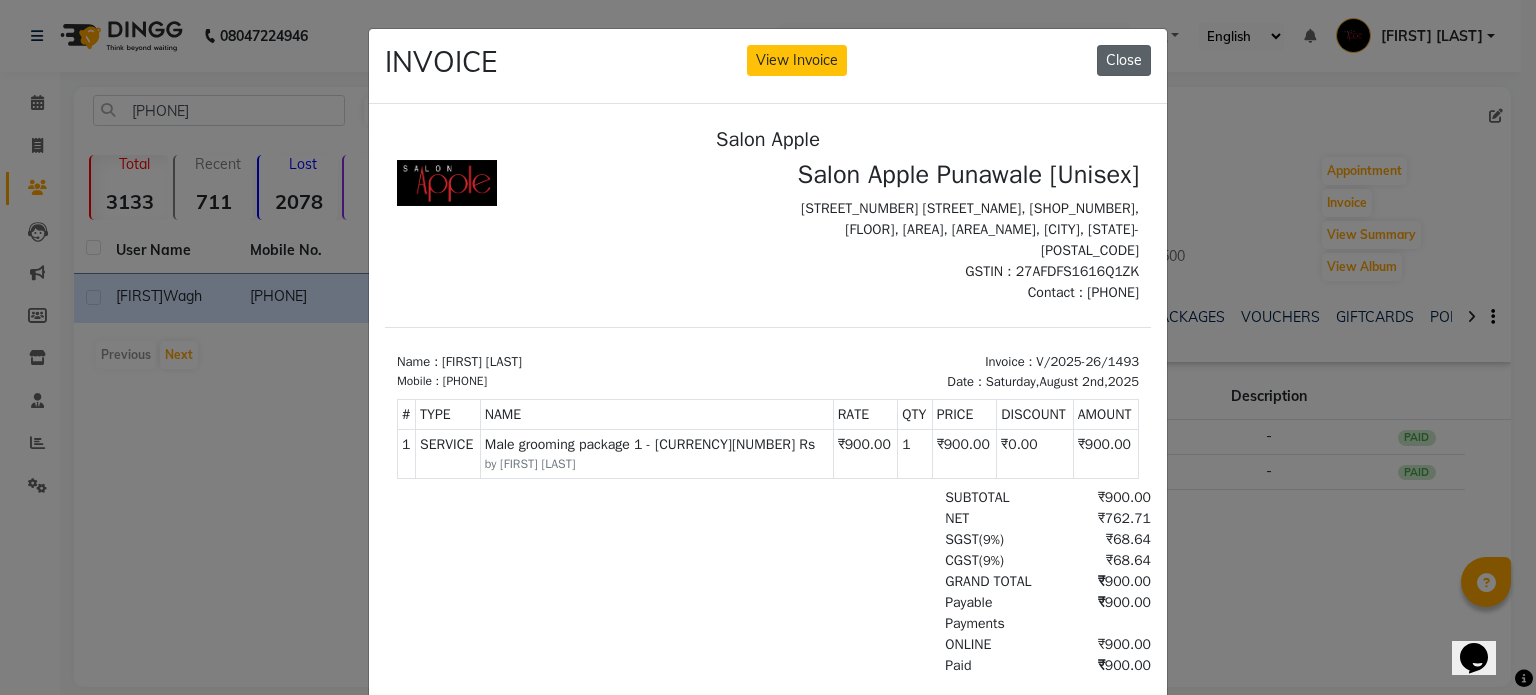 click on "Close" 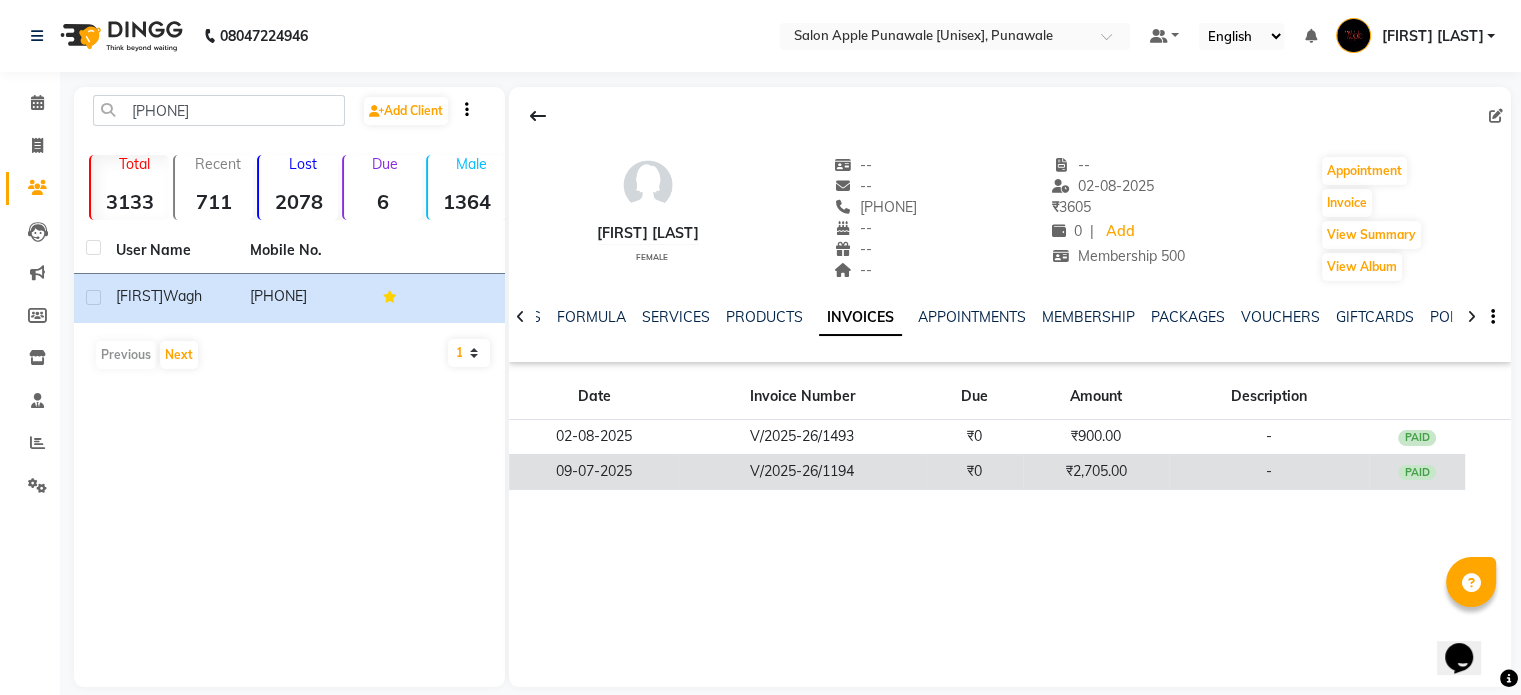 click on "V/2025-26/1194" 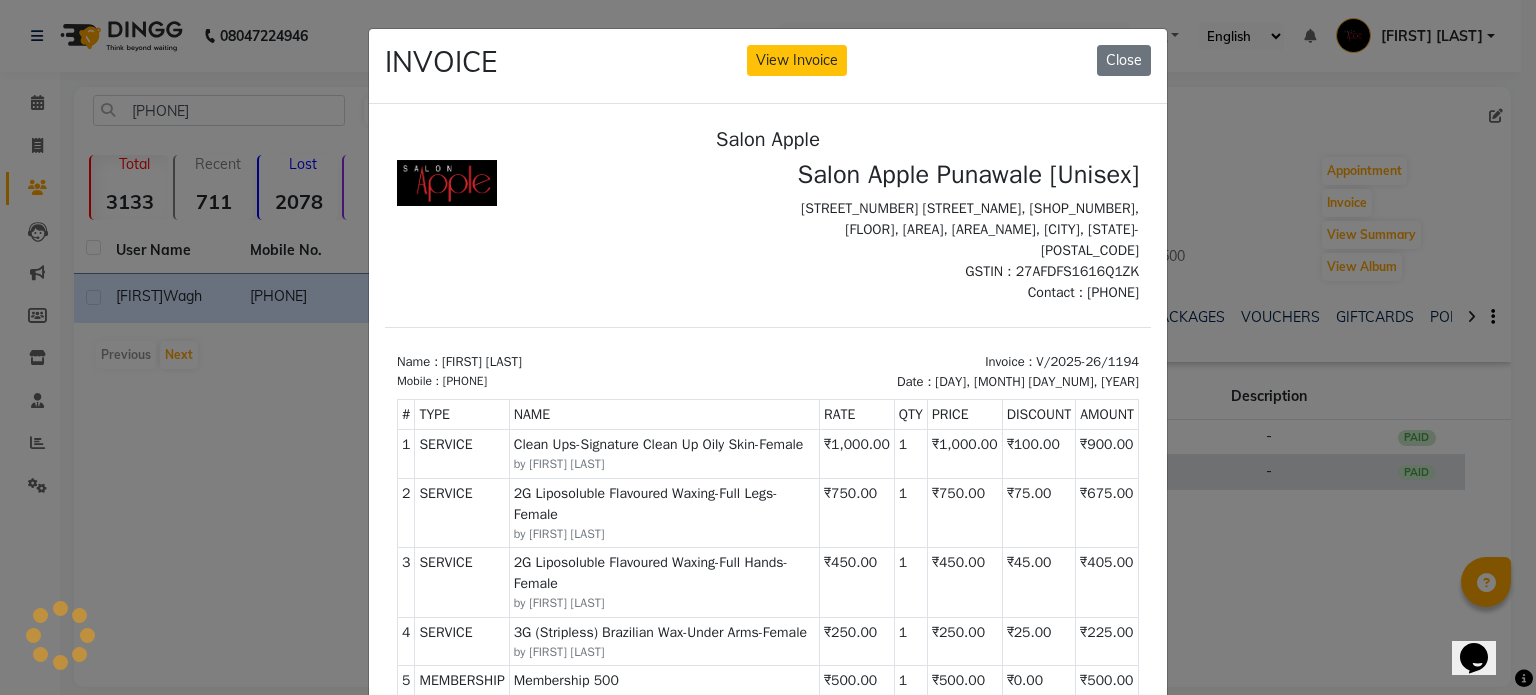 scroll, scrollTop: 0, scrollLeft: 0, axis: both 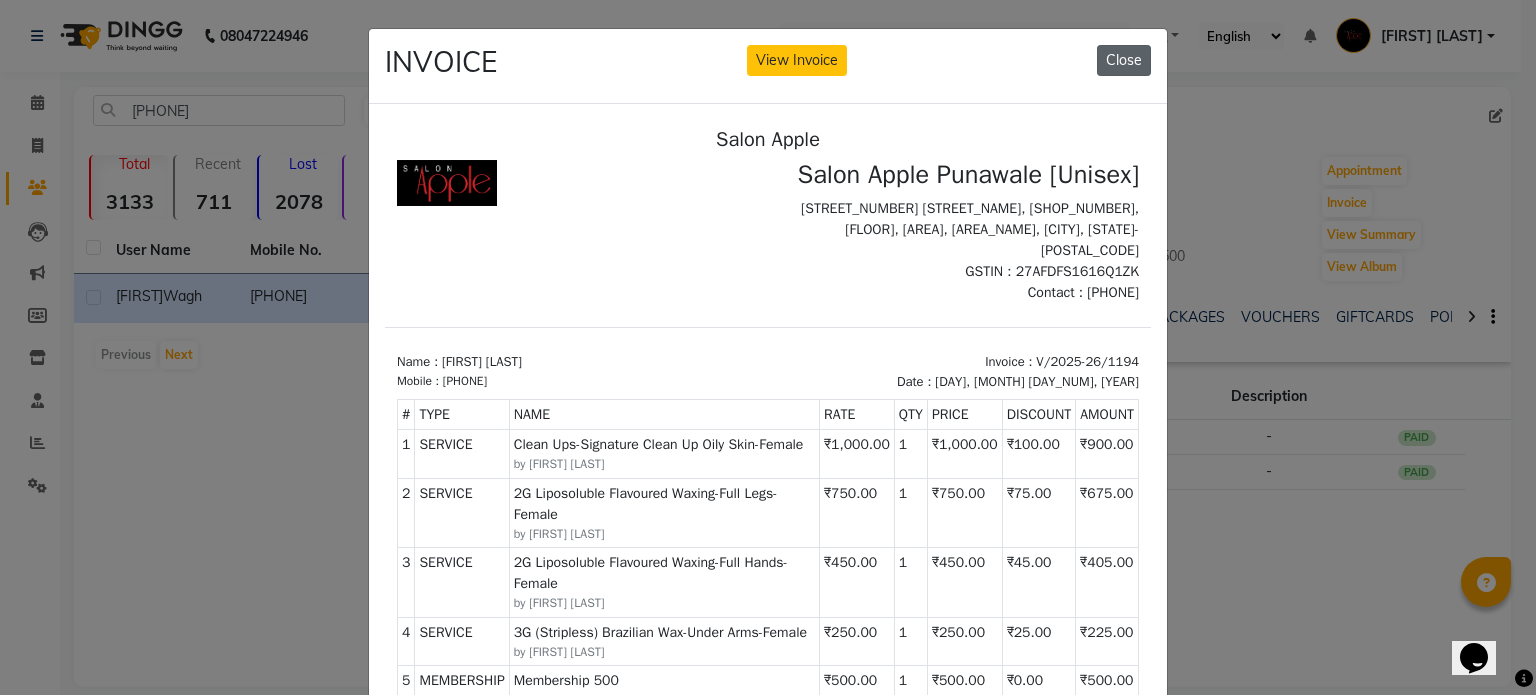 click on "Close" 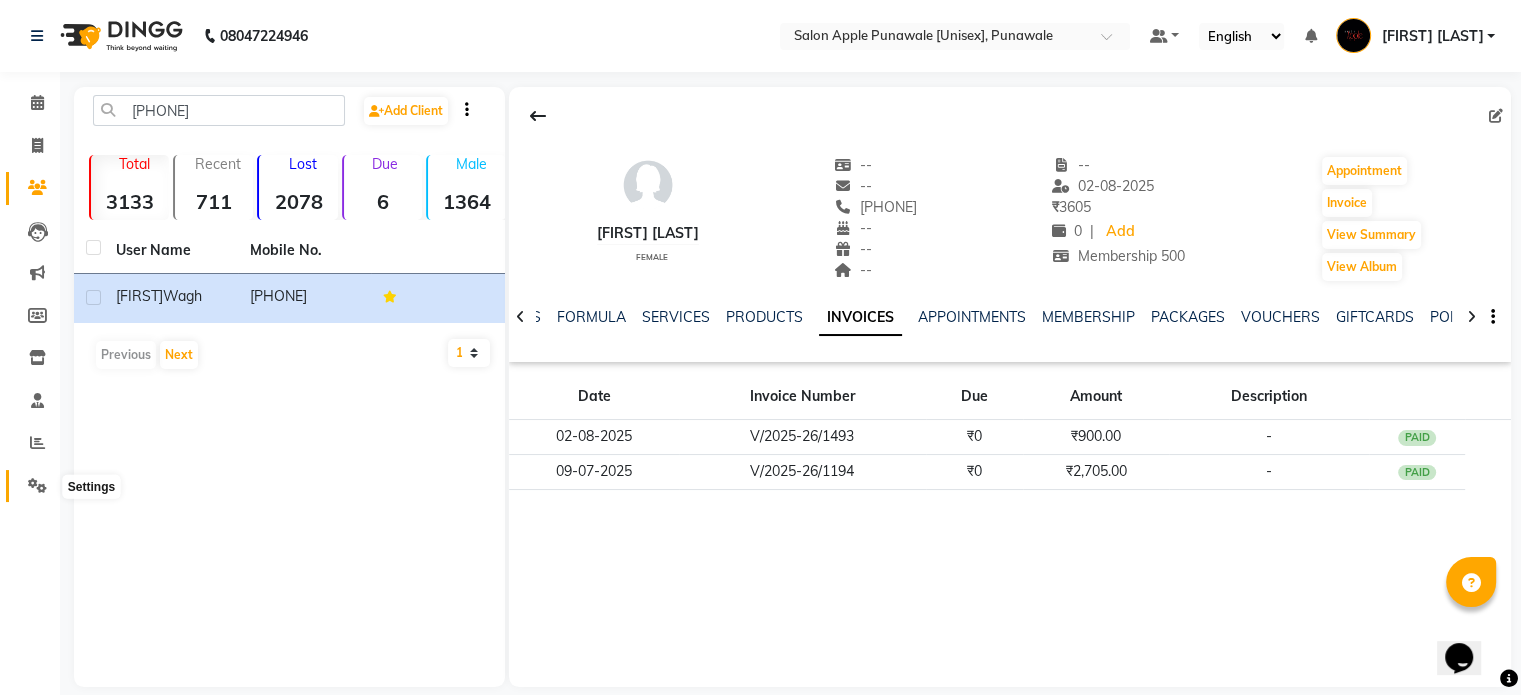 click 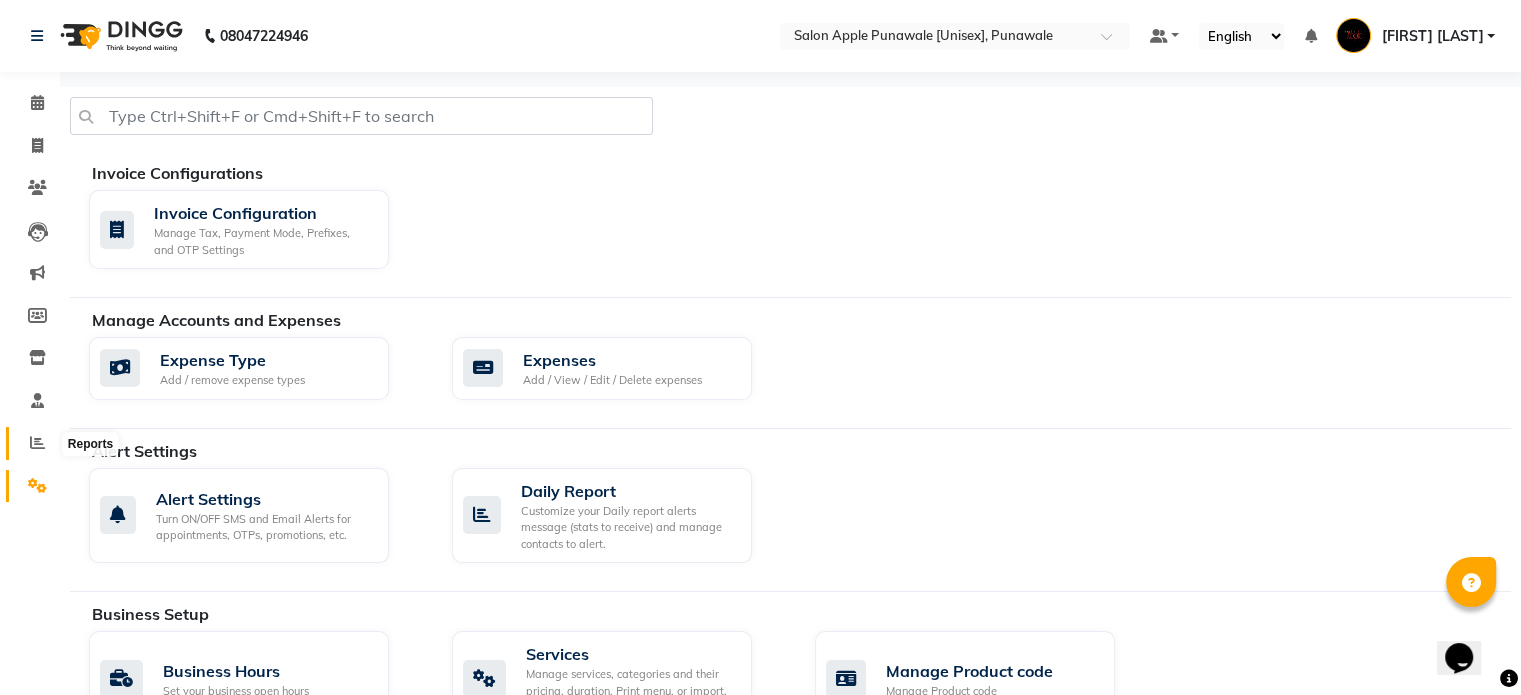 click 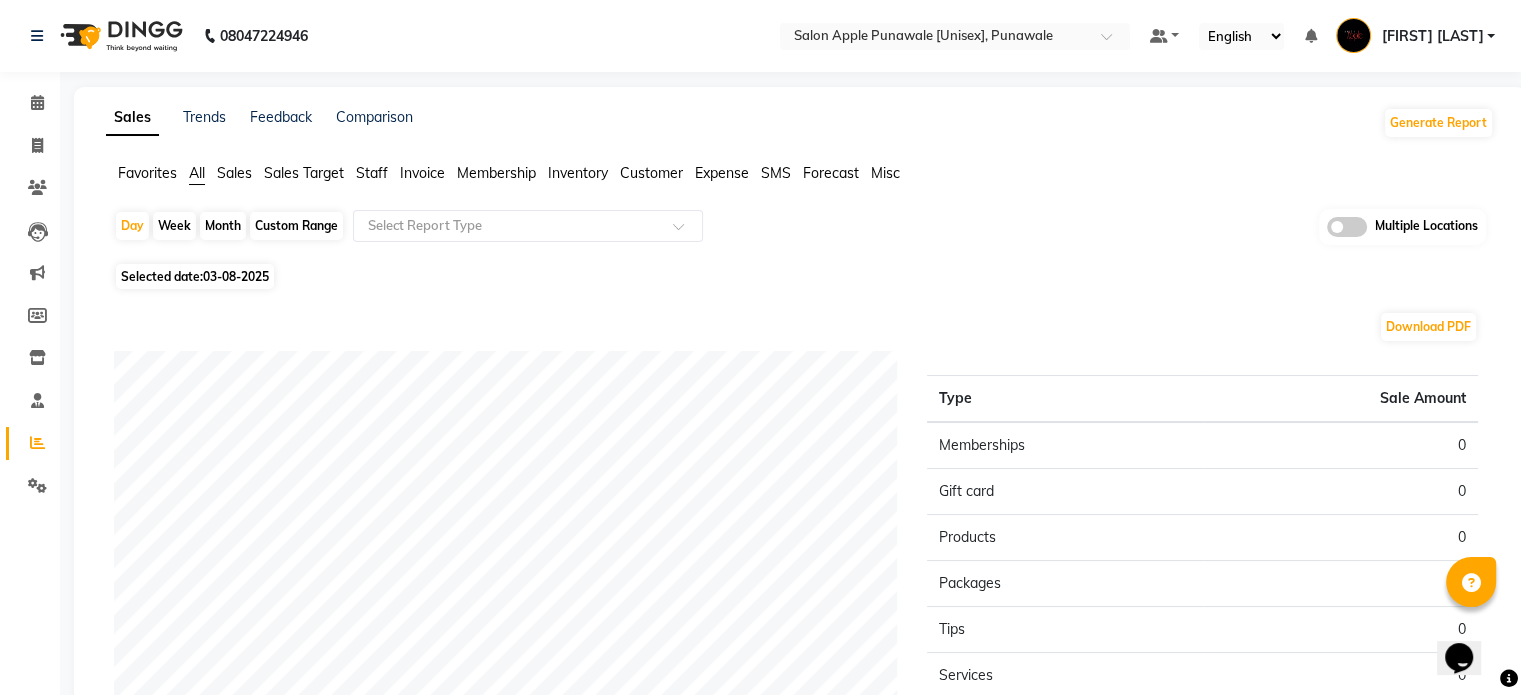 click on "Month" 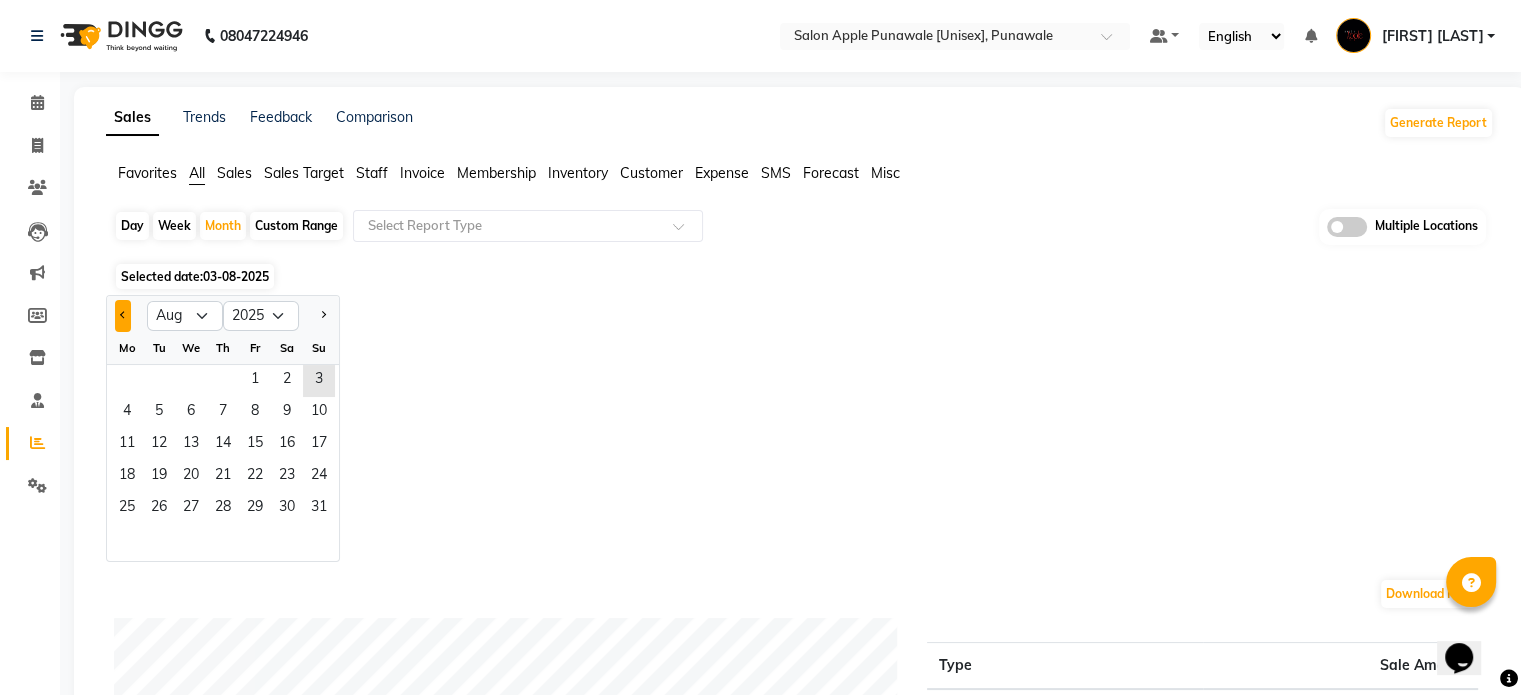 click 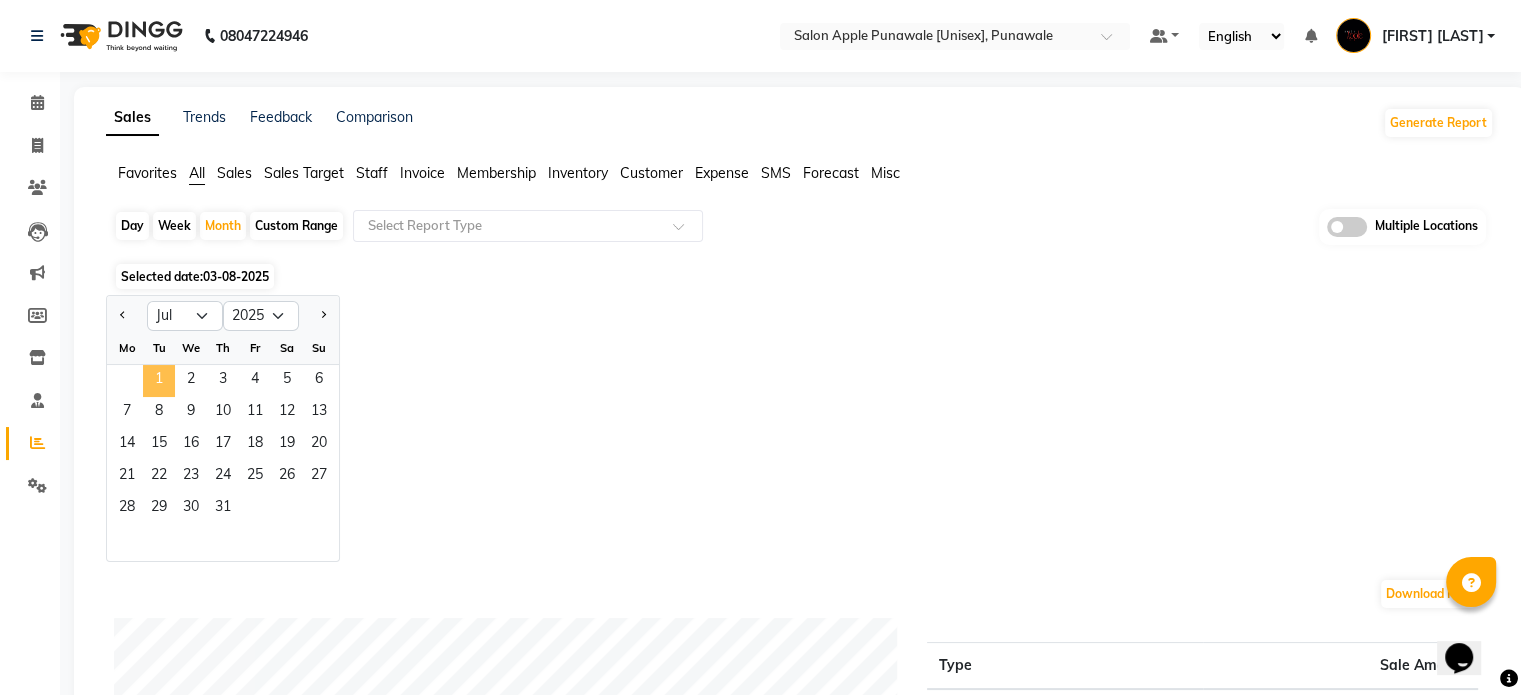 click on "1" 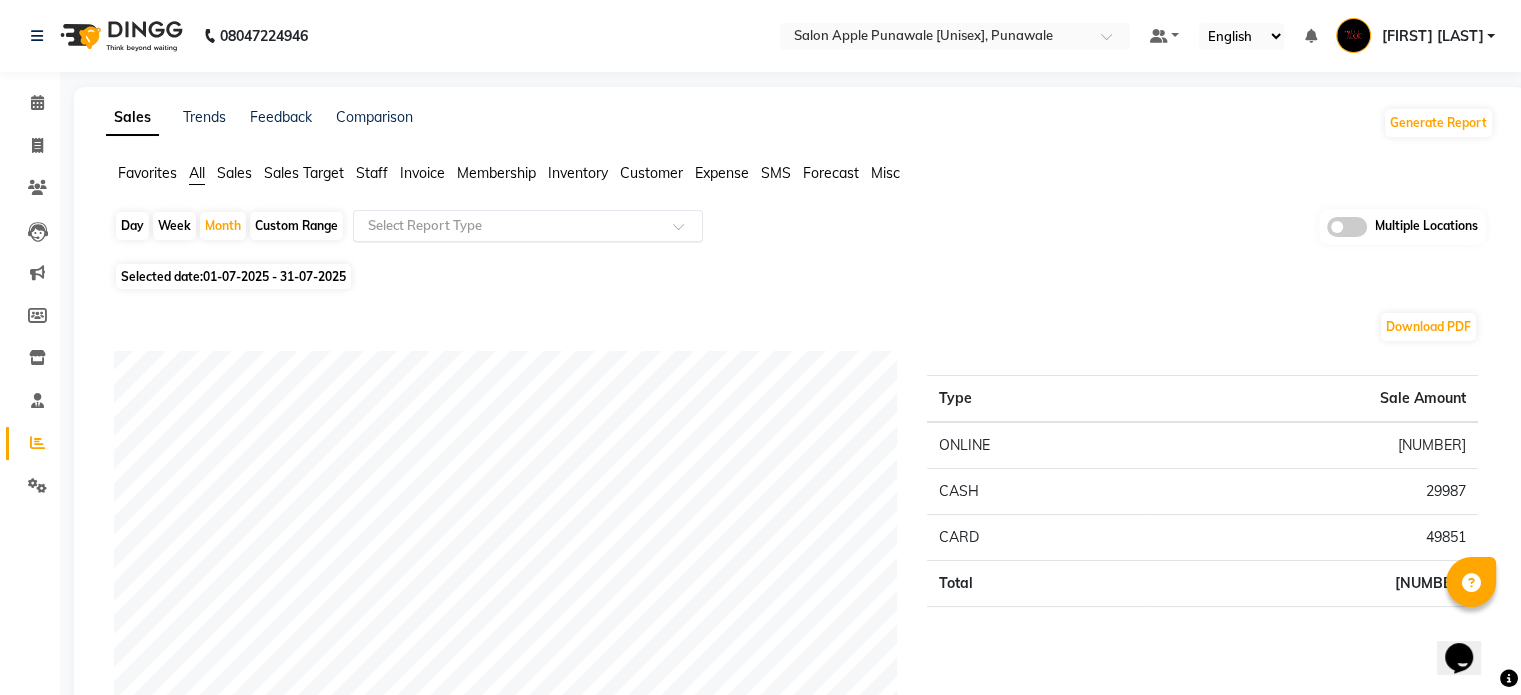 click 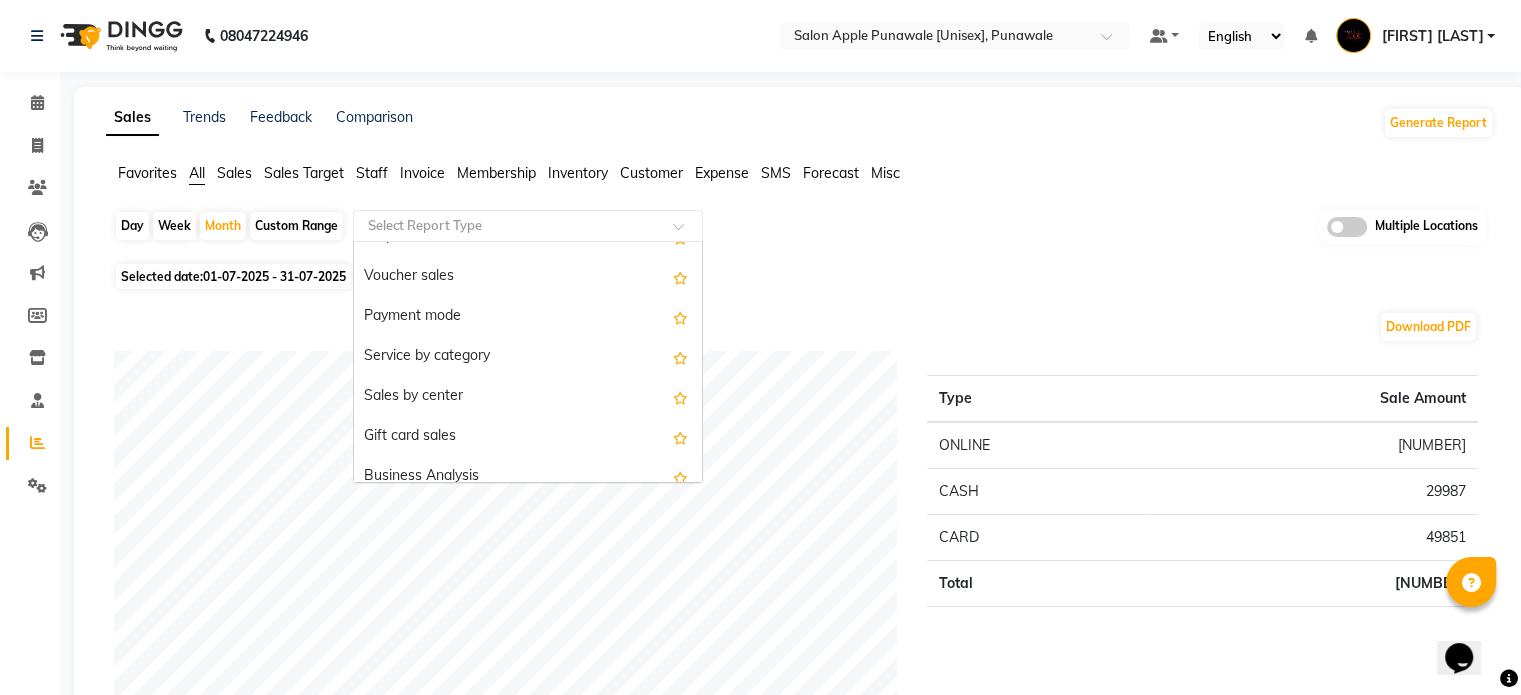 scroll, scrollTop: 300, scrollLeft: 0, axis: vertical 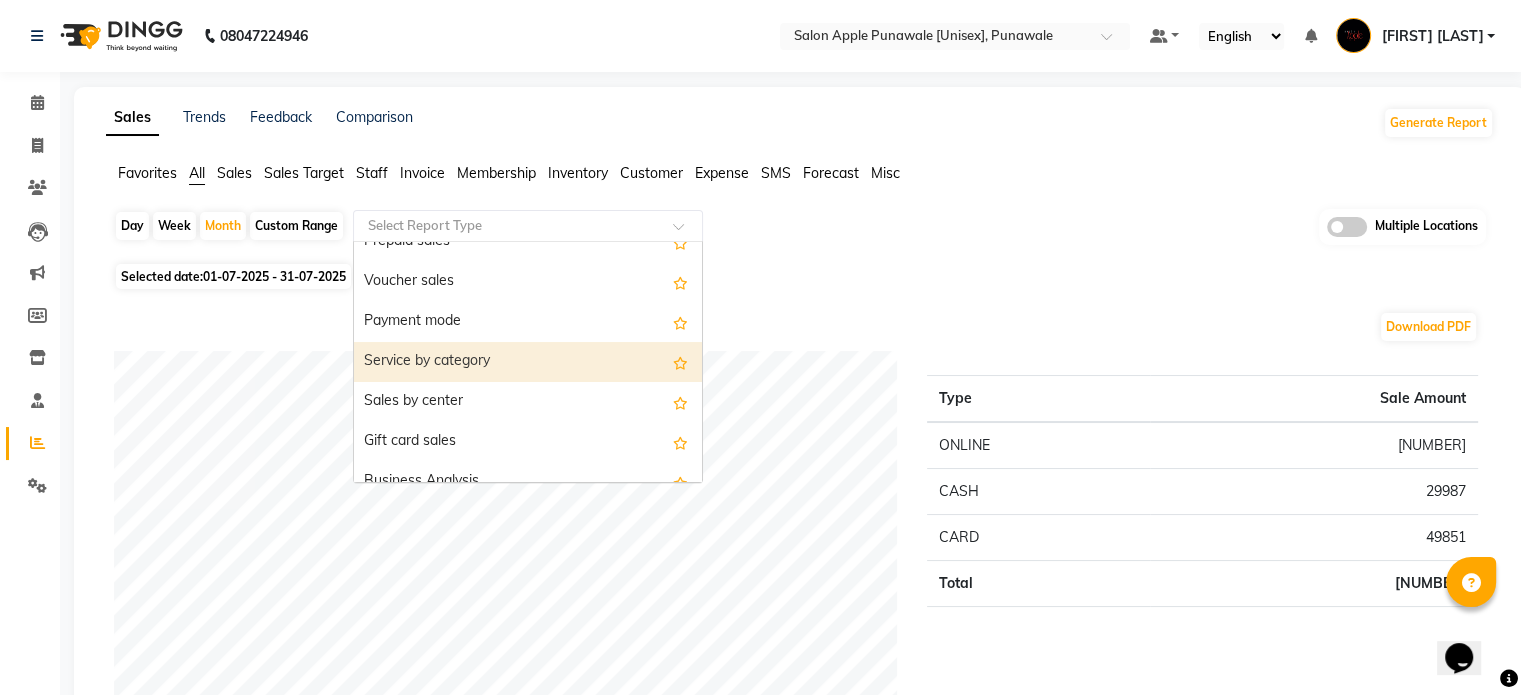 click on "Day" 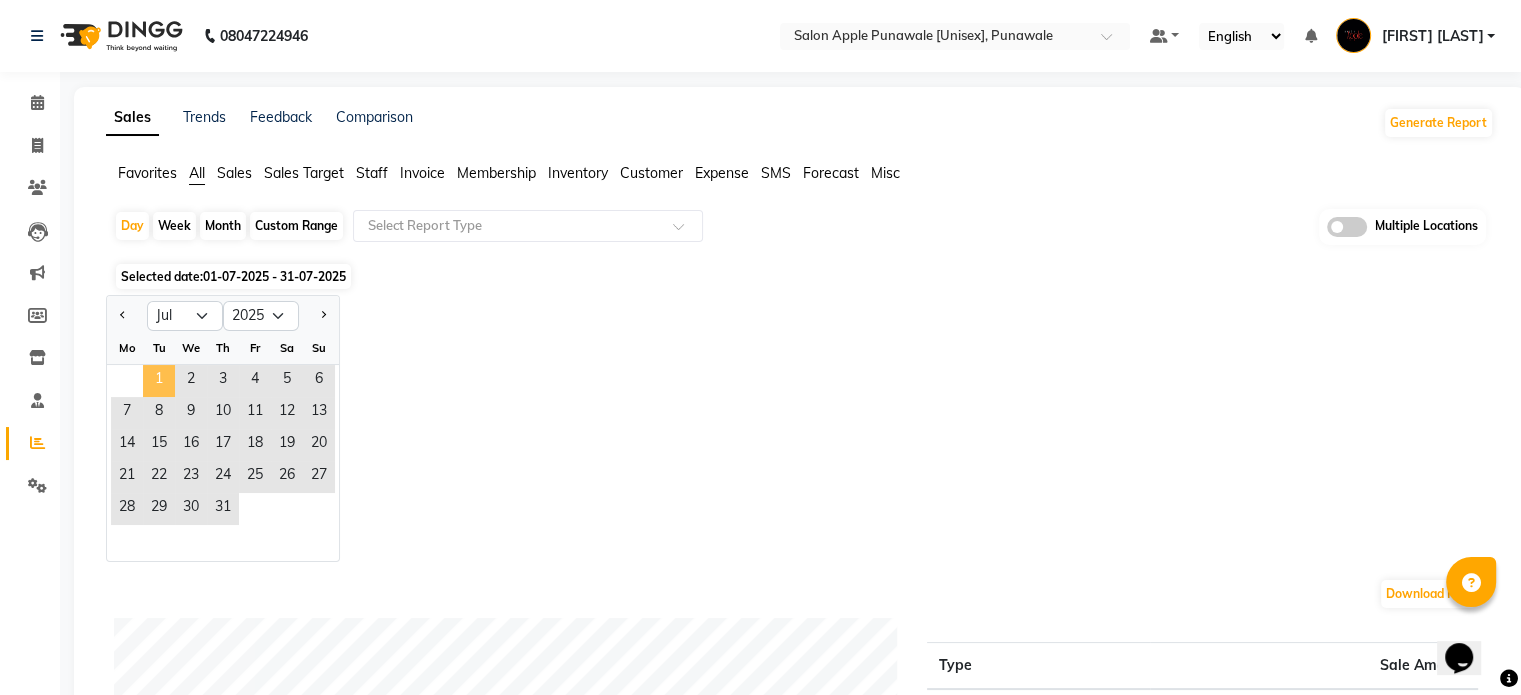 click on "1" 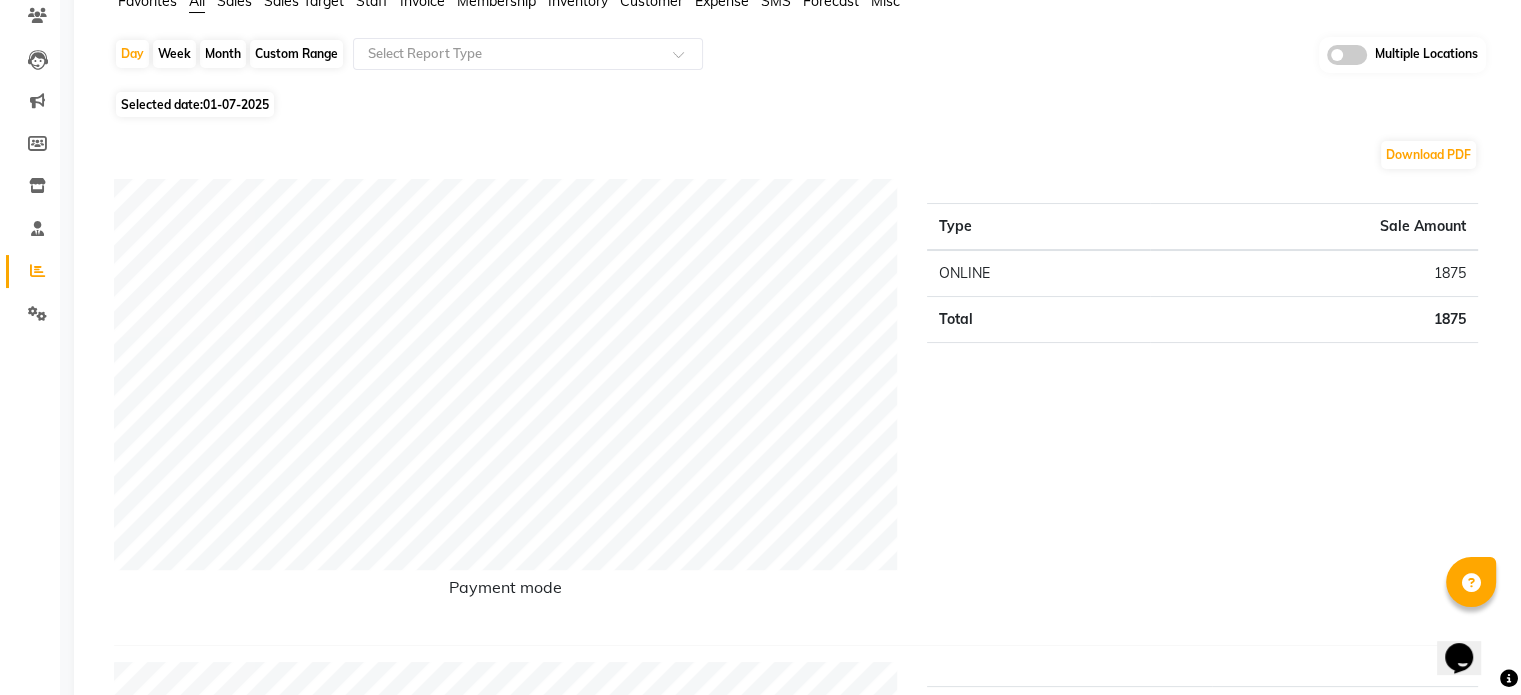 scroll, scrollTop: 0, scrollLeft: 0, axis: both 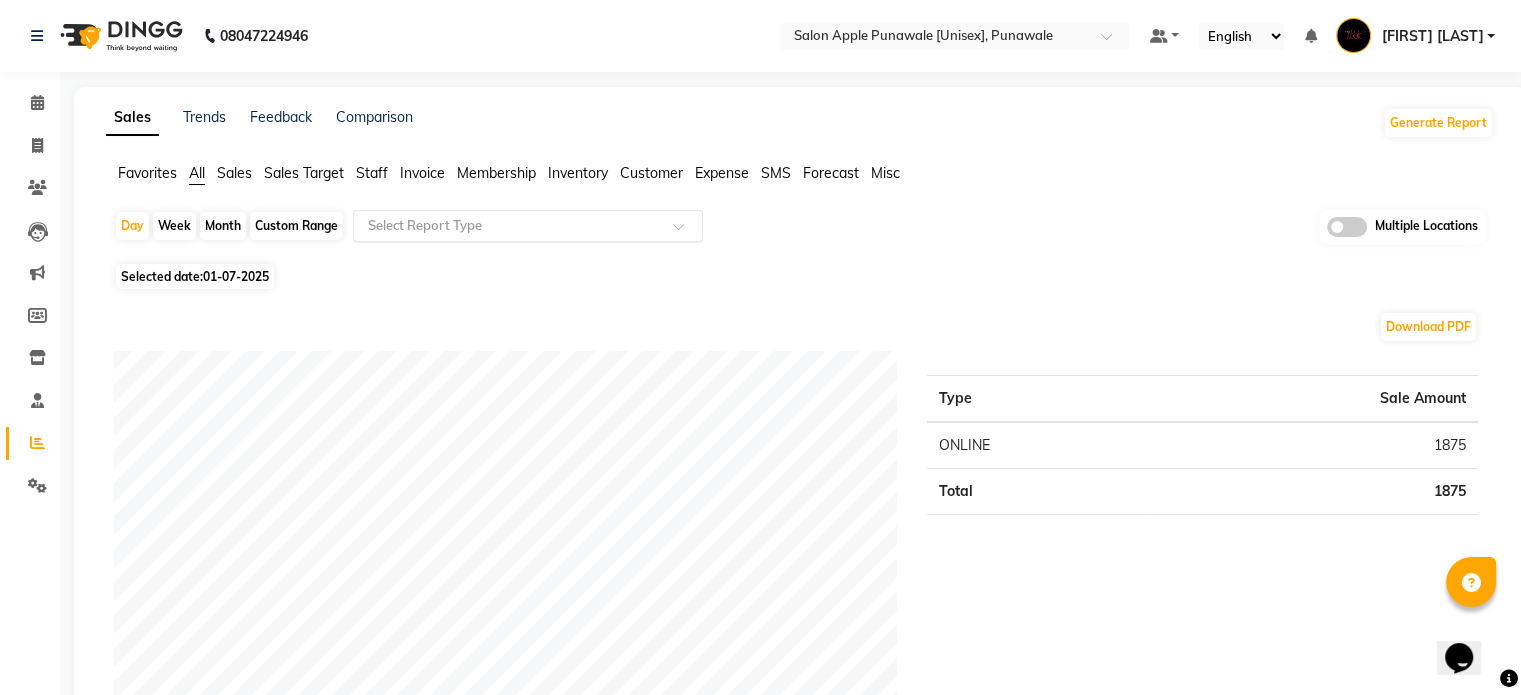 click 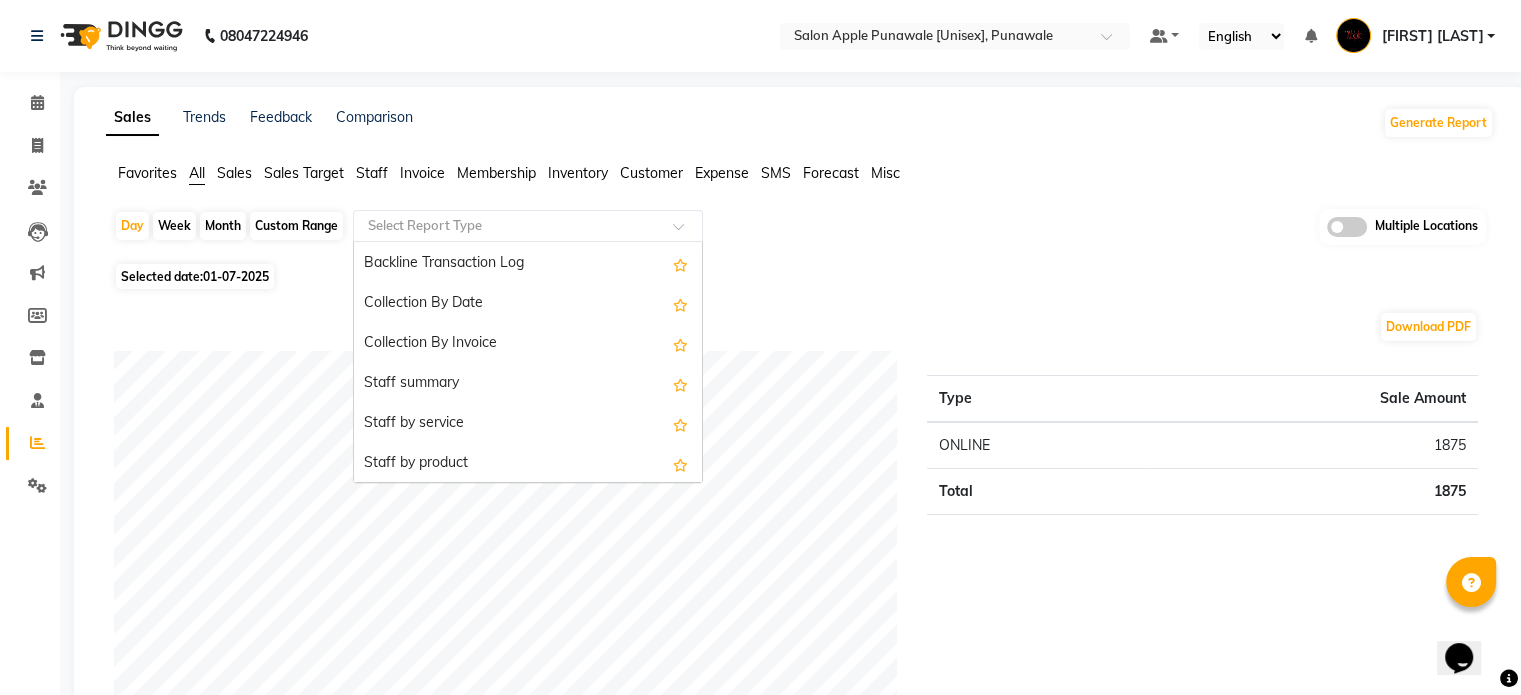 scroll, scrollTop: 600, scrollLeft: 0, axis: vertical 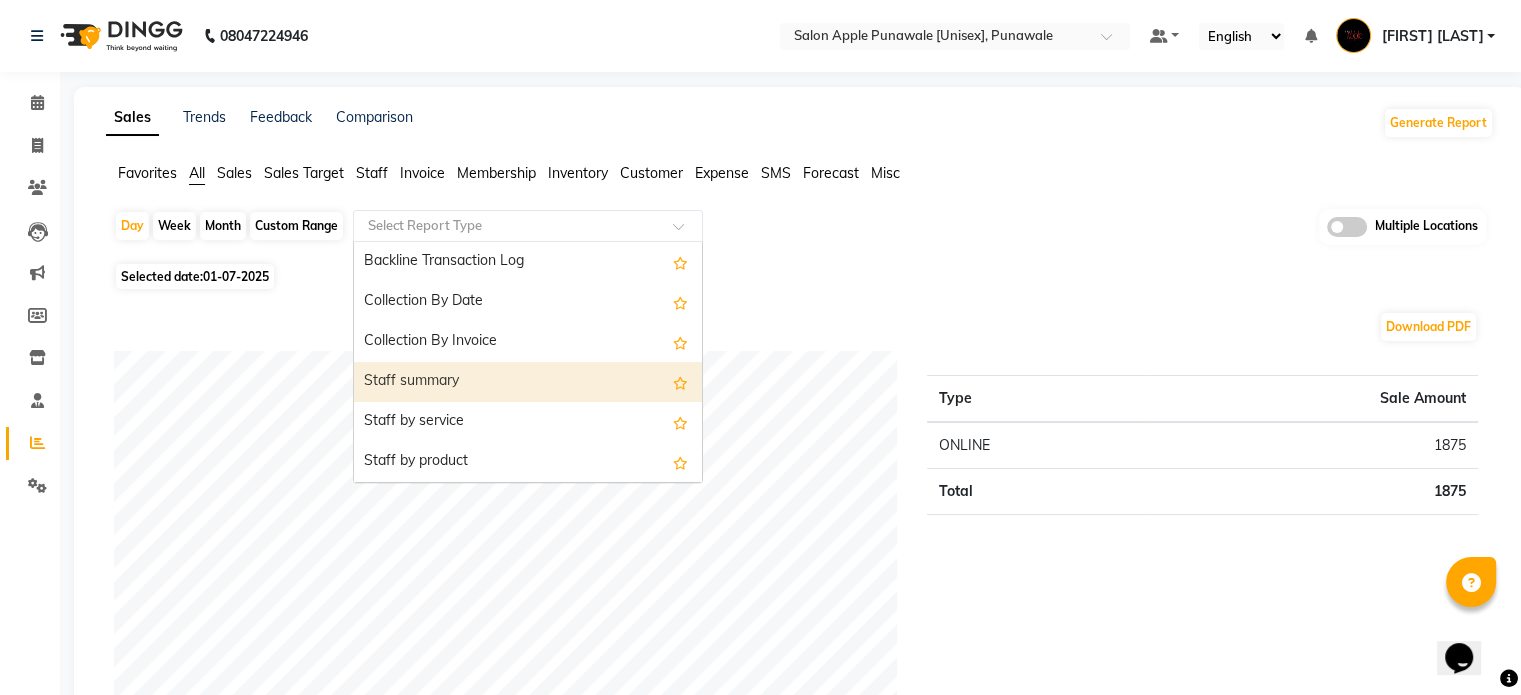 click on "Staff summary" at bounding box center (528, 382) 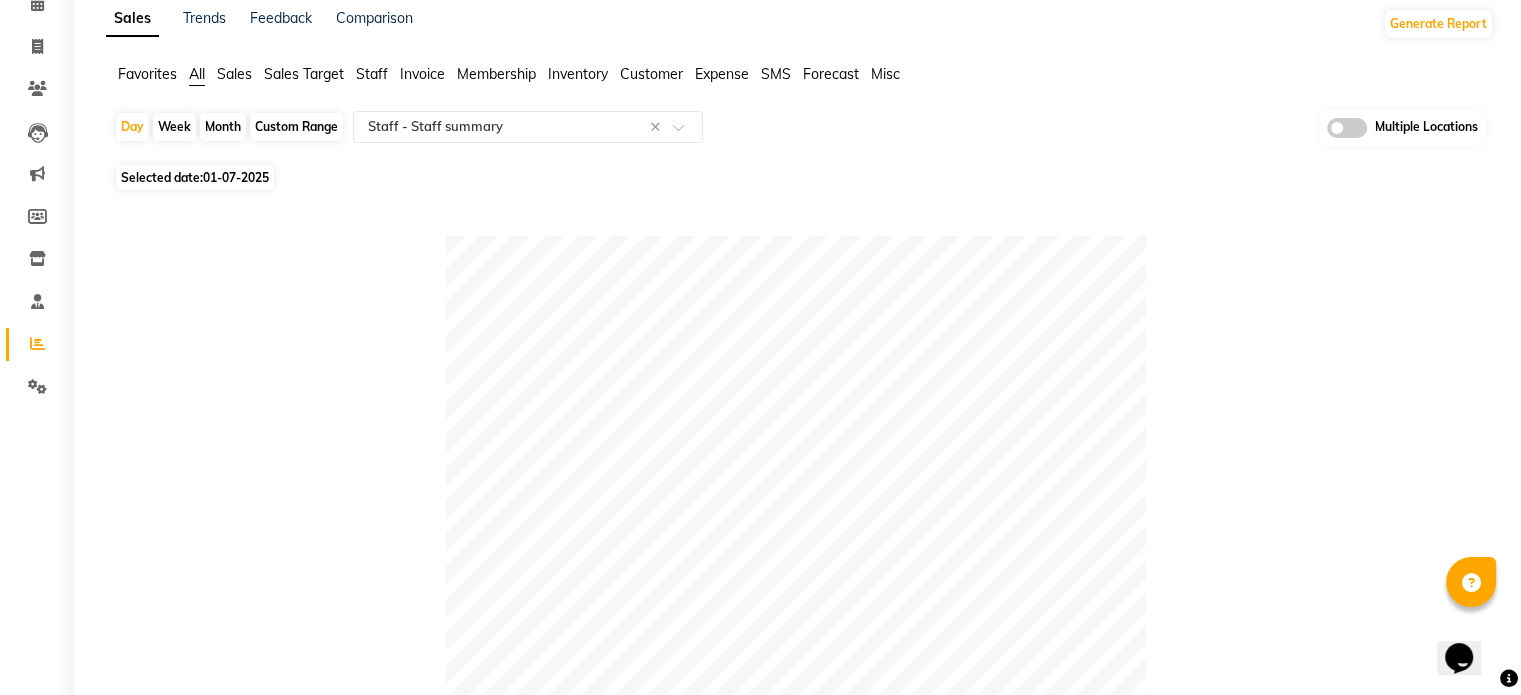 scroll, scrollTop: 0, scrollLeft: 0, axis: both 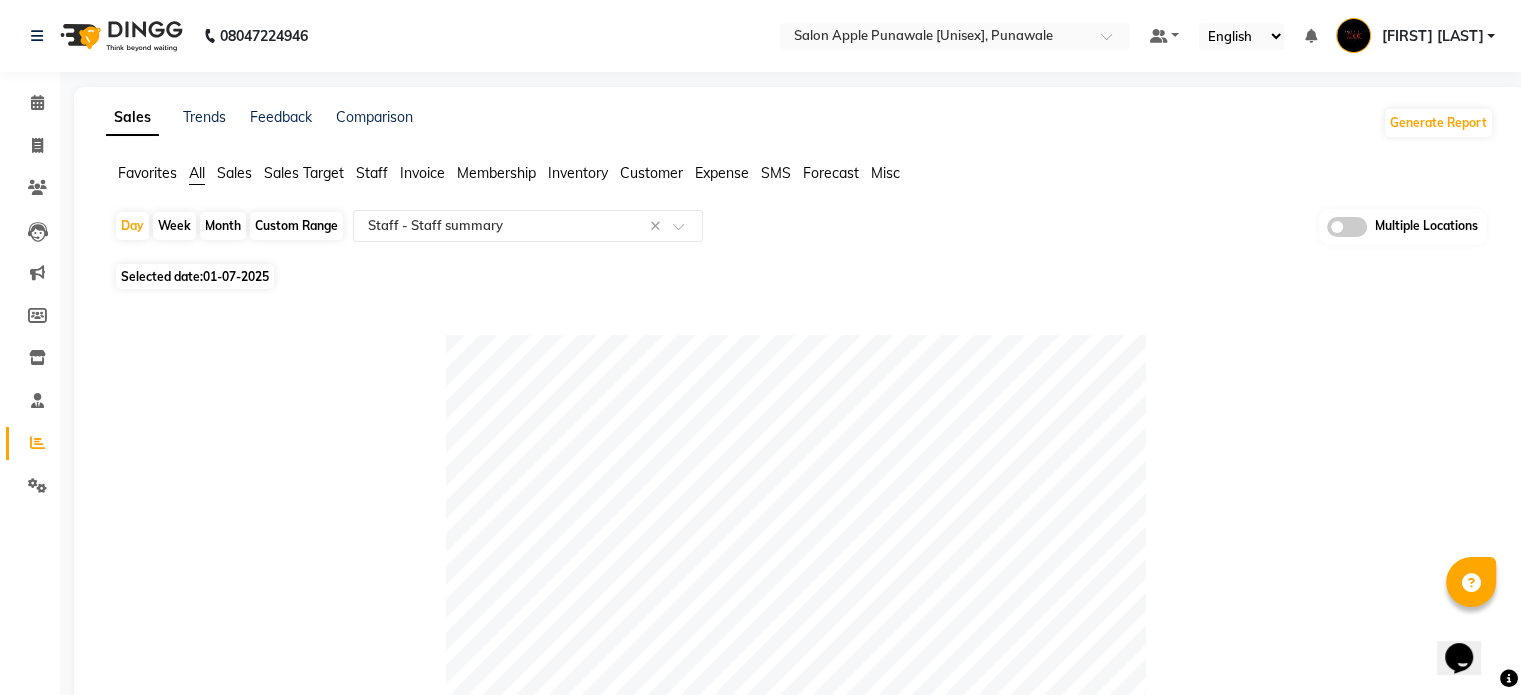 click on "01-07-2025" 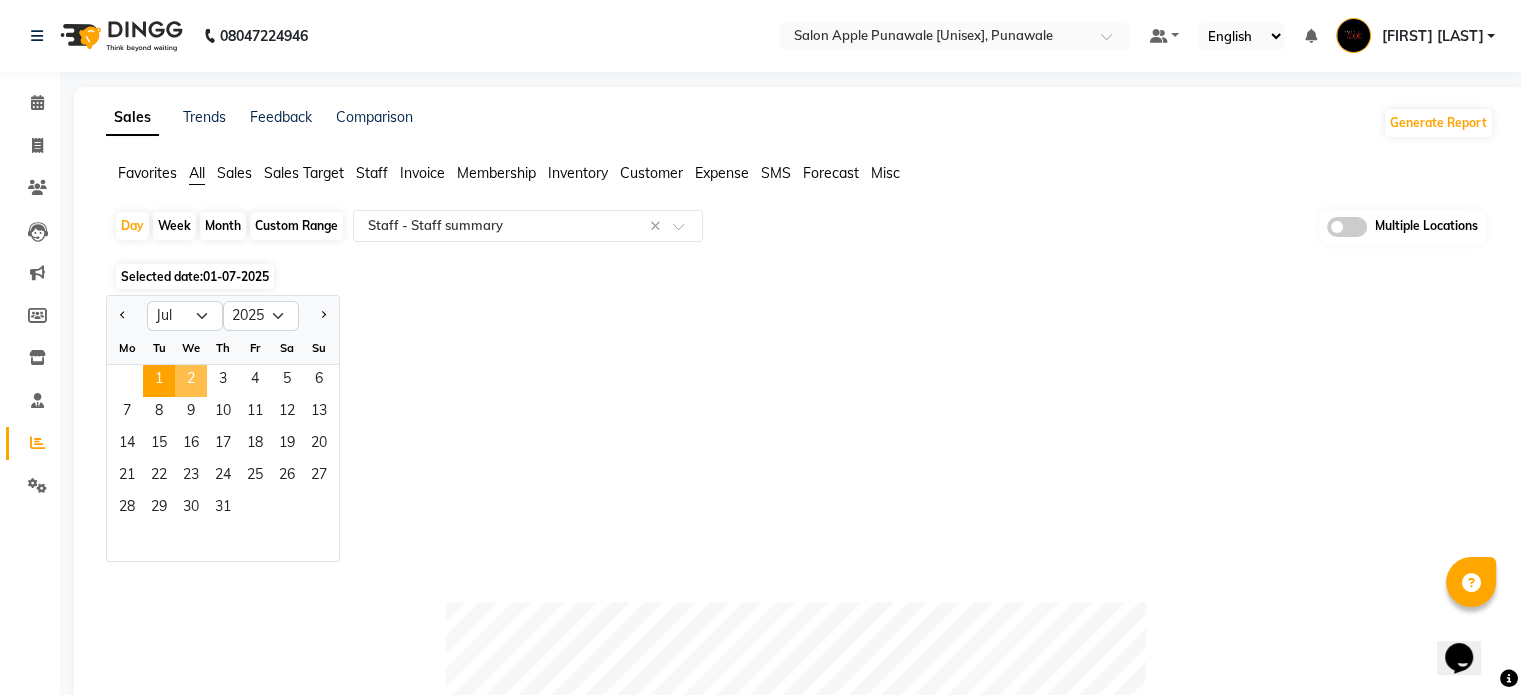click on "2" 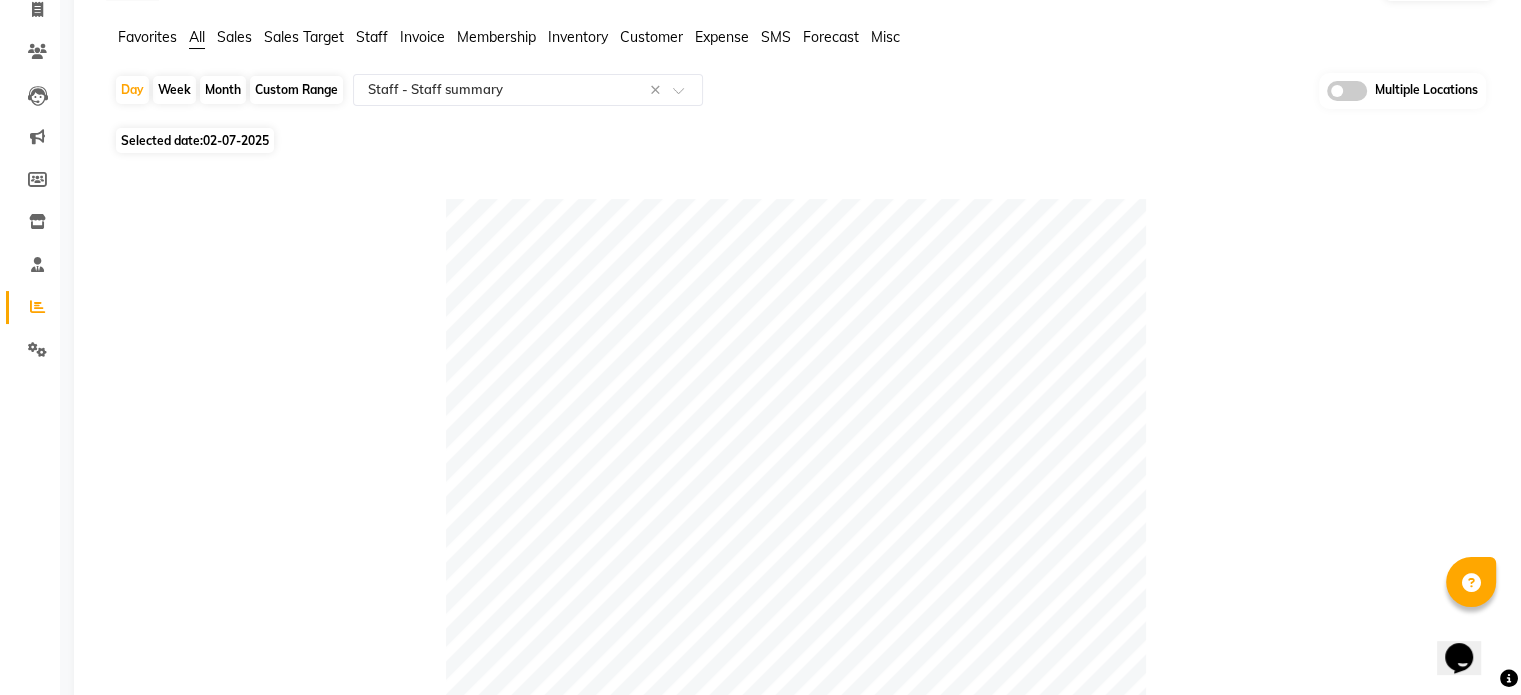 scroll, scrollTop: 128, scrollLeft: 0, axis: vertical 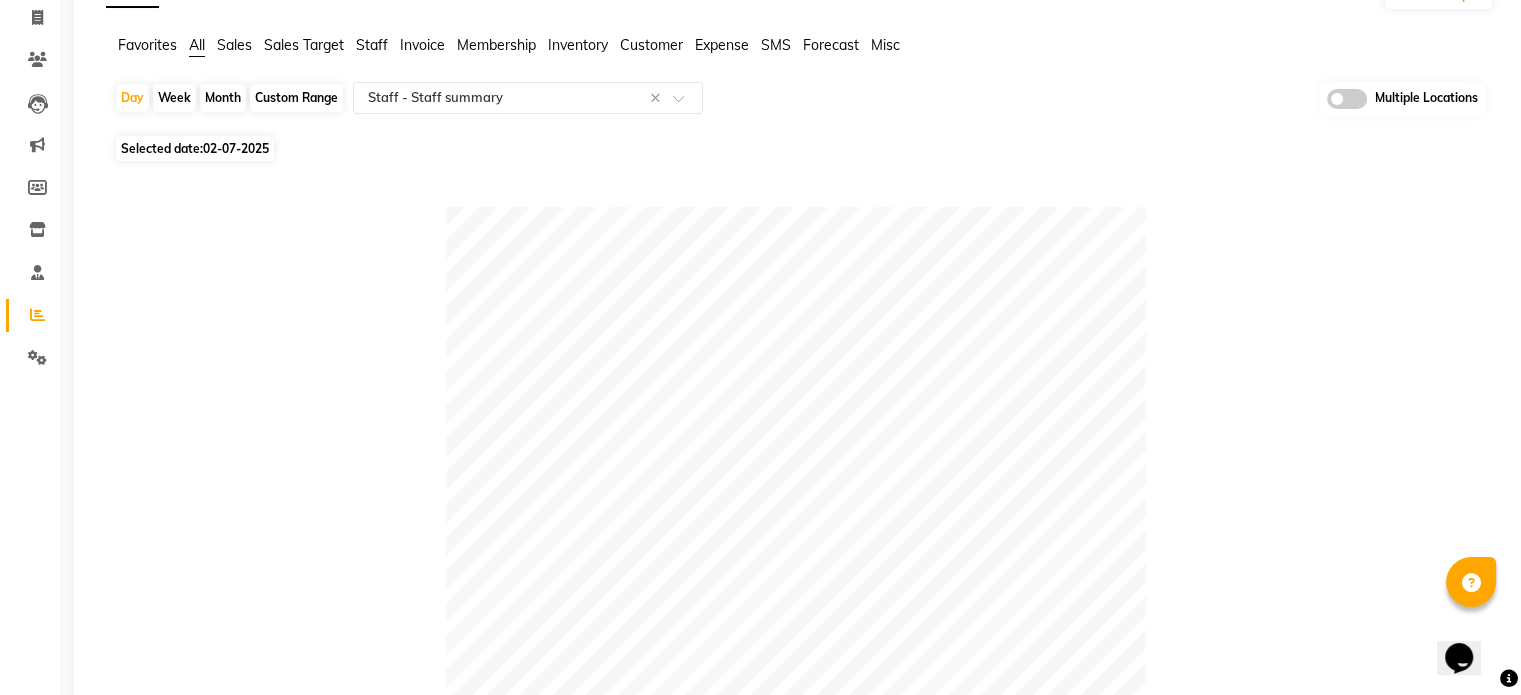 click on "02-07-2025" 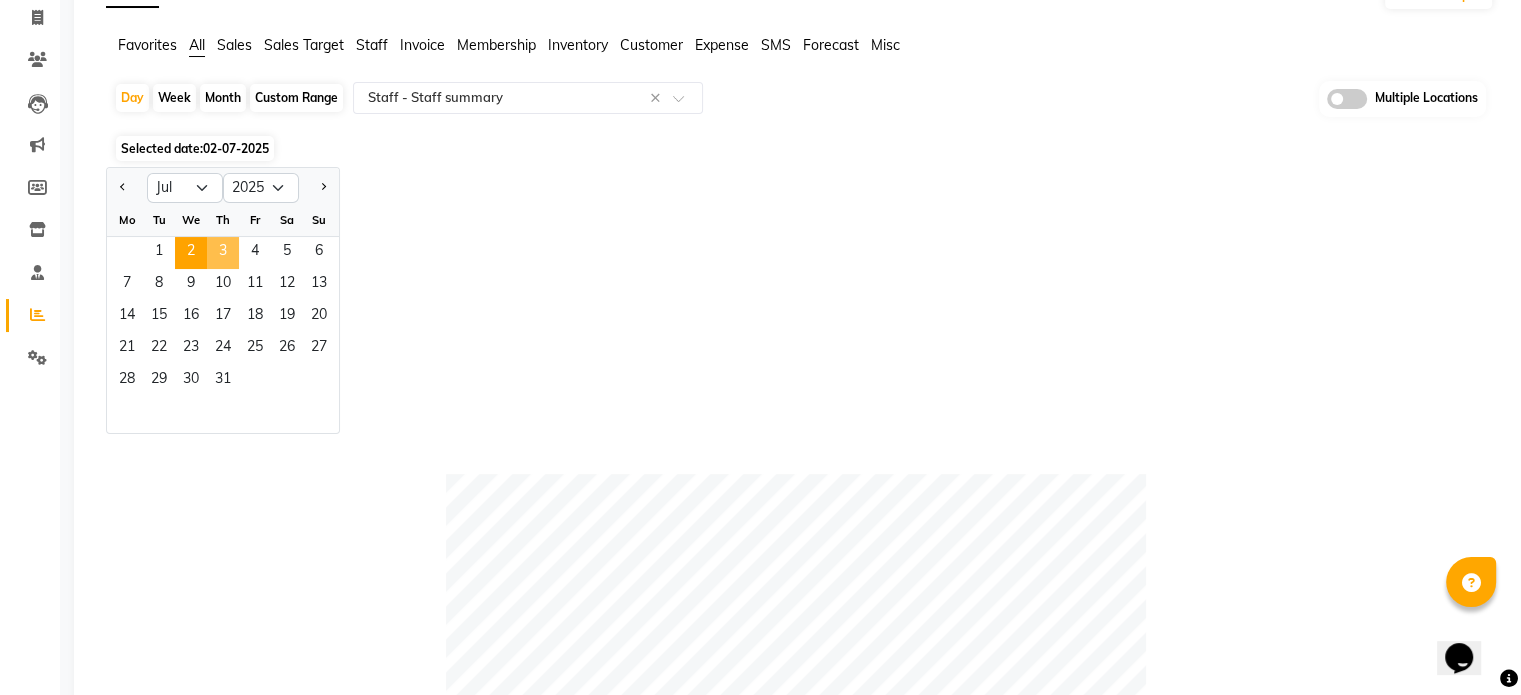 click on "3" 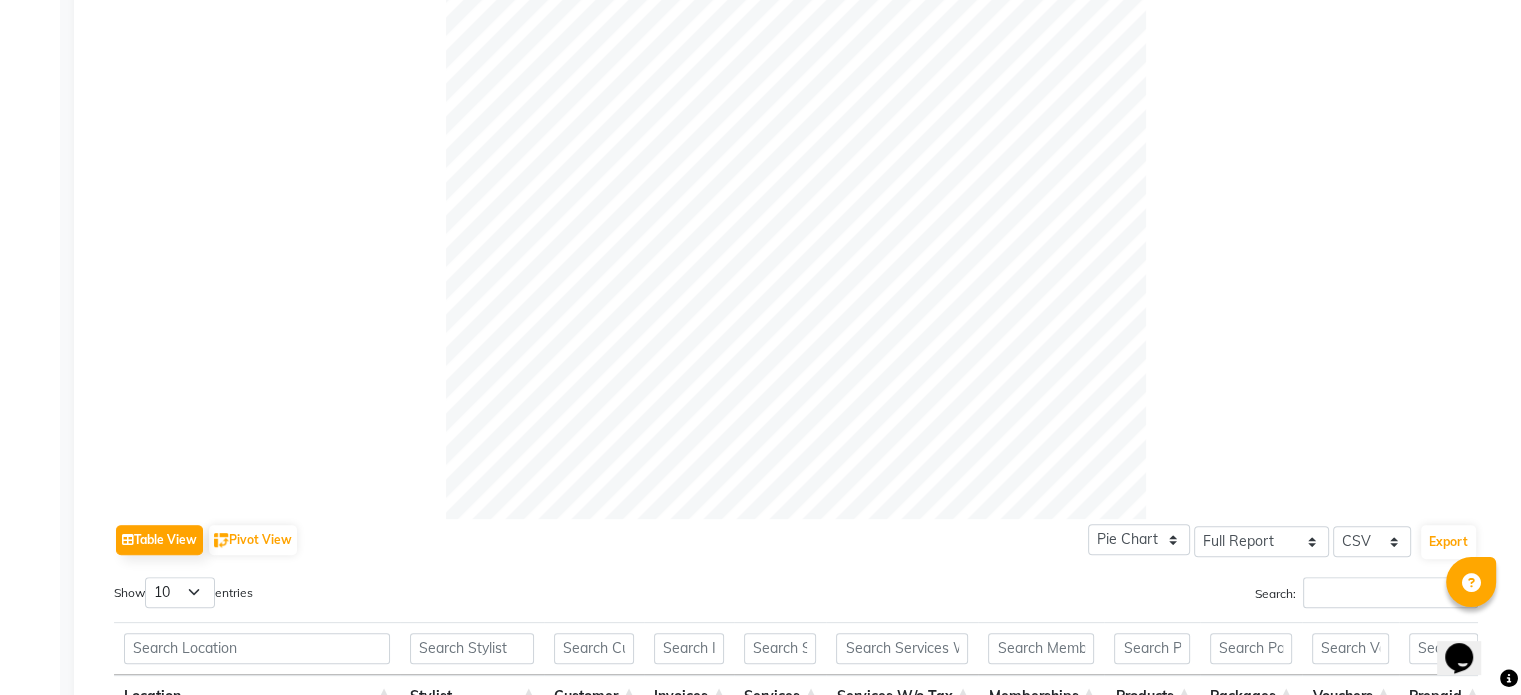 scroll, scrollTop: 228, scrollLeft: 0, axis: vertical 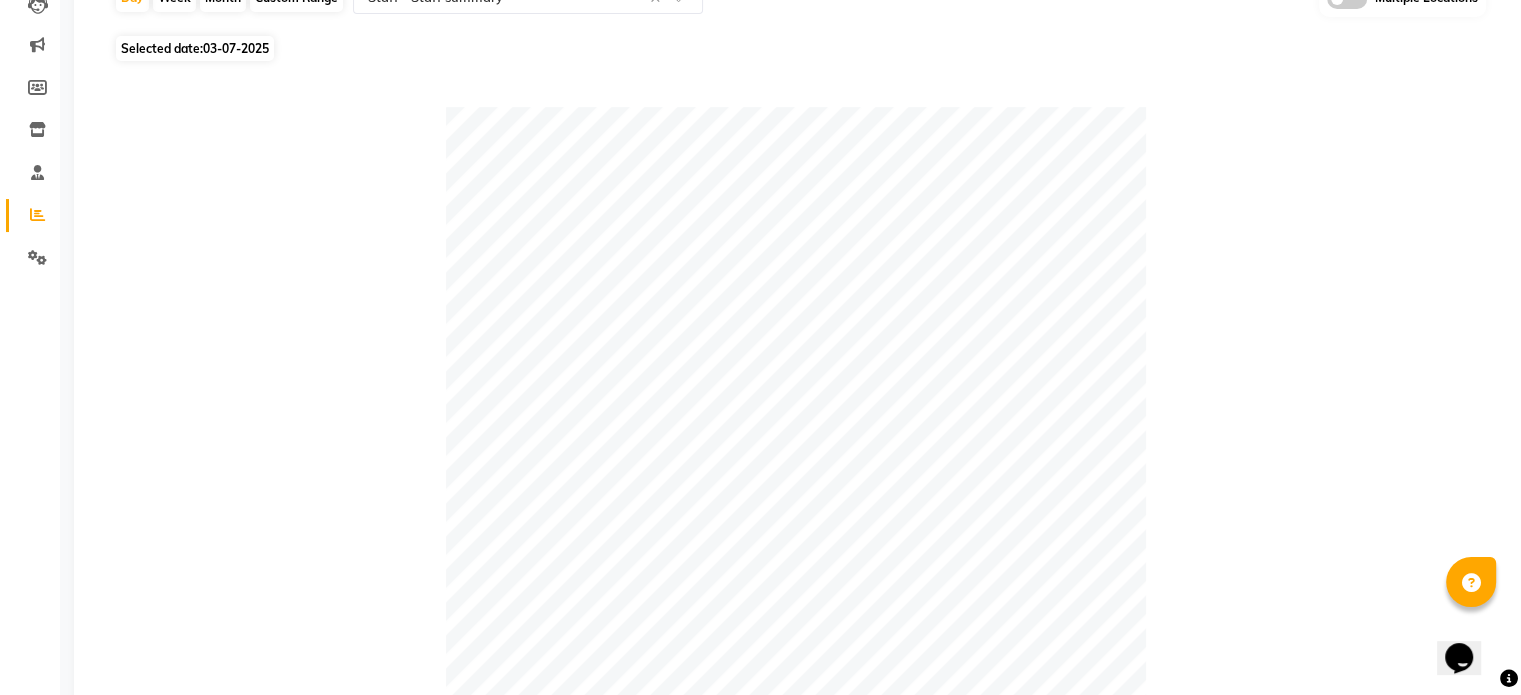 click on "Selected date:  [DATE]  Location Stylist Customer Invoices Services Services W/o Tax Memberships Products Packages Vouchers Prepaid Gifts Average Total Total W/o Tax Payment Redemption Redemption Share Emp Code Location Stylist Customer Invoices Services Services W/o Tax Memberships Products Packages Vouchers Prepaid Gifts Average Total Total W/o Tax Payment Redemption Redemption Share Emp Code Total [NUMBER] [NUMBER] [CURRENCY][NUMBER] [CURRENCY][NUMBER] [CURRENCY][NUMBER] [CURRENCY][NUMBER] [CURRENCY][NUMBER] [CURRENCY][NUMBER] [CURRENCY][NUMBER] [CURRENCY][NUMBER] [CURRENCY][NUMBER] [CURRENCY][NUMBER] [CURRENCY][NUMBER] [CURRENCY][NUMBER] [CURRENCY][NUMBER] [CURRENCY][NUMBER] Salon Apple Punawale [Unisex], Punawale [FIRST] [LAST] [NUMBER] [NUMBER] [CURRENCY][NUMBER] [CURRENCY][NUMBER] [CURRENCY][NUMBER] [CURRENCY][NUMBER] [CURRENCY][NUMBER] [CURRENCY][NUMBER] [CURRENCY][NUMBER] [CURRENCY][NUMBER] [CURRENCY][NUMBER] [CURRENCY][NUMBER] [CURRENCY][NUMBER] [CURRENCY][NUMBER] [CURRENCY][NUMBER] [CURRENCY][NUMBER] [PRODUCT_CODE] Salon Apple Punawale [Unisex], Punawale [FIRST] [LAST] [NUMBER] [NUMBER]" 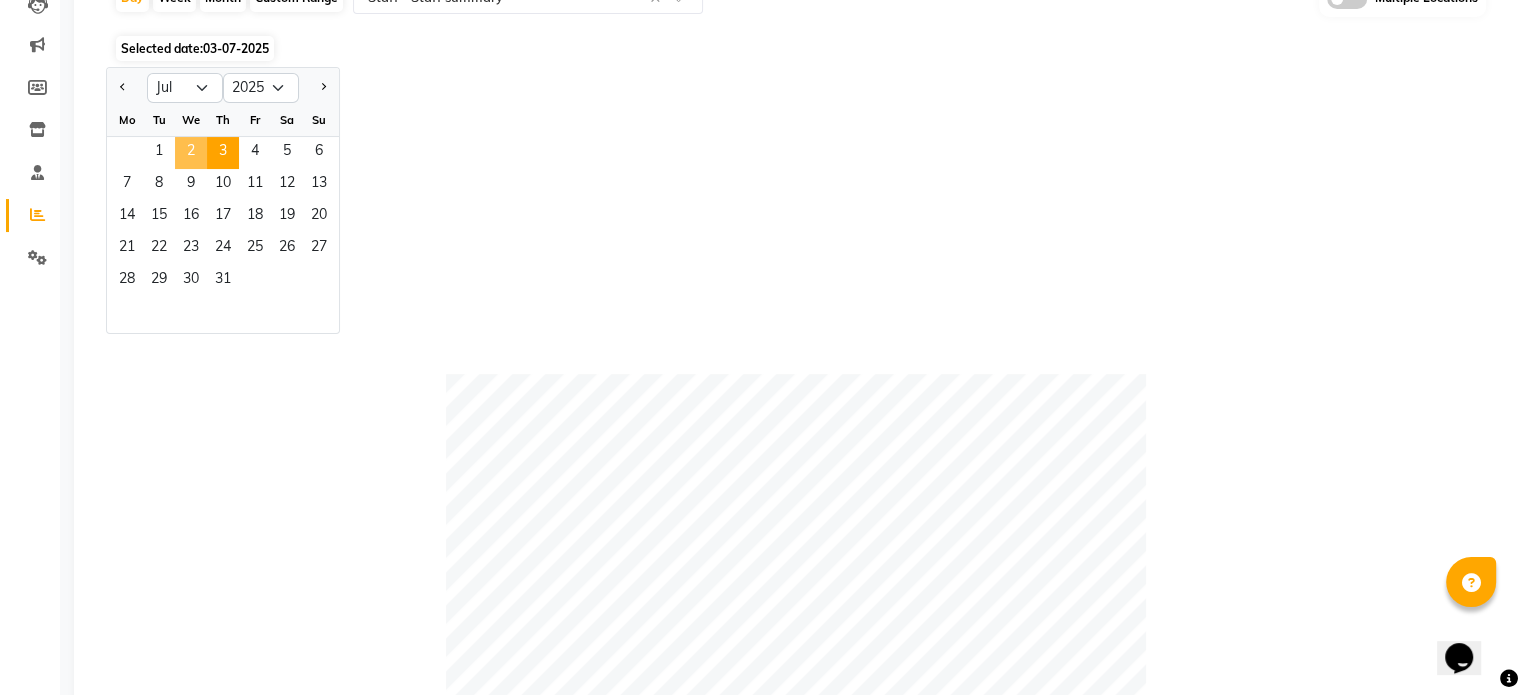click on "2" 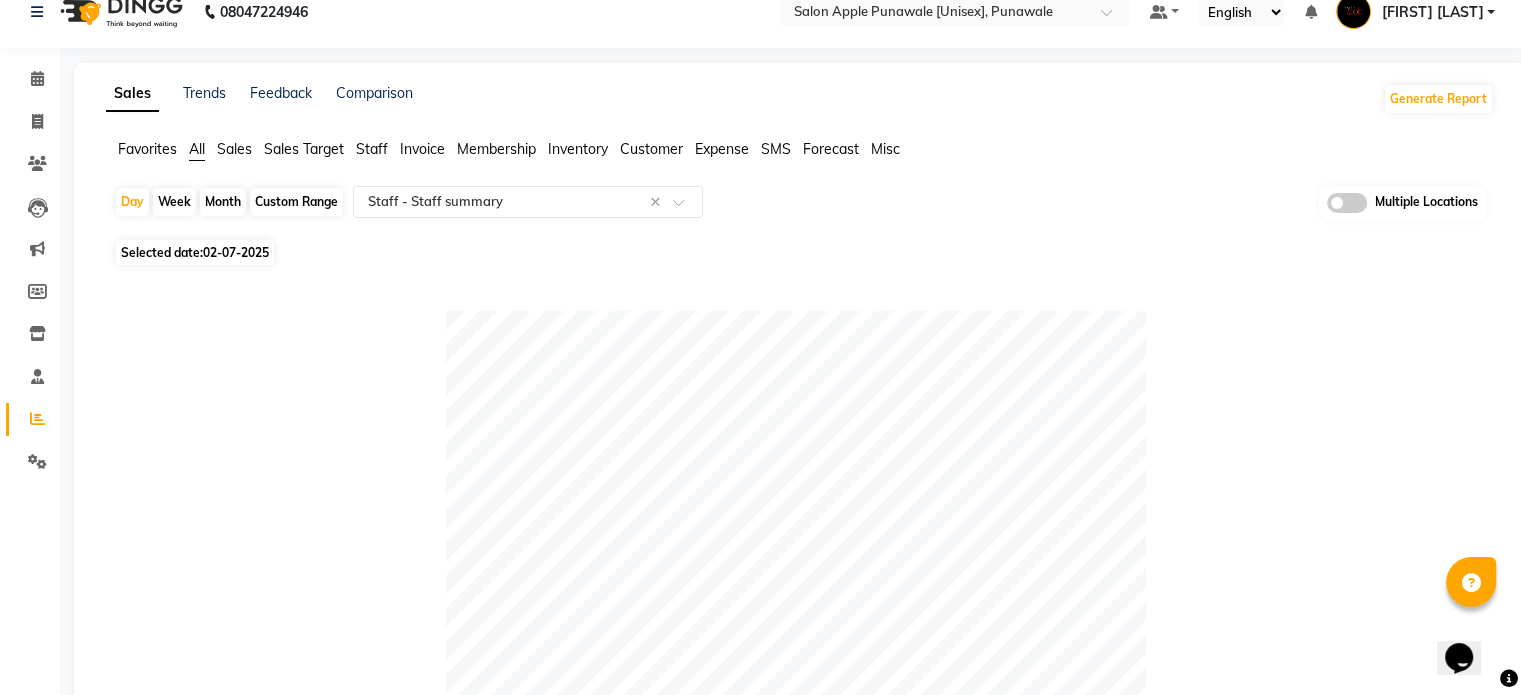 scroll, scrollTop: 0, scrollLeft: 0, axis: both 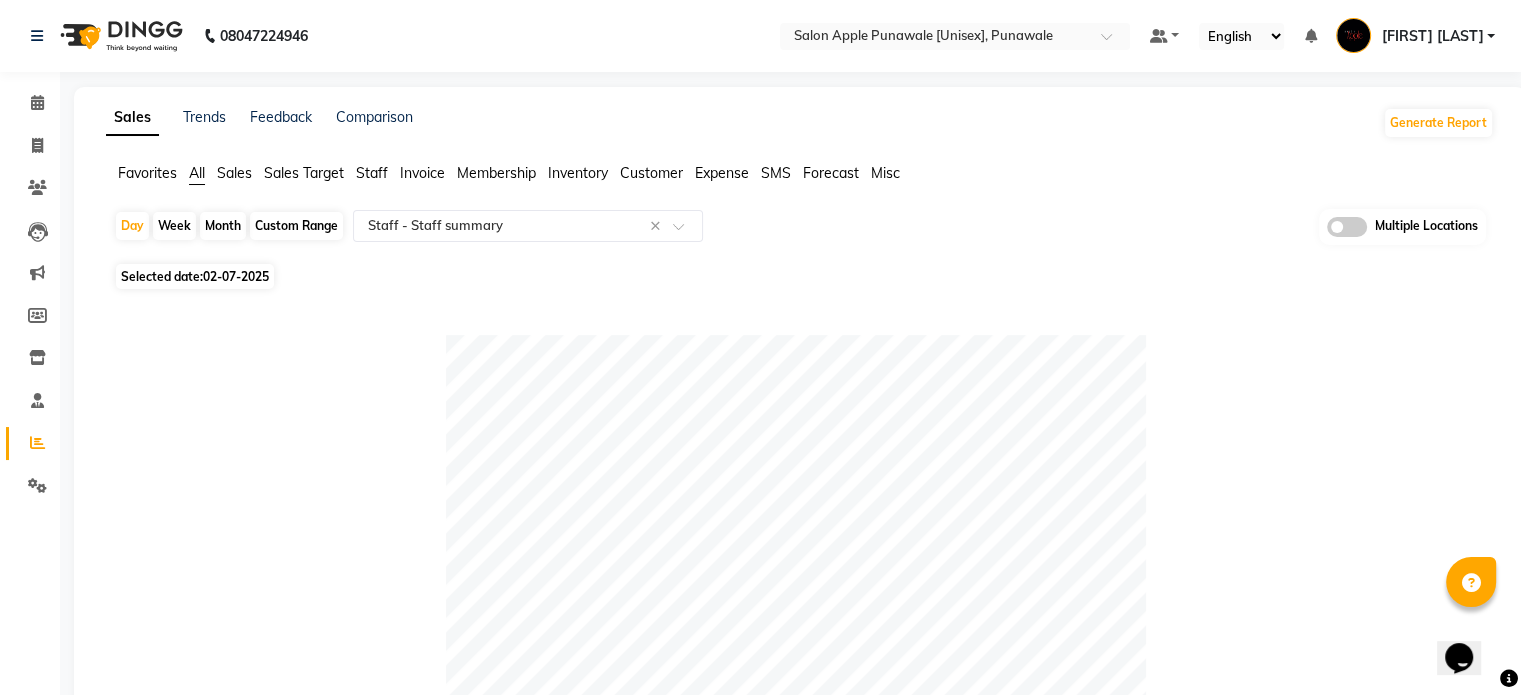 click on "Selected date:  [DATE]" 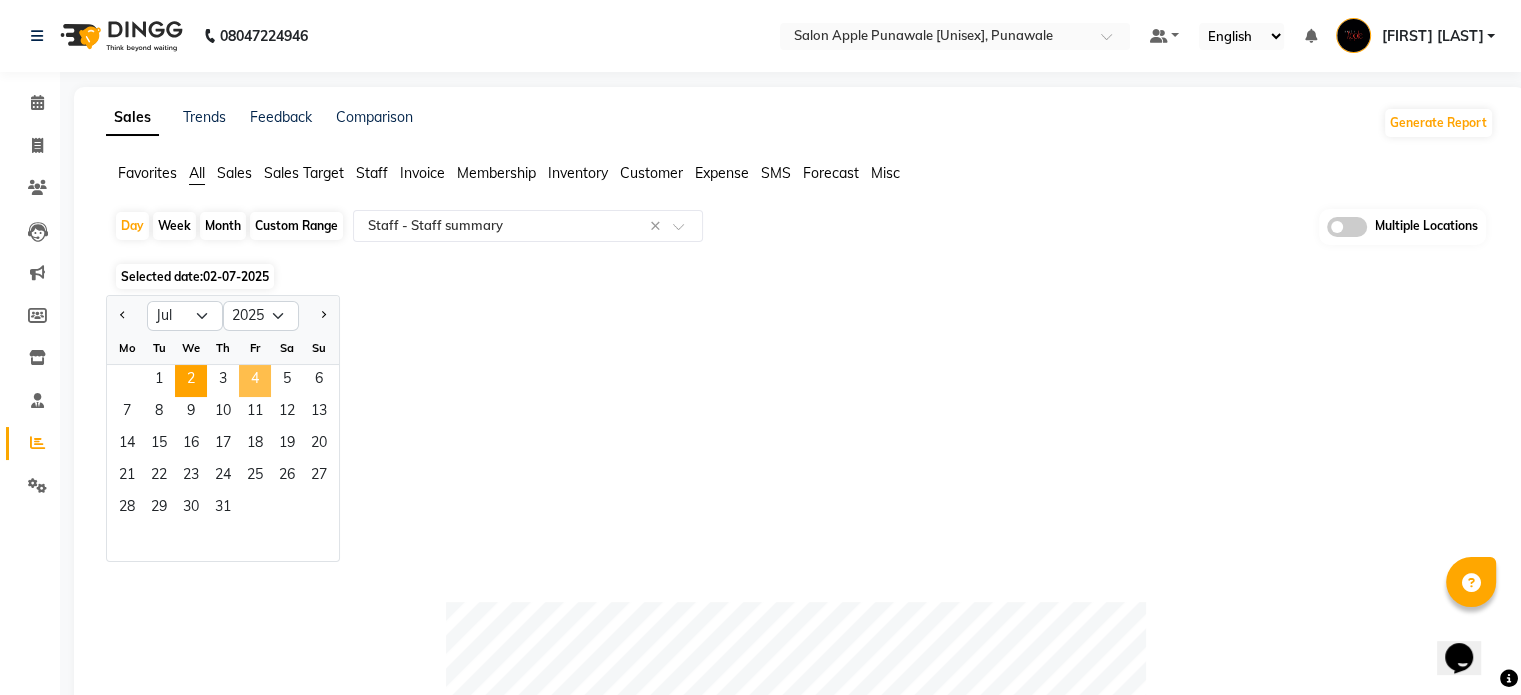 click on "4" 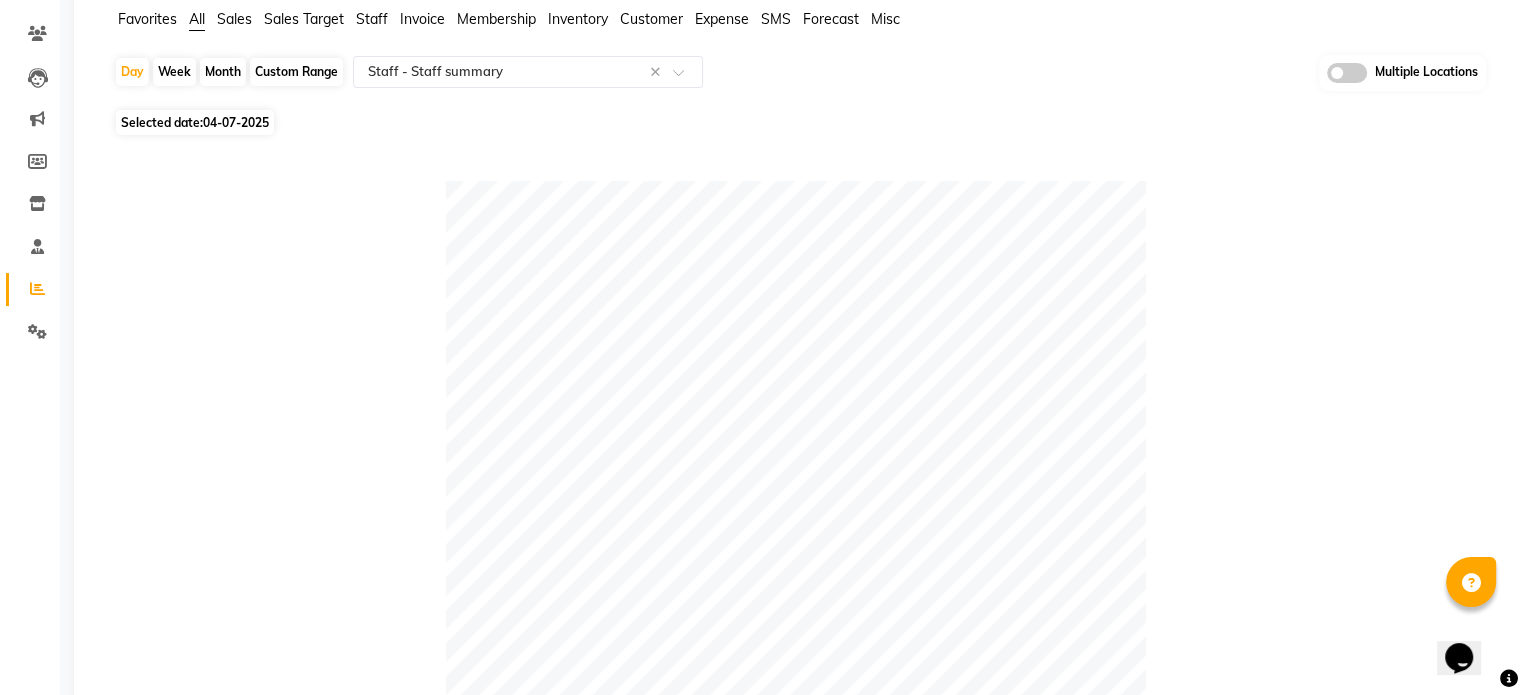 scroll, scrollTop: 139, scrollLeft: 0, axis: vertical 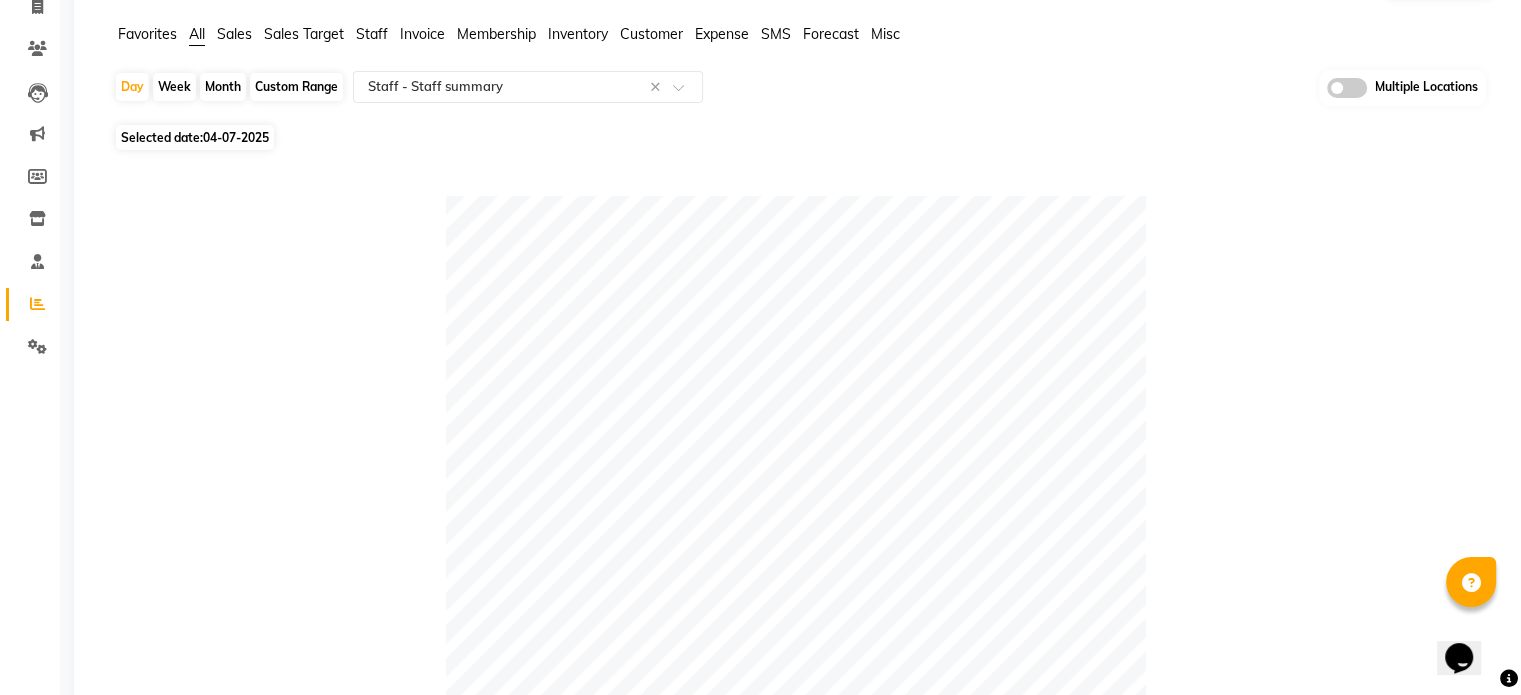 click on "04-07-2025" 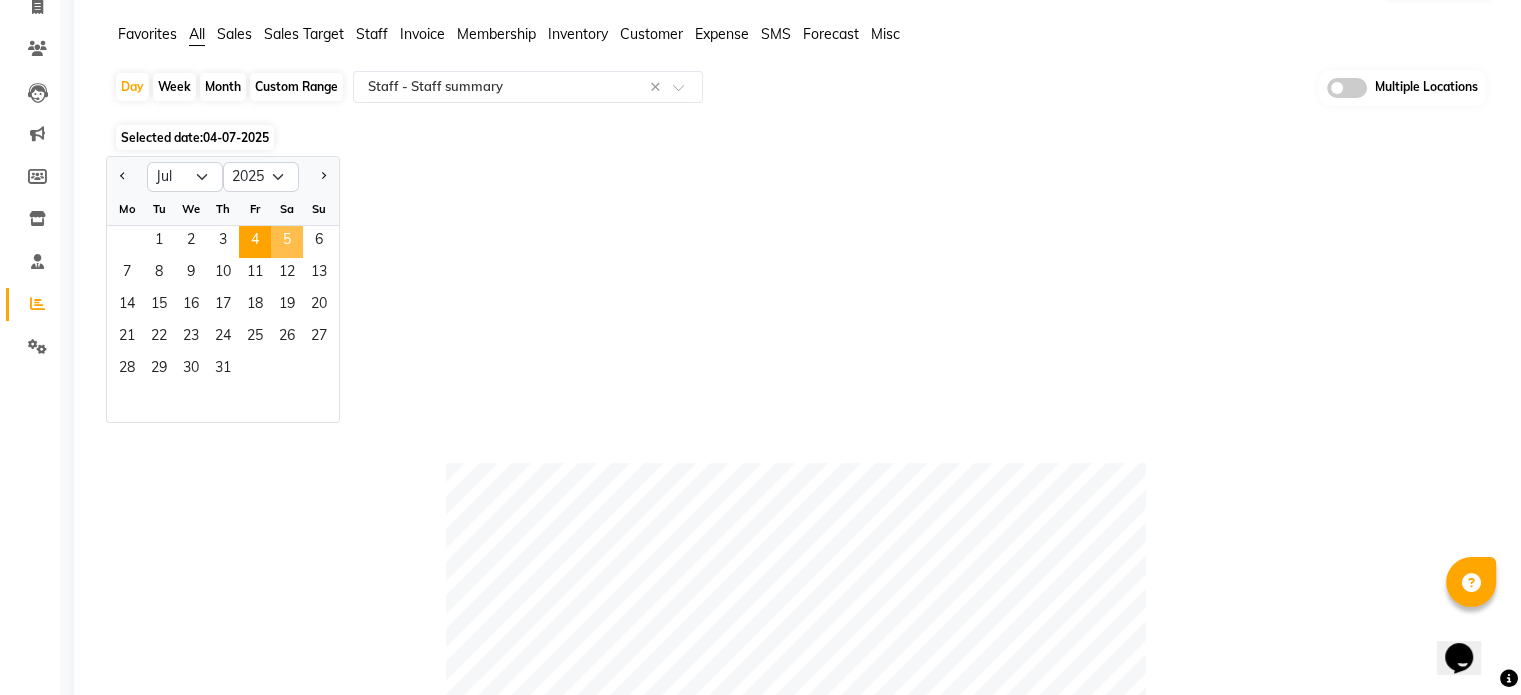 click on "5" 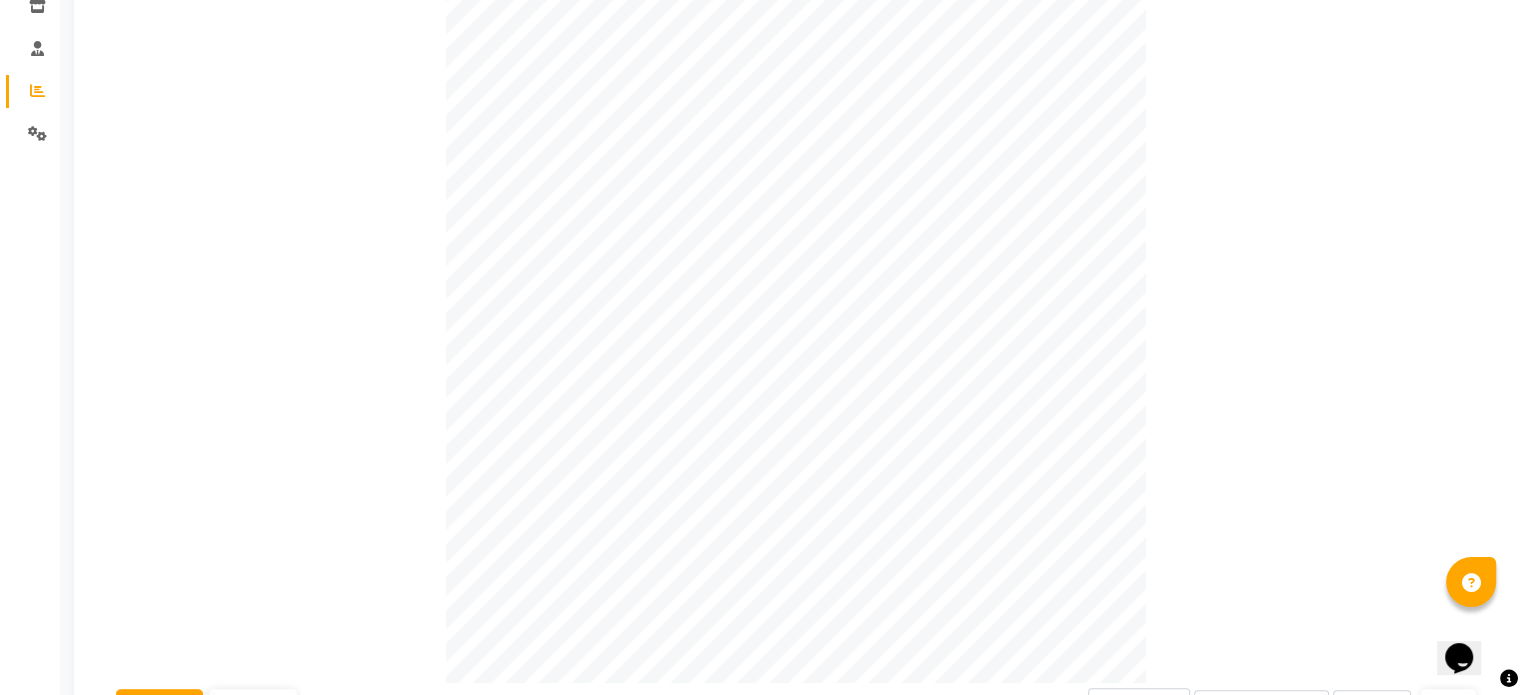 scroll, scrollTop: 239, scrollLeft: 0, axis: vertical 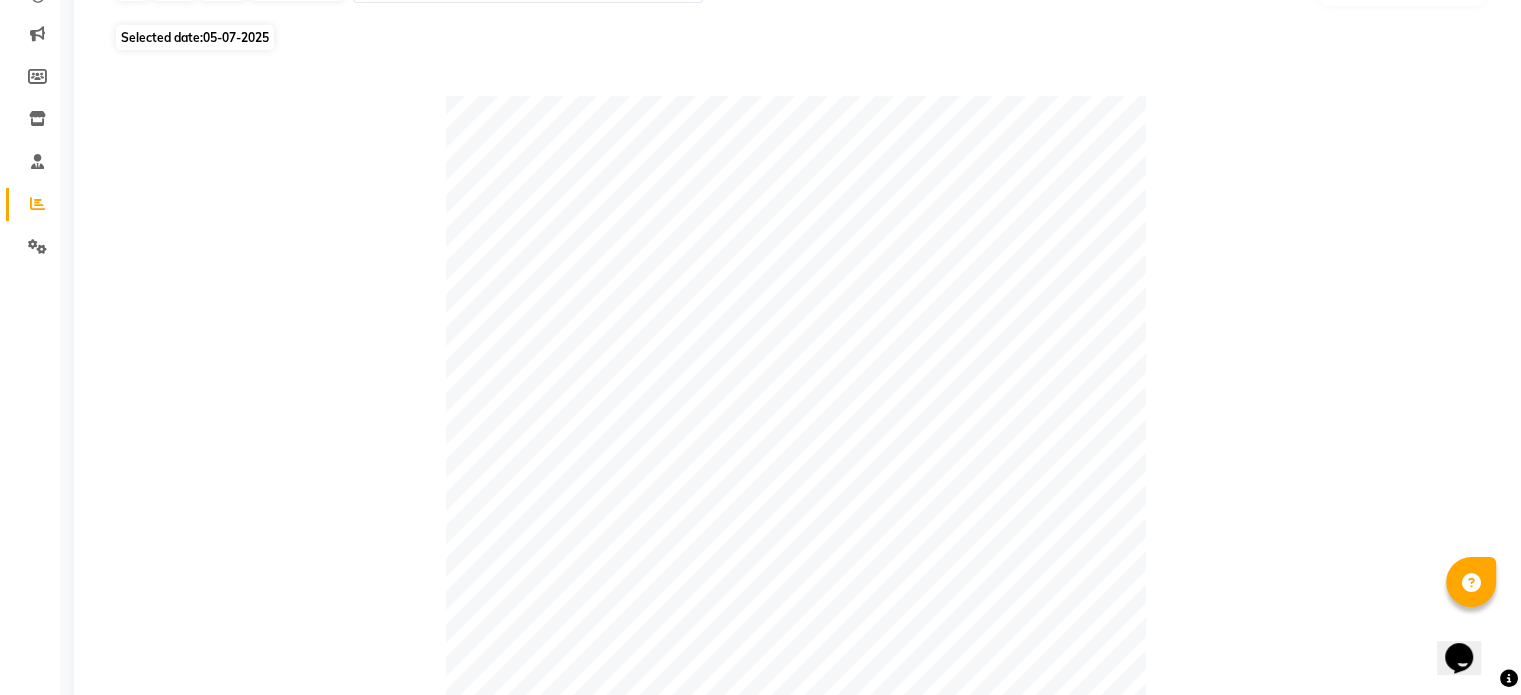 click on "Selected date:  [DATE]  Location Stylist Customer Invoices Services Services W/o Tax Memberships Products Packages Vouchers Prepaid Gifts Average Total Total W/o Tax Payment Redemption Redemption Share Emp Code Location Stylist Customer Invoices Services Services W/o Tax Memberships Products Packages Vouchers Prepaid Gifts Average Total Total W/o Tax Payment Redemption Redemption Share Emp Code Total [NUMBER] [NUMBER] [CURRENCY][NUMBER] [CURRENCY][NUMBER] [CURRENCY][NUMBER] [CURRENCY][NUMBER] [CURRENCY][NUMBER] [CURRENCY][NUMBER] [CURRENCY][NUMBER] [CURRENCY][NUMBER] [CURRENCY][NUMBER] [CURRENCY][NUMBER] [CURRENCY][NUMBER] [CURRENCY][NUMBER] [CURRENCY][NUMBER] [CURRENCY][NUMBER] Salon Apple Punawale [Unisex], Punawale [FIRST] [LAST]  [NUMBER] [NUMBER] [CURRENCY][NUMBER] [CURRENCY][NUMBER] [CURRENCY][NUMBER] [CURRENCY][NUMBER] [CURRENCY][NUMBER] [CURRENCY][NUMBER] [CURRENCY][NUMBER] [CURRENCY][NUMBER] [CURRENCY][NUMBER] [CURRENCY][NUMBER] [CURRENCY][NUMBER] [CURRENCY][NUMBER] [CURRENCY][NUMBER] [PRODUCT_CODE] Salon Apple Punawale [Unisex], Punawale [FIRST] [LAST] [NUMBER] [NUMBER]" 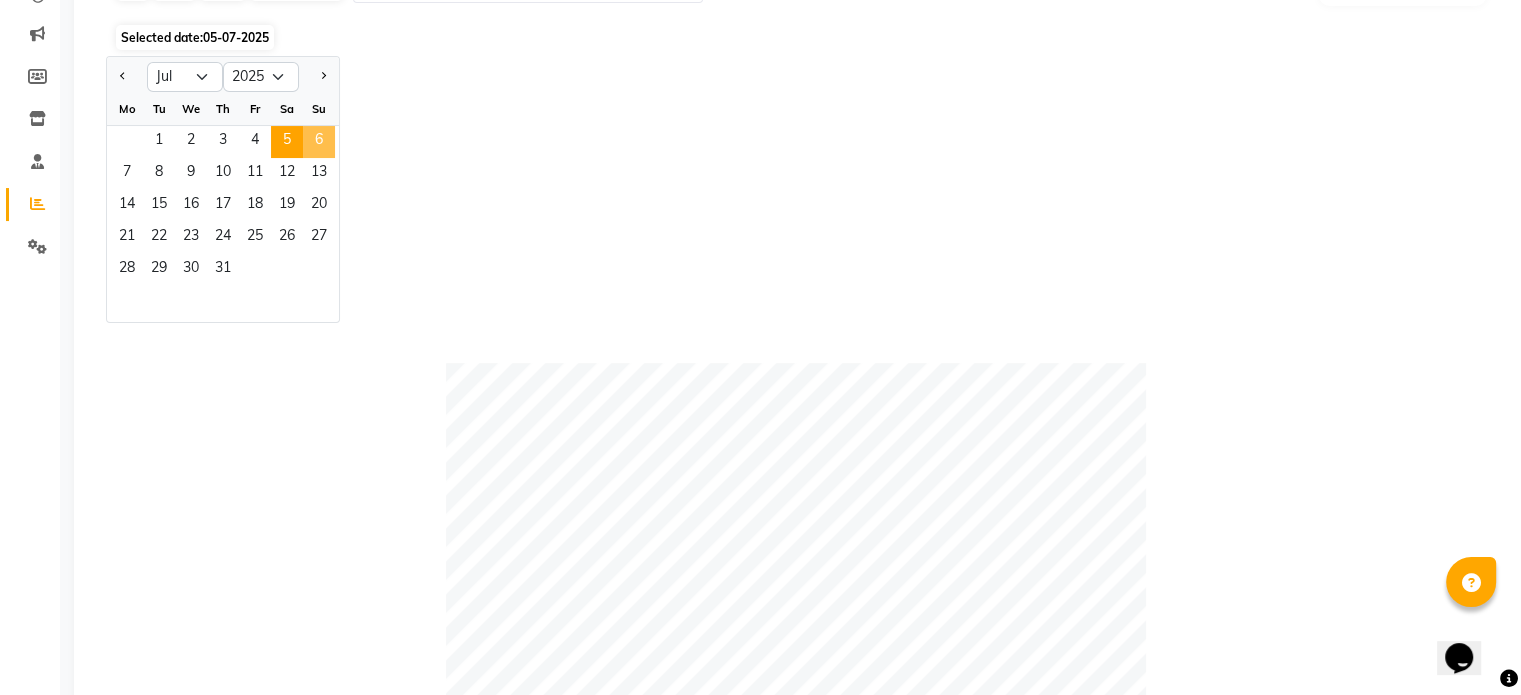 click on "6" 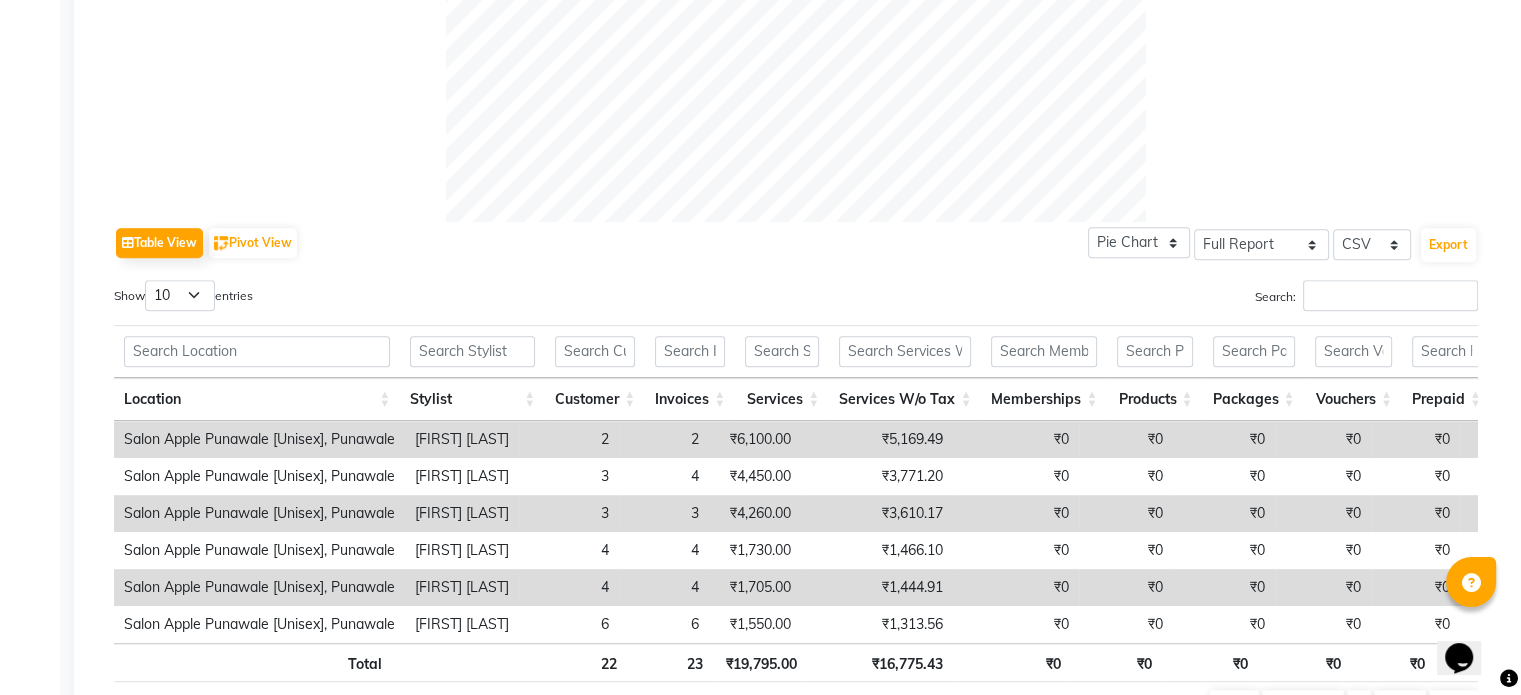 scroll, scrollTop: 139, scrollLeft: 0, axis: vertical 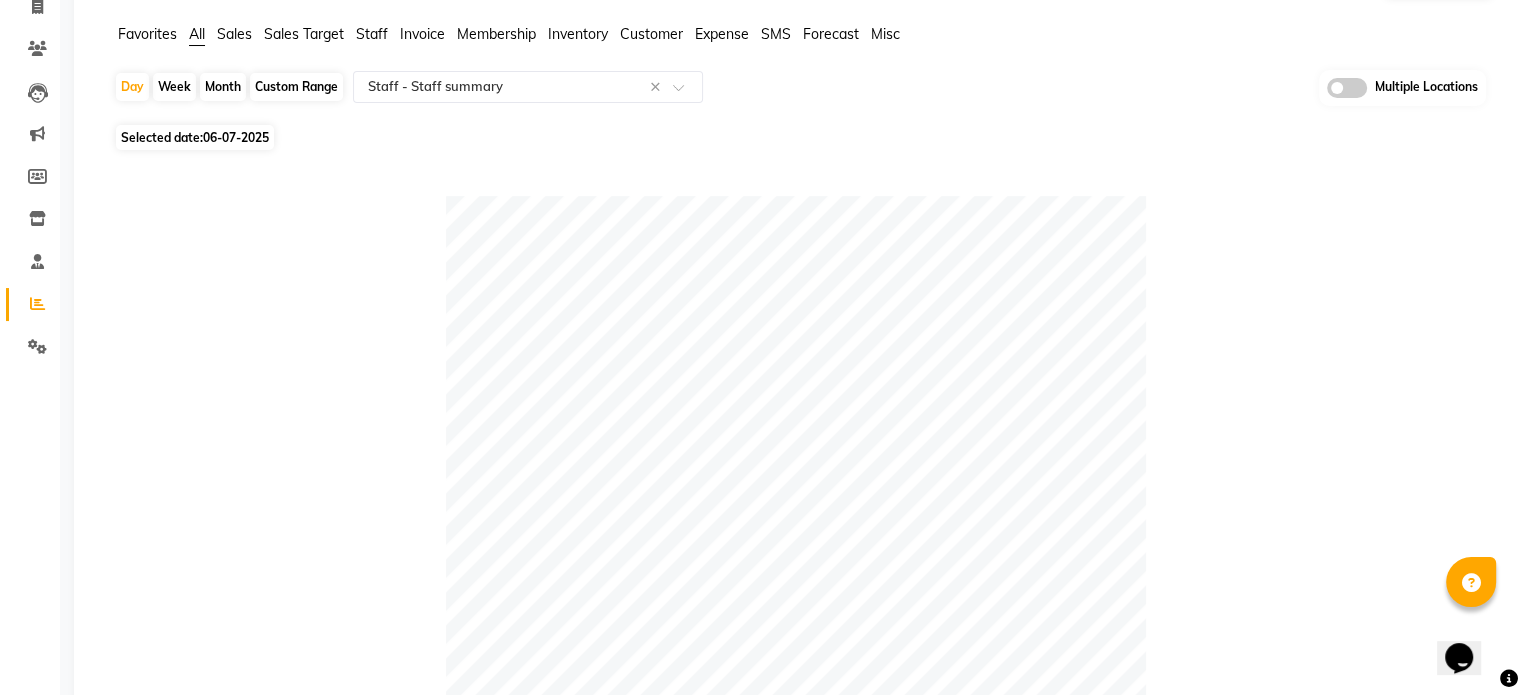click on "06-07-2025" 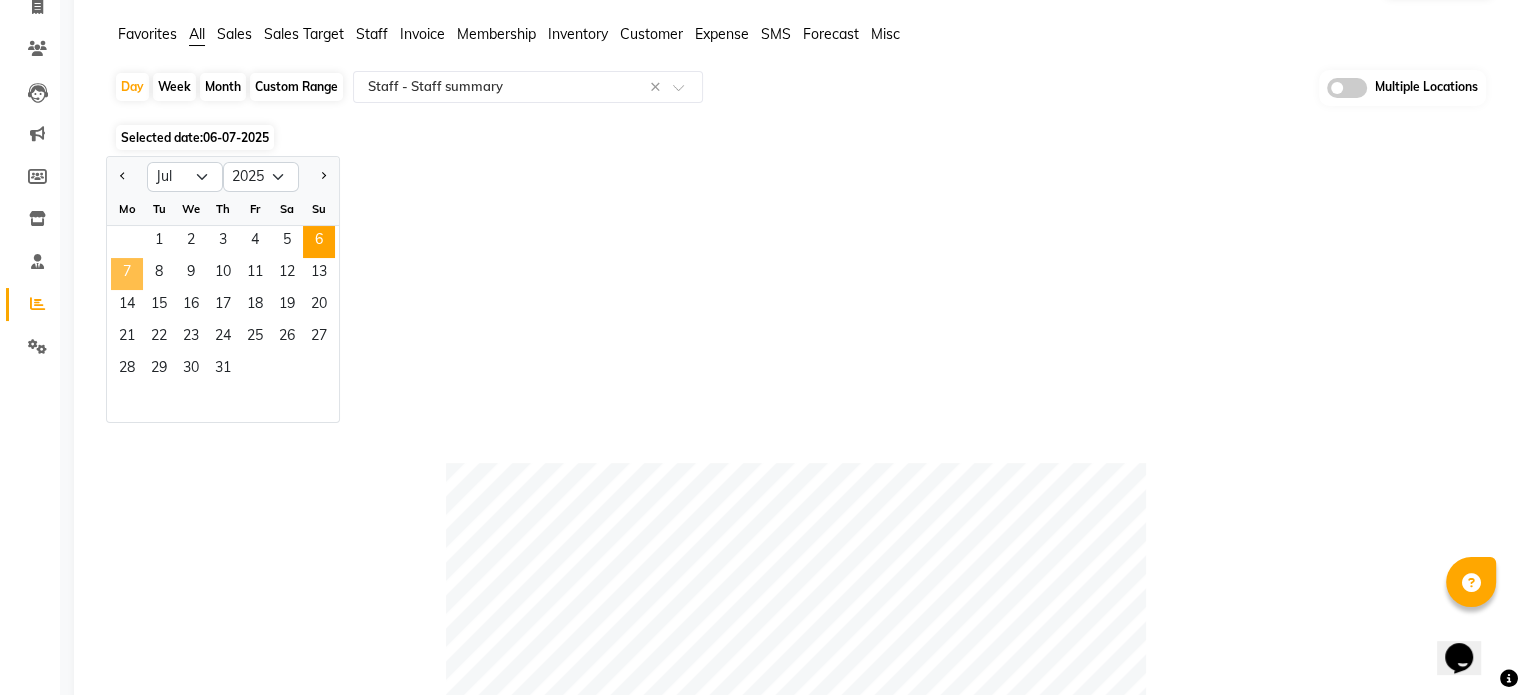click on "7" 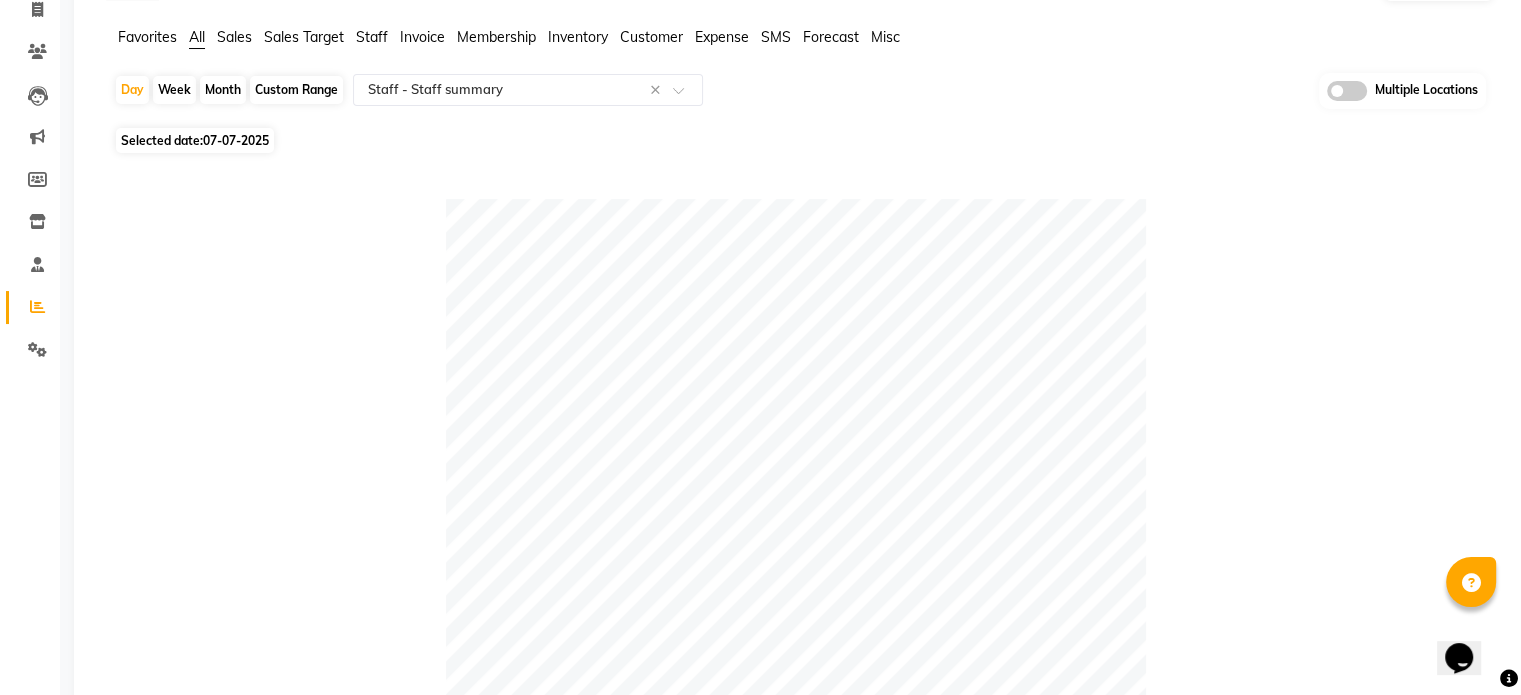 scroll, scrollTop: 128, scrollLeft: 0, axis: vertical 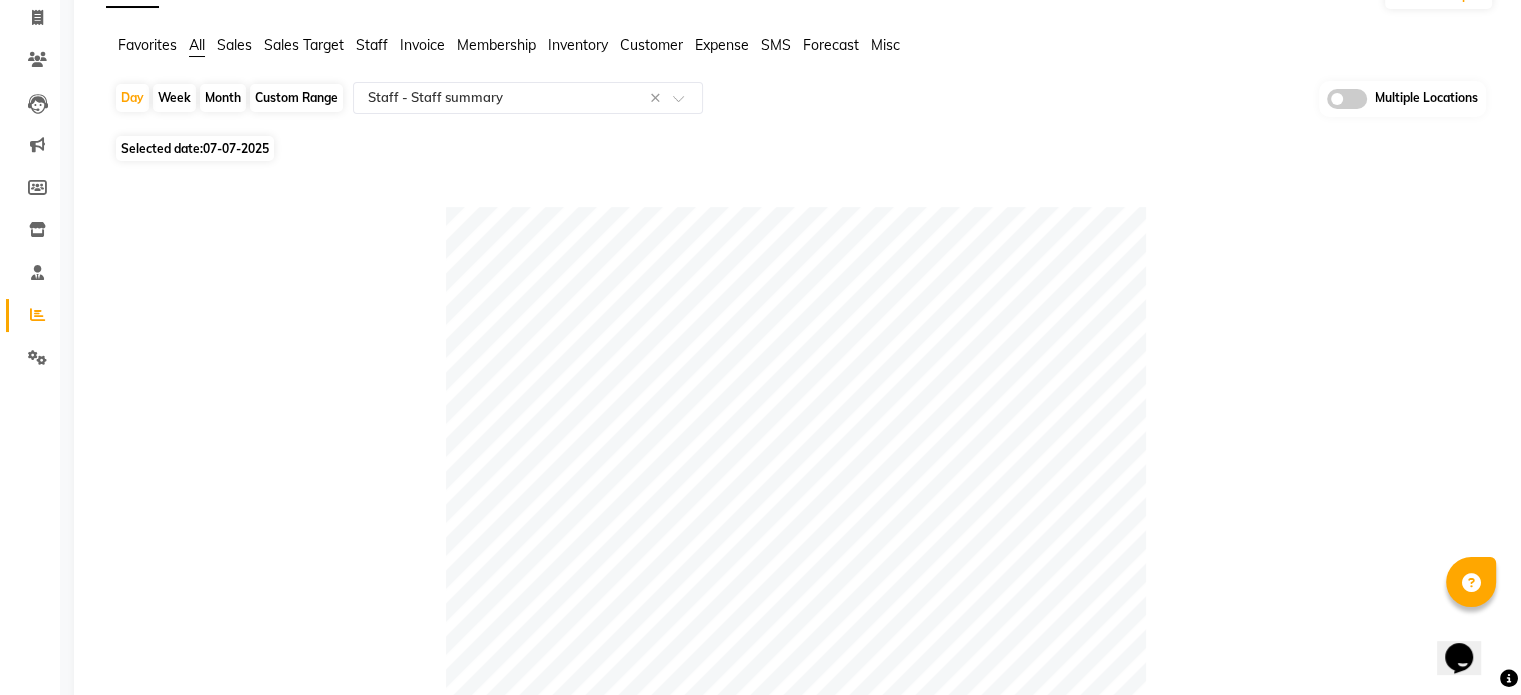 click on "07-07-2025" 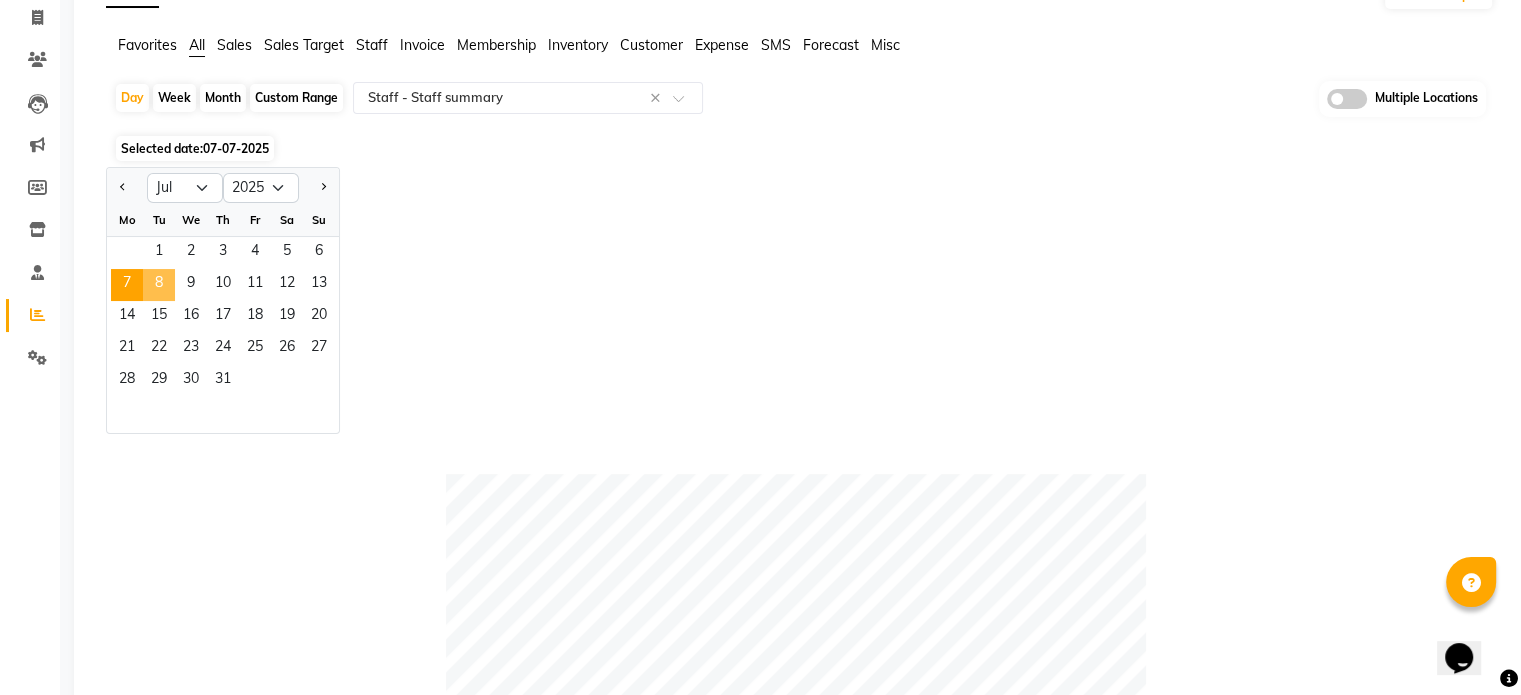 click on "8" 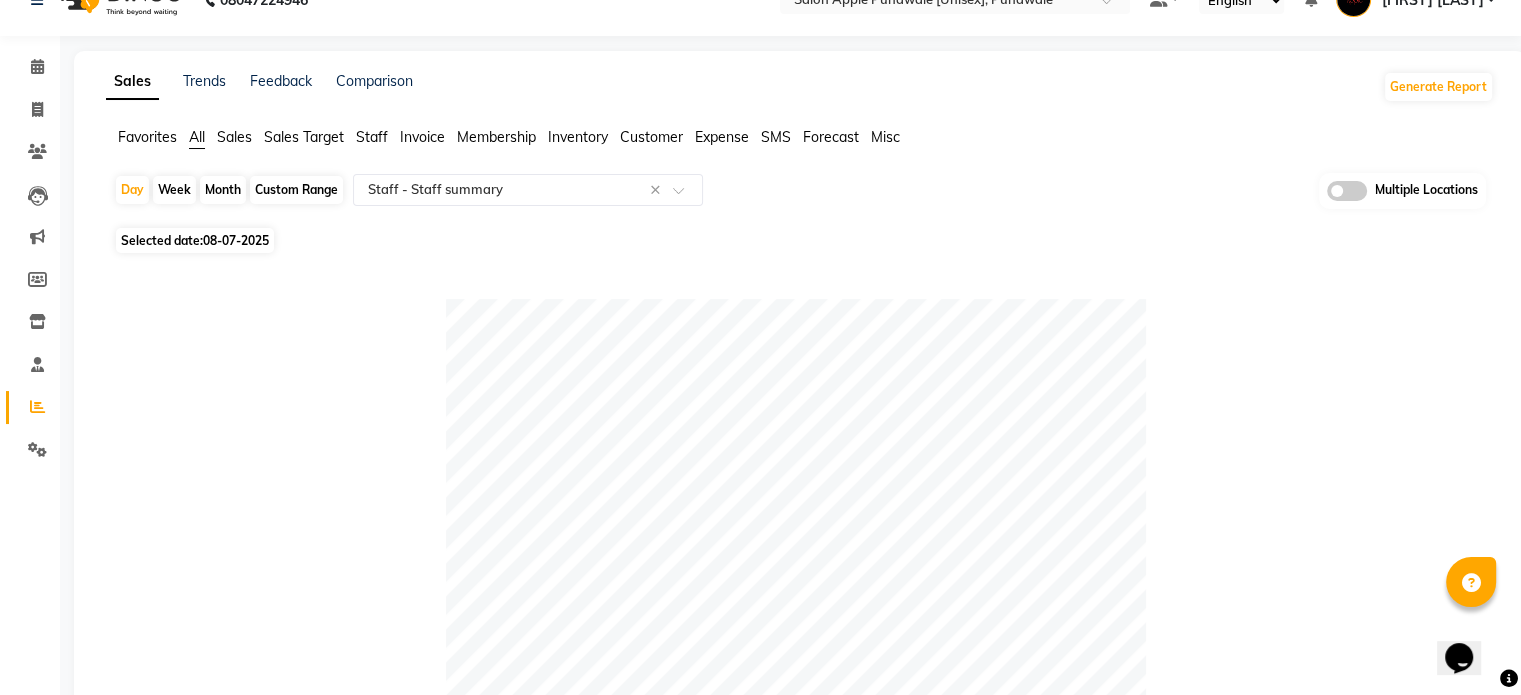 scroll, scrollTop: 0, scrollLeft: 0, axis: both 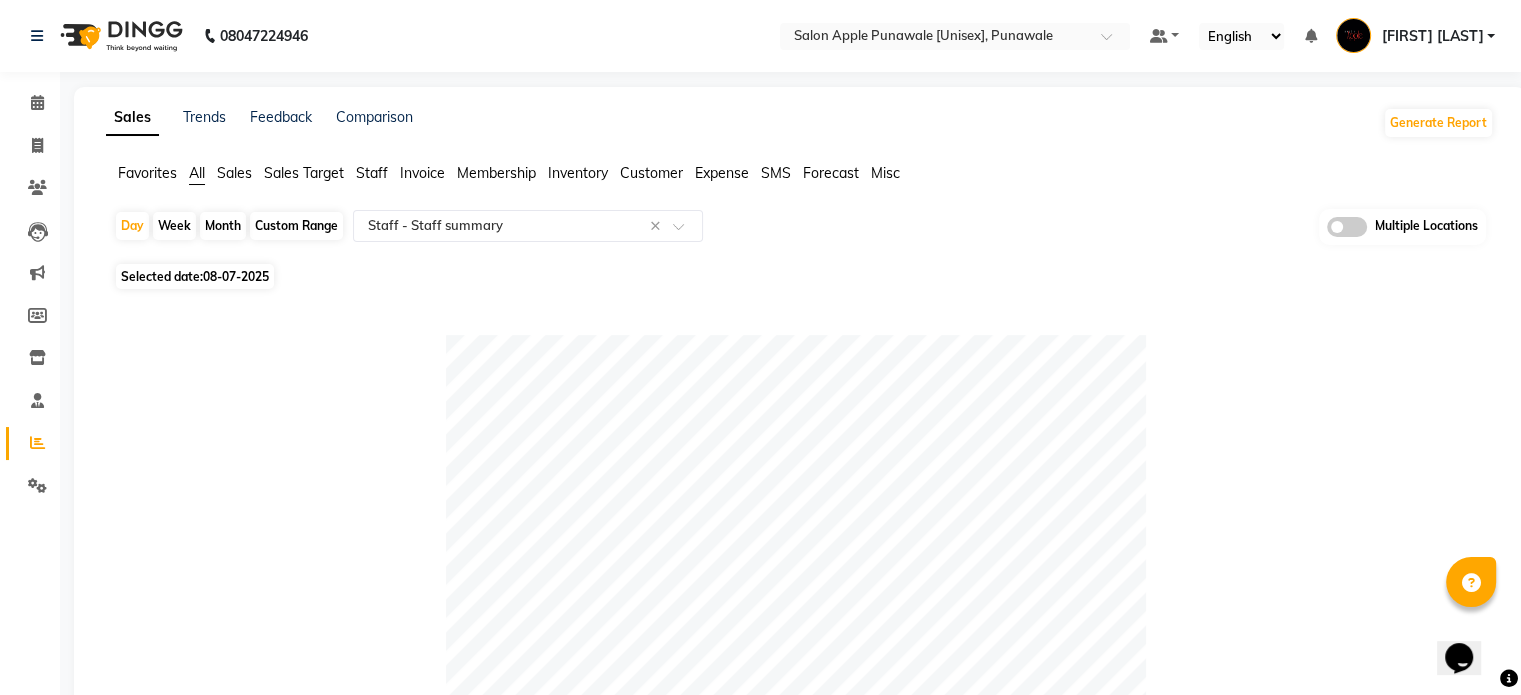 click on "Selected date:  [DATE]" 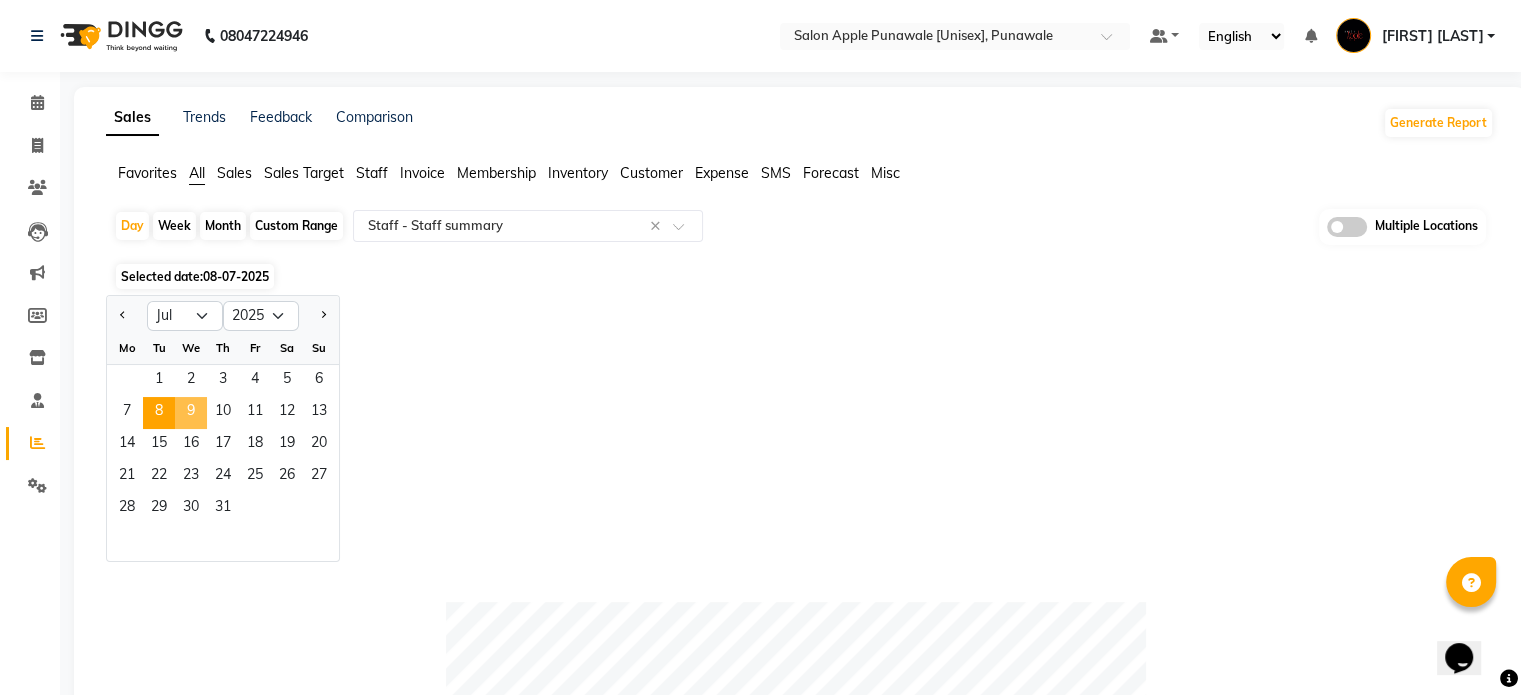 click on "9" 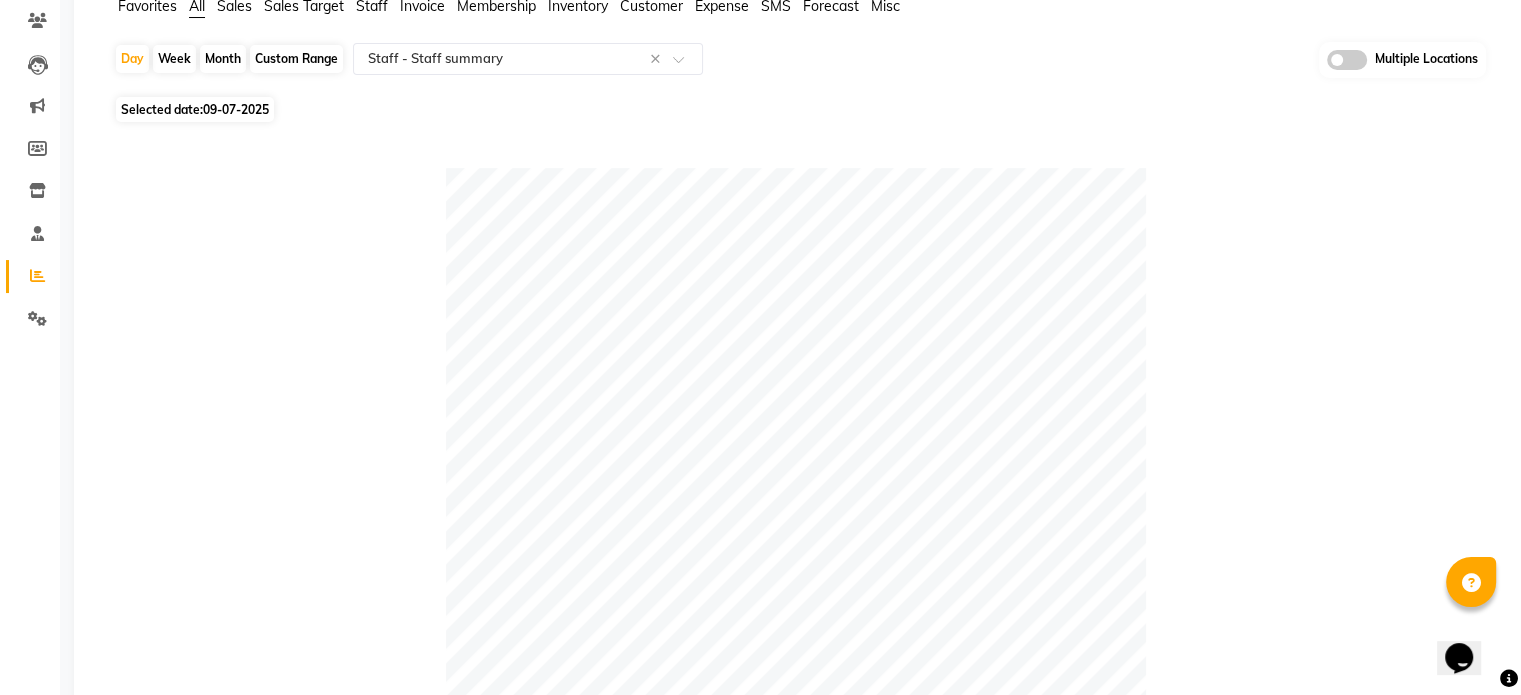 scroll, scrollTop: 165, scrollLeft: 0, axis: vertical 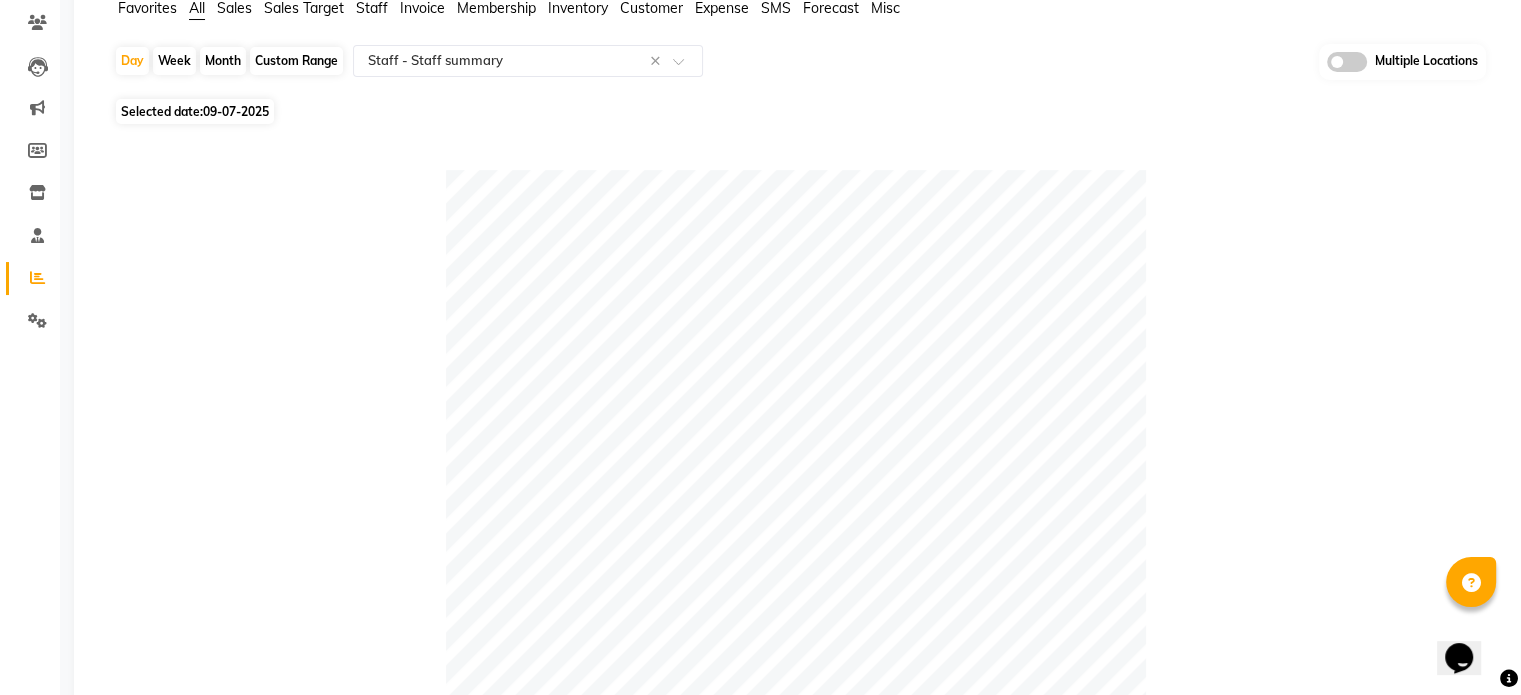 click on "Selected date:  [DATE]" 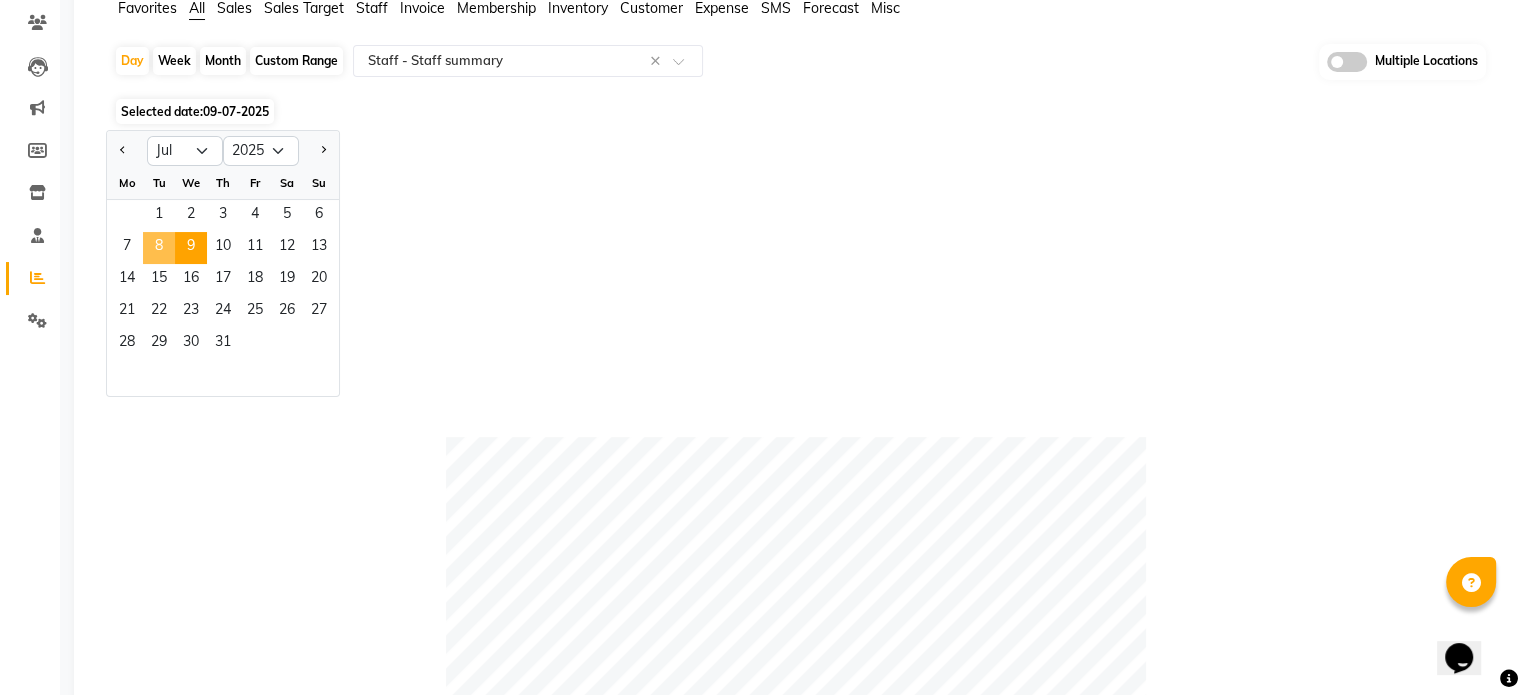 click on "8" 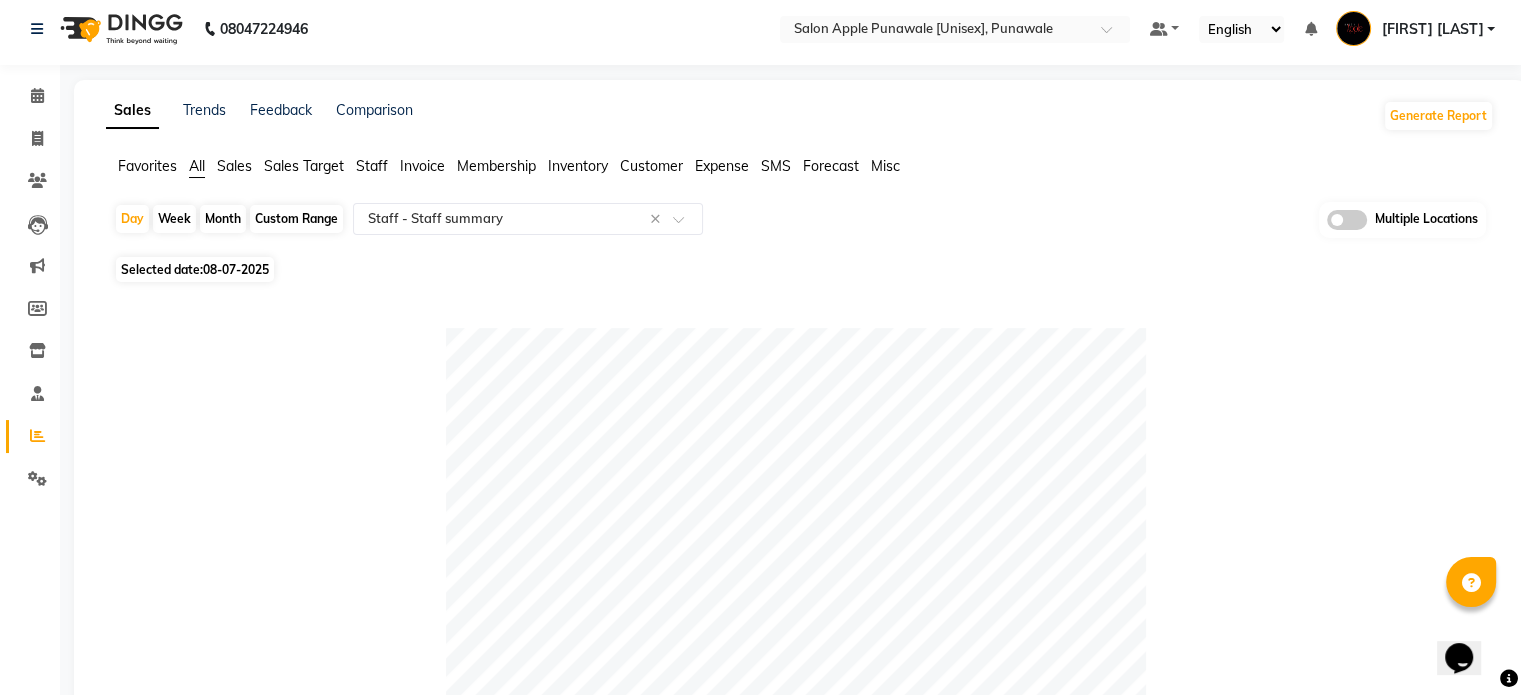 scroll, scrollTop: 0, scrollLeft: 0, axis: both 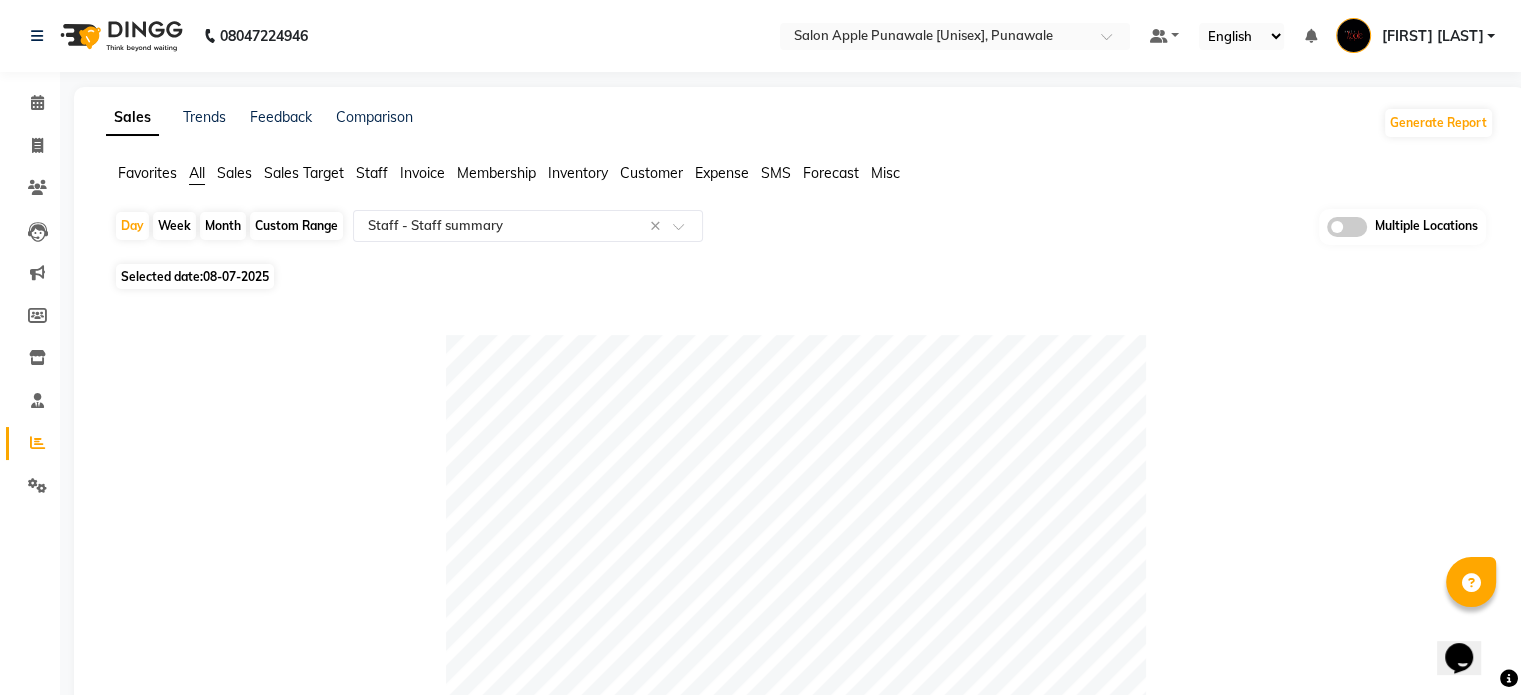 click on "08-07-2025" 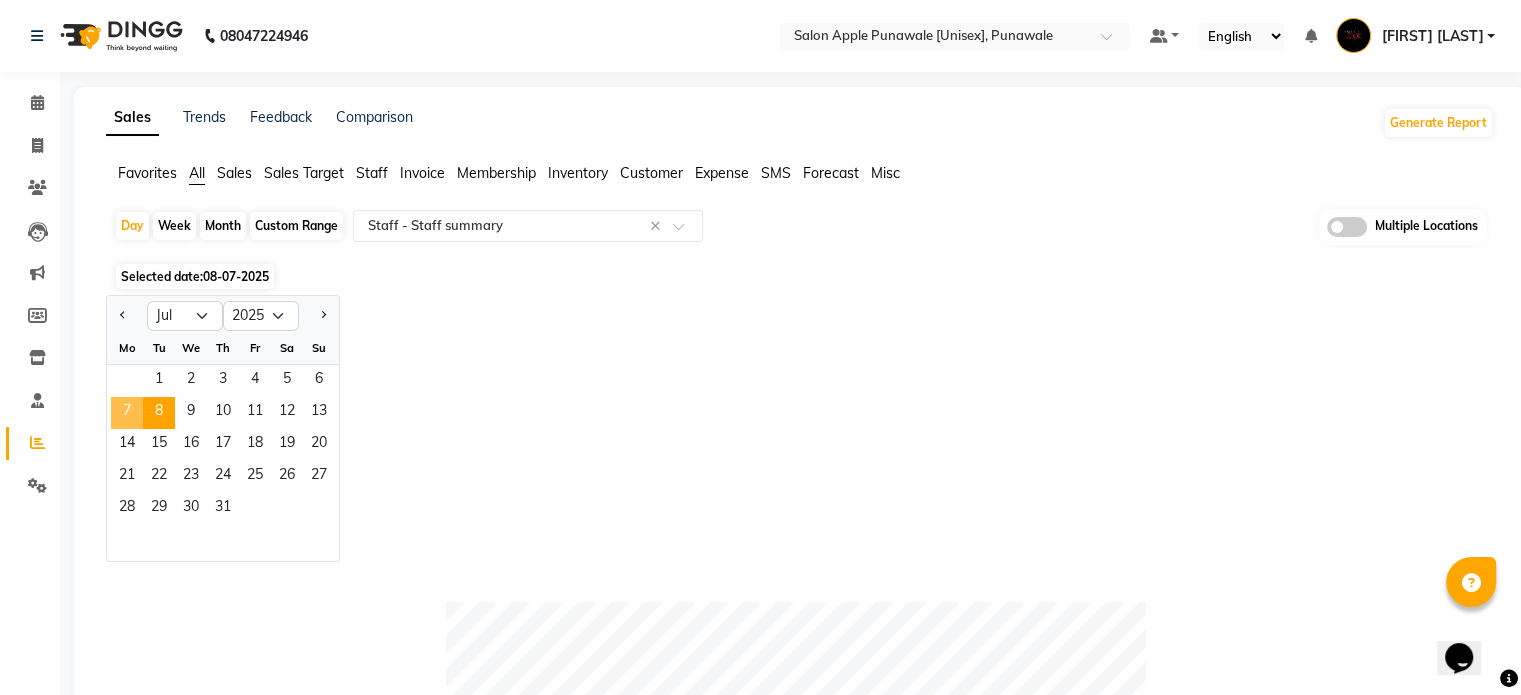 click on "7" 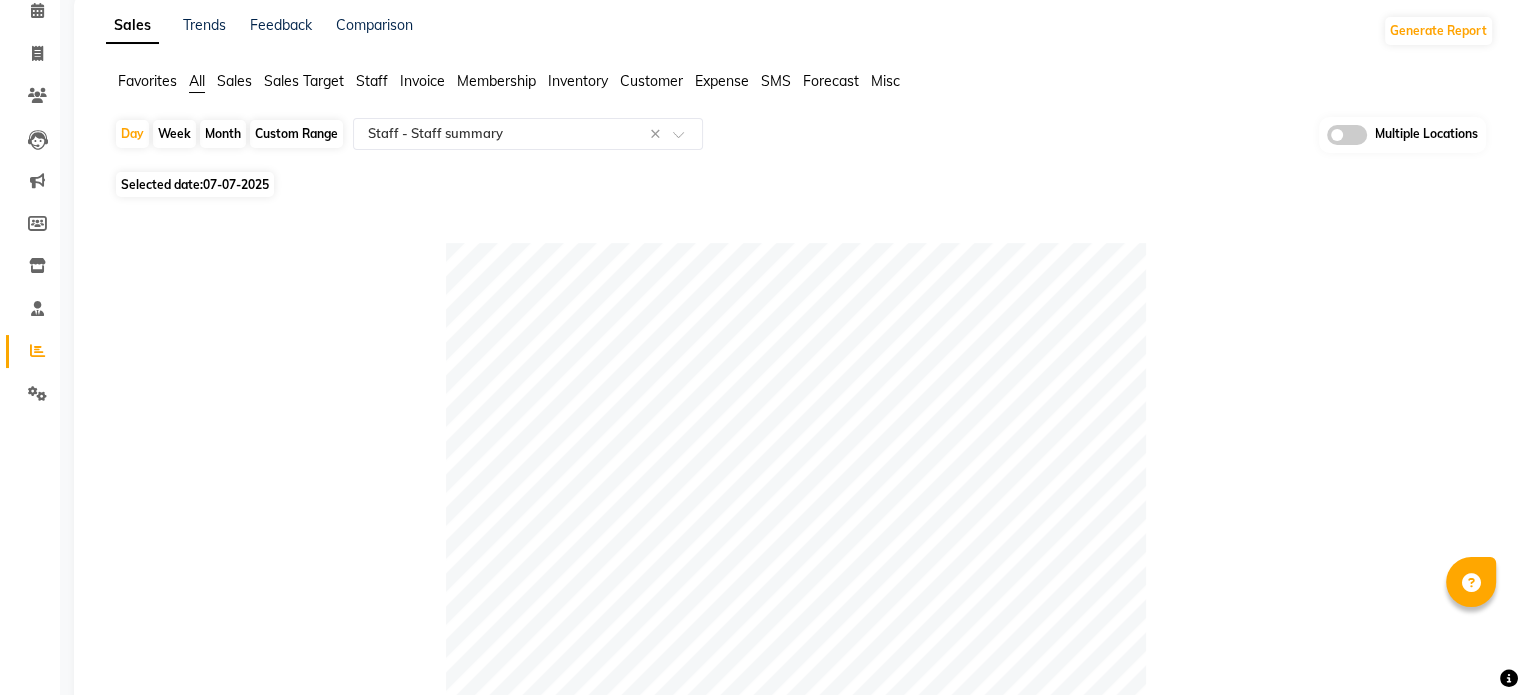 scroll, scrollTop: 28, scrollLeft: 0, axis: vertical 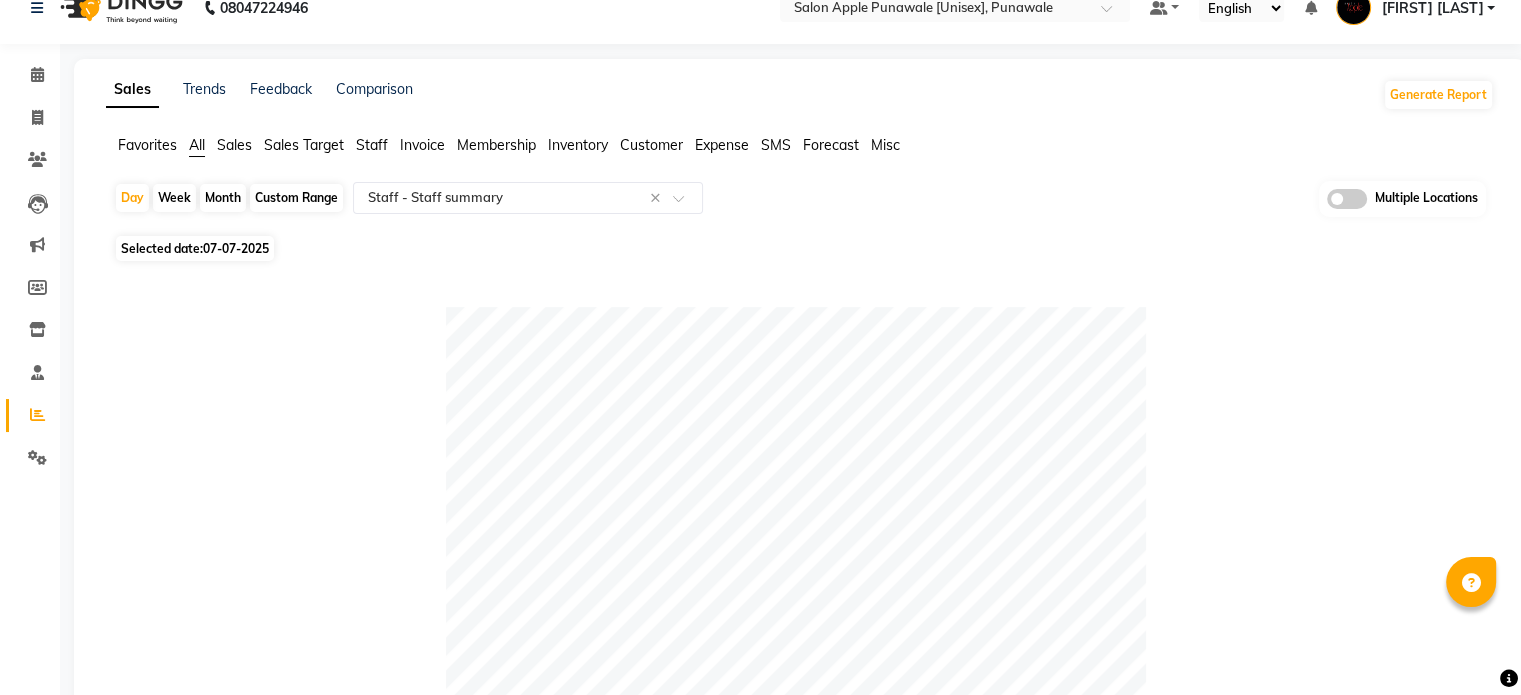 click on "07-07-2025" 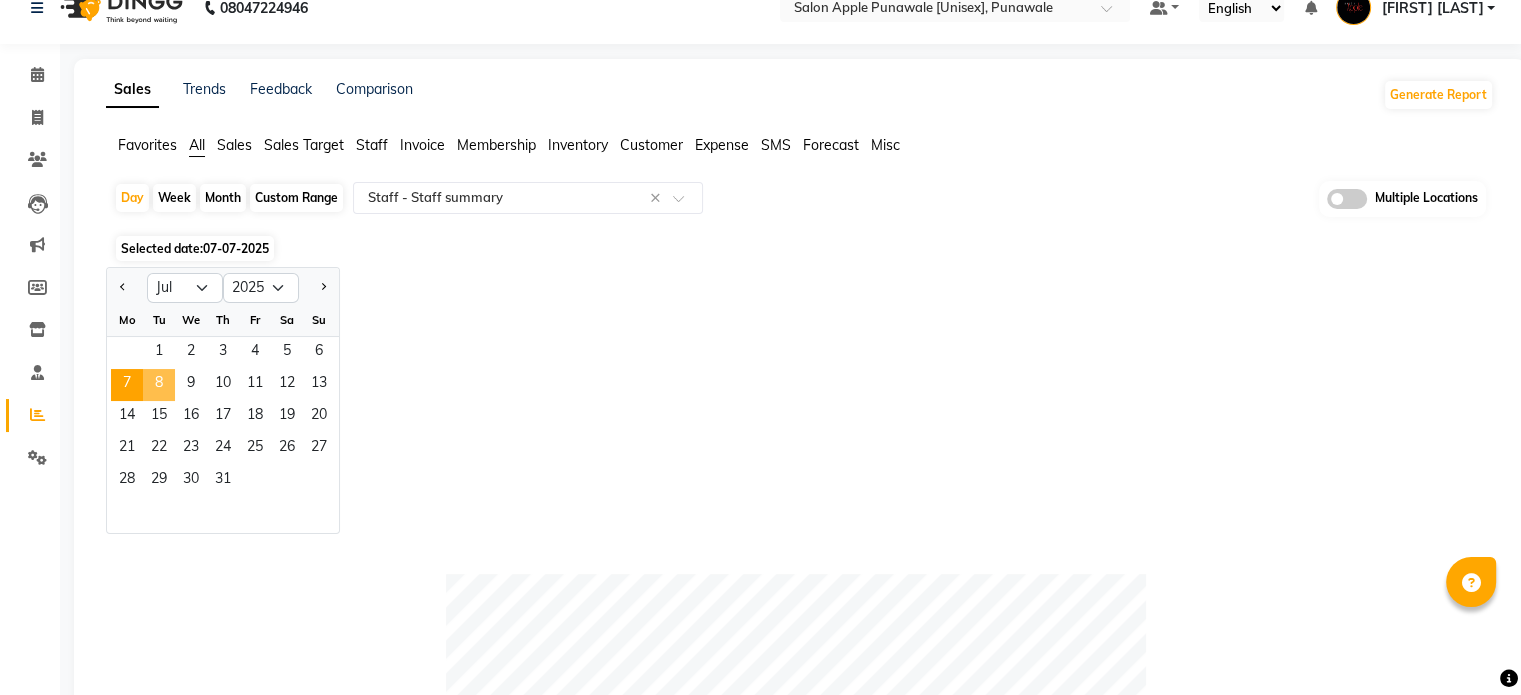 click on "8" 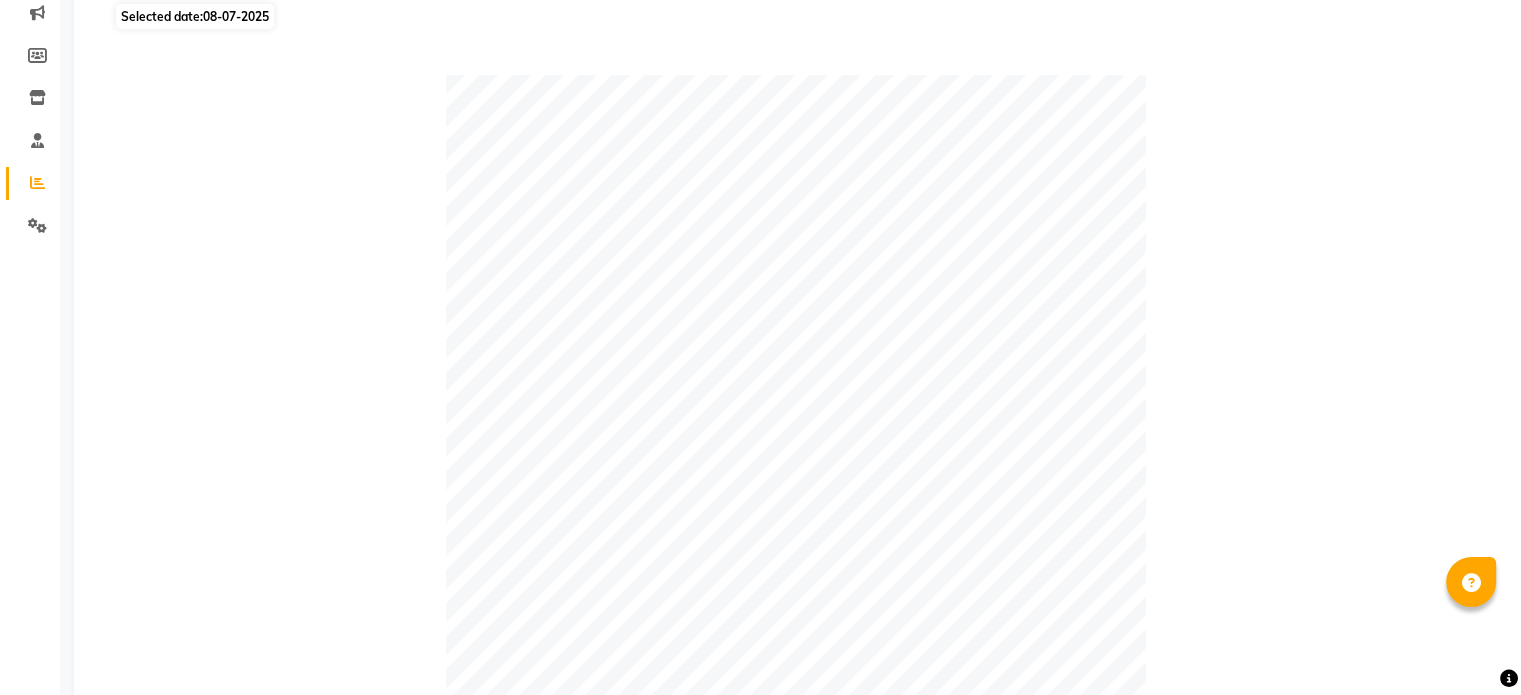 scroll, scrollTop: 128, scrollLeft: 0, axis: vertical 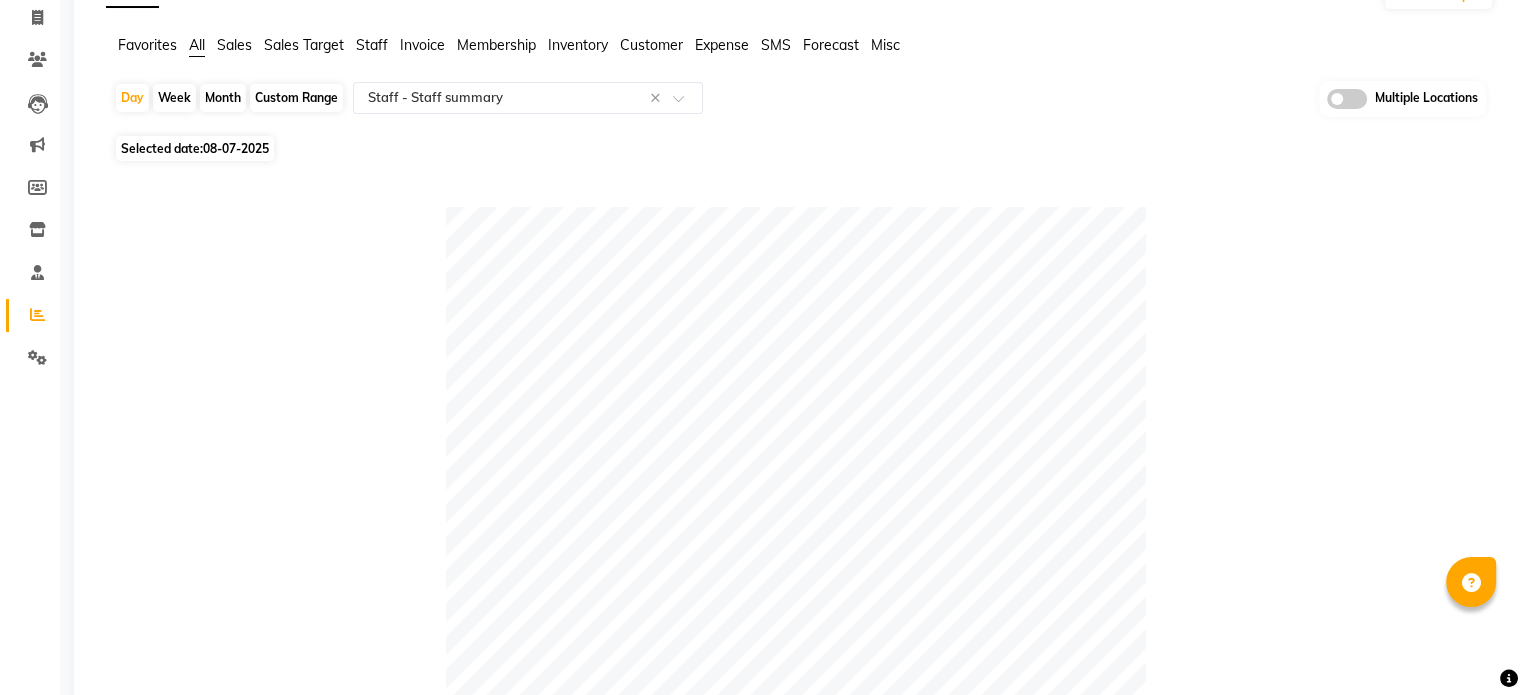 click on "08-07-2025" 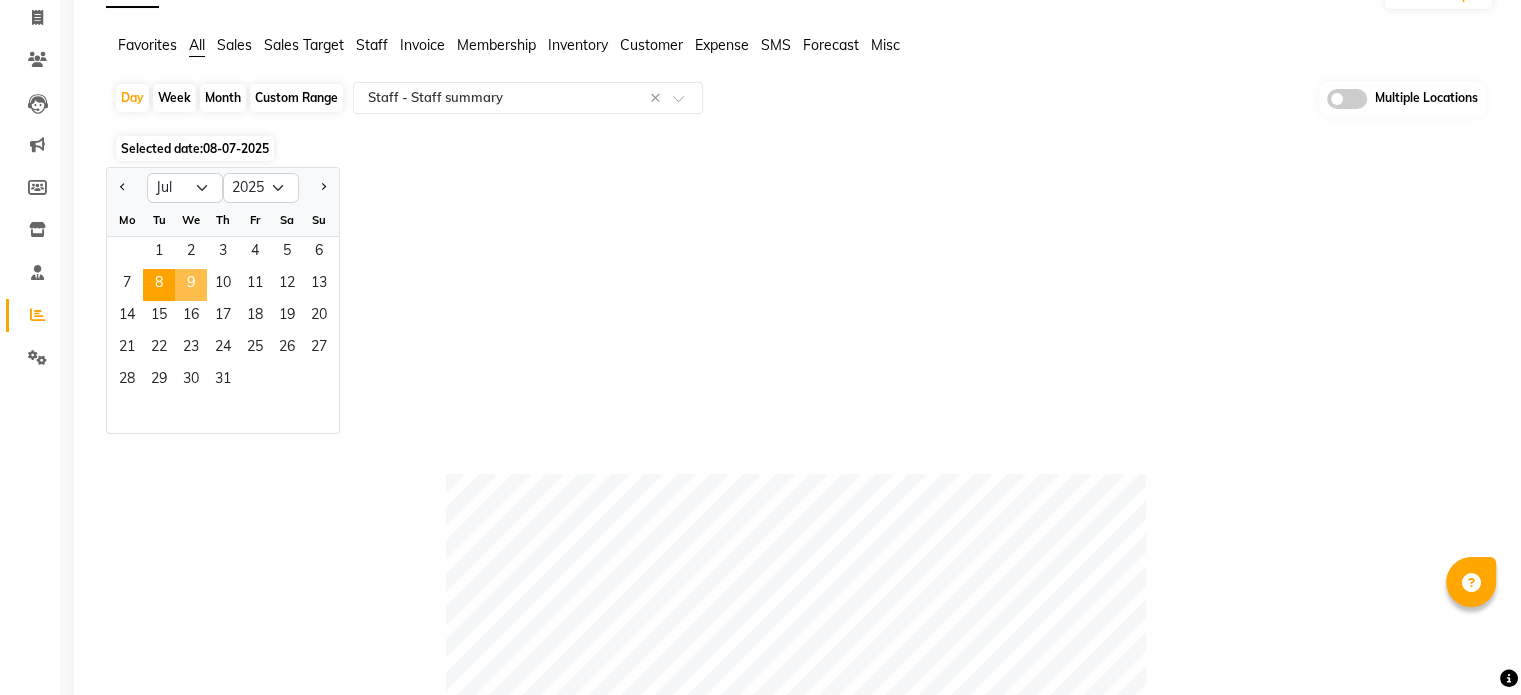 click on "9" 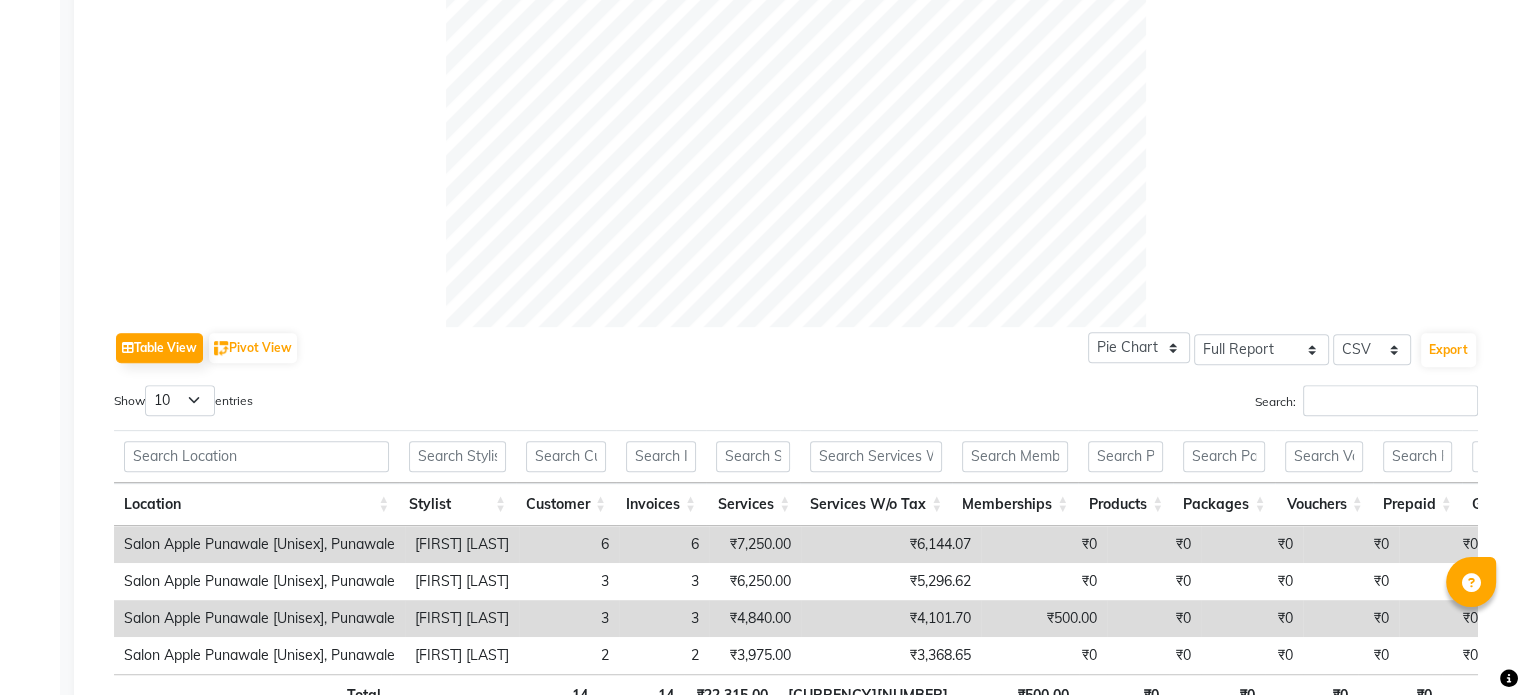 scroll, scrollTop: 265, scrollLeft: 0, axis: vertical 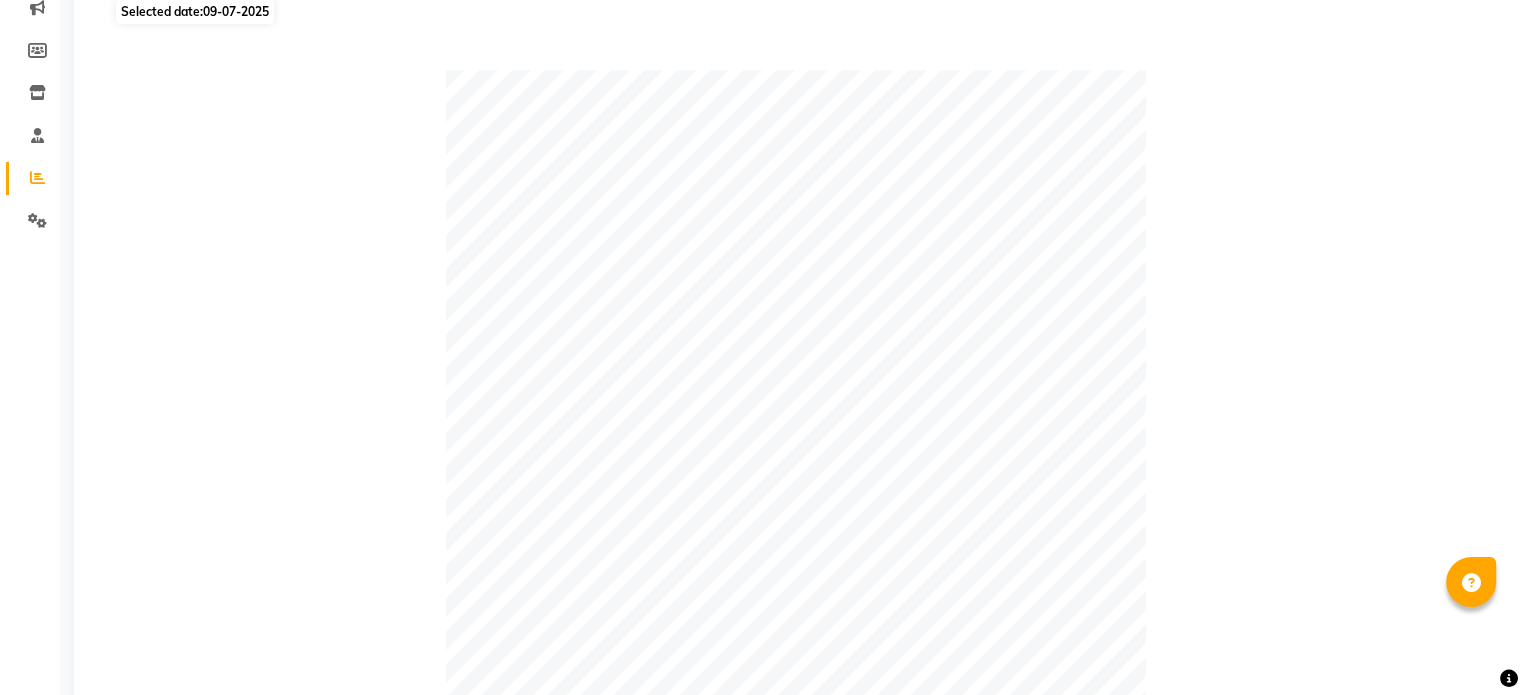 click on "09-07-2025" 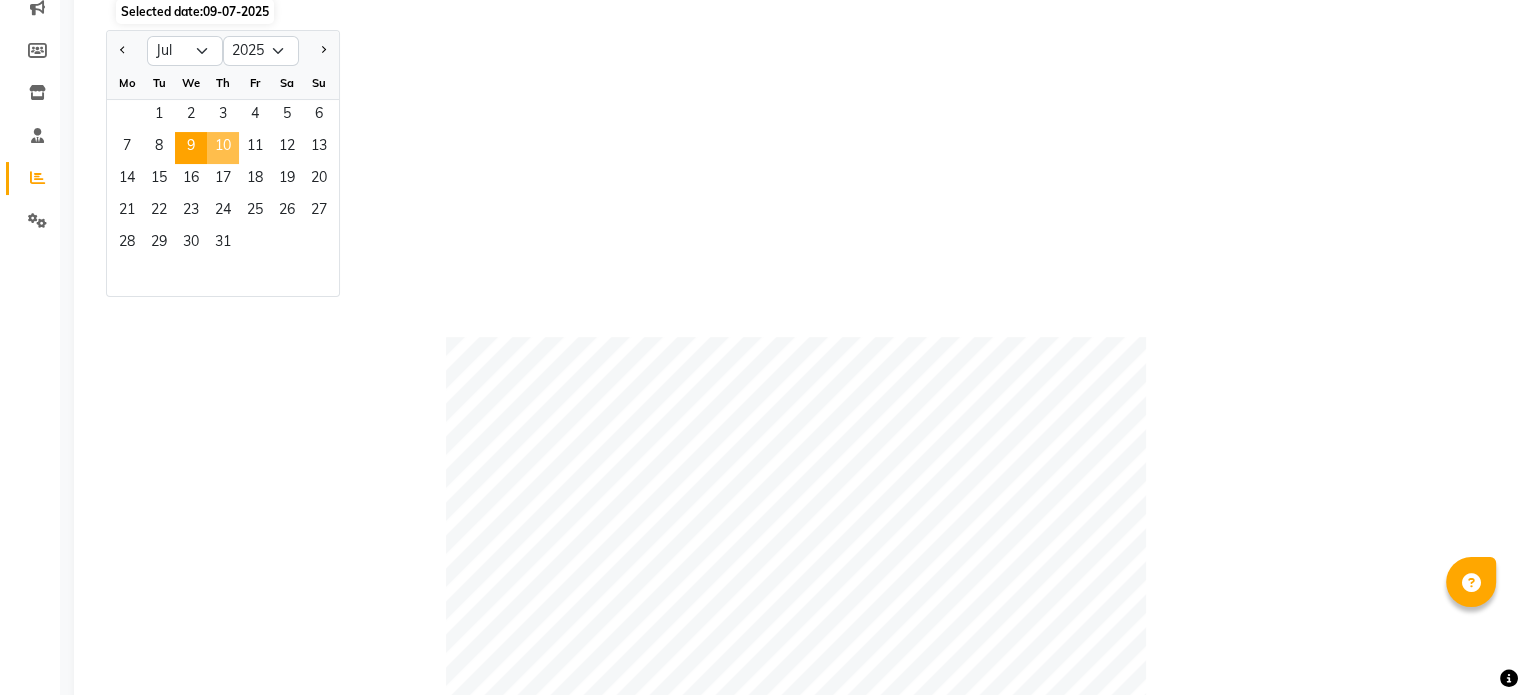 click on "10" 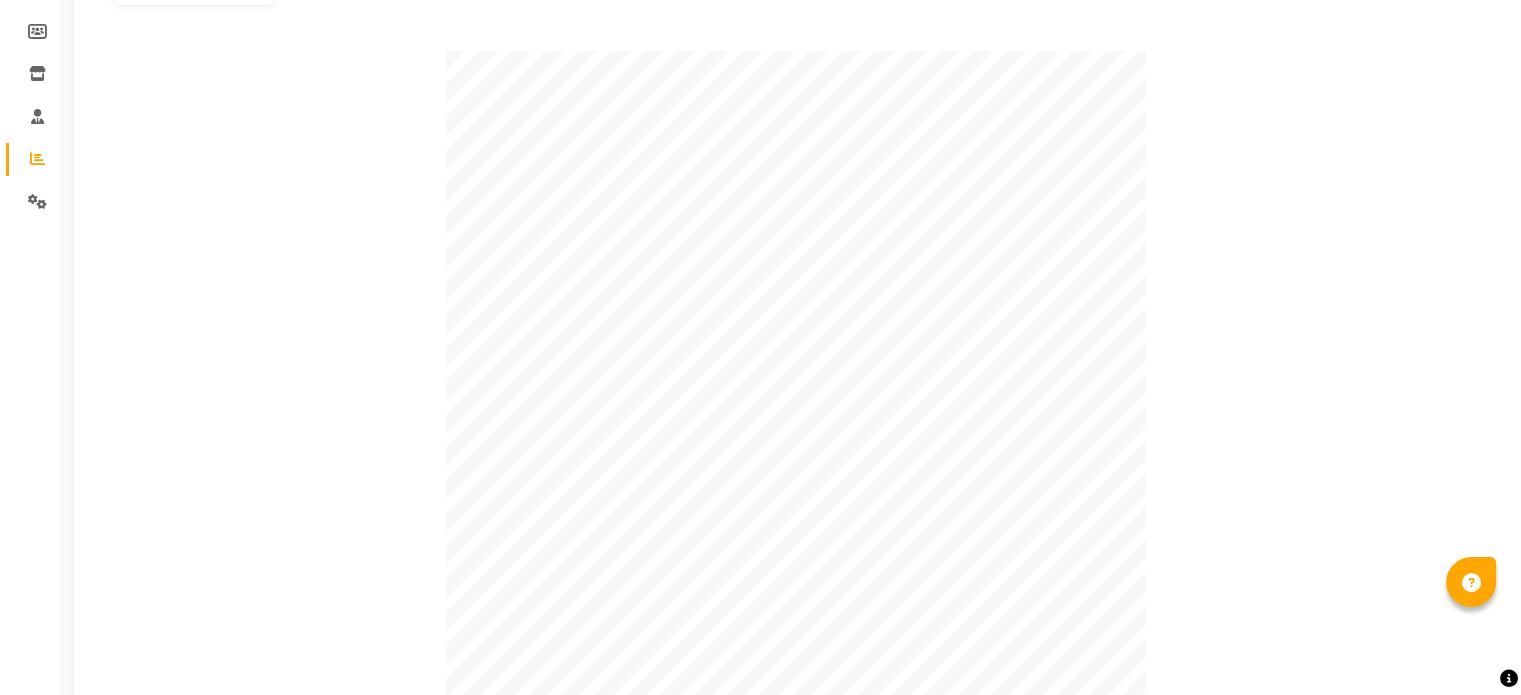 scroll, scrollTop: 165, scrollLeft: 0, axis: vertical 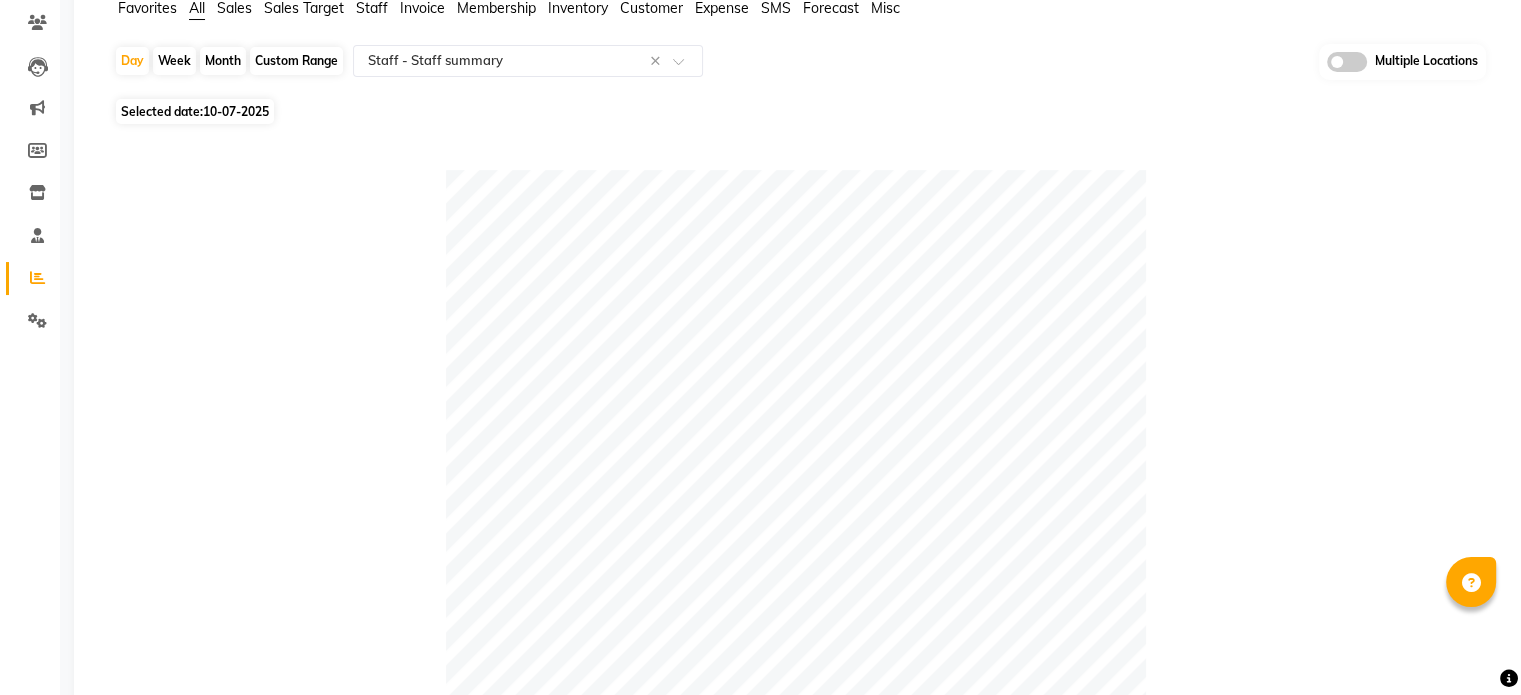 click on "10-07-2025" 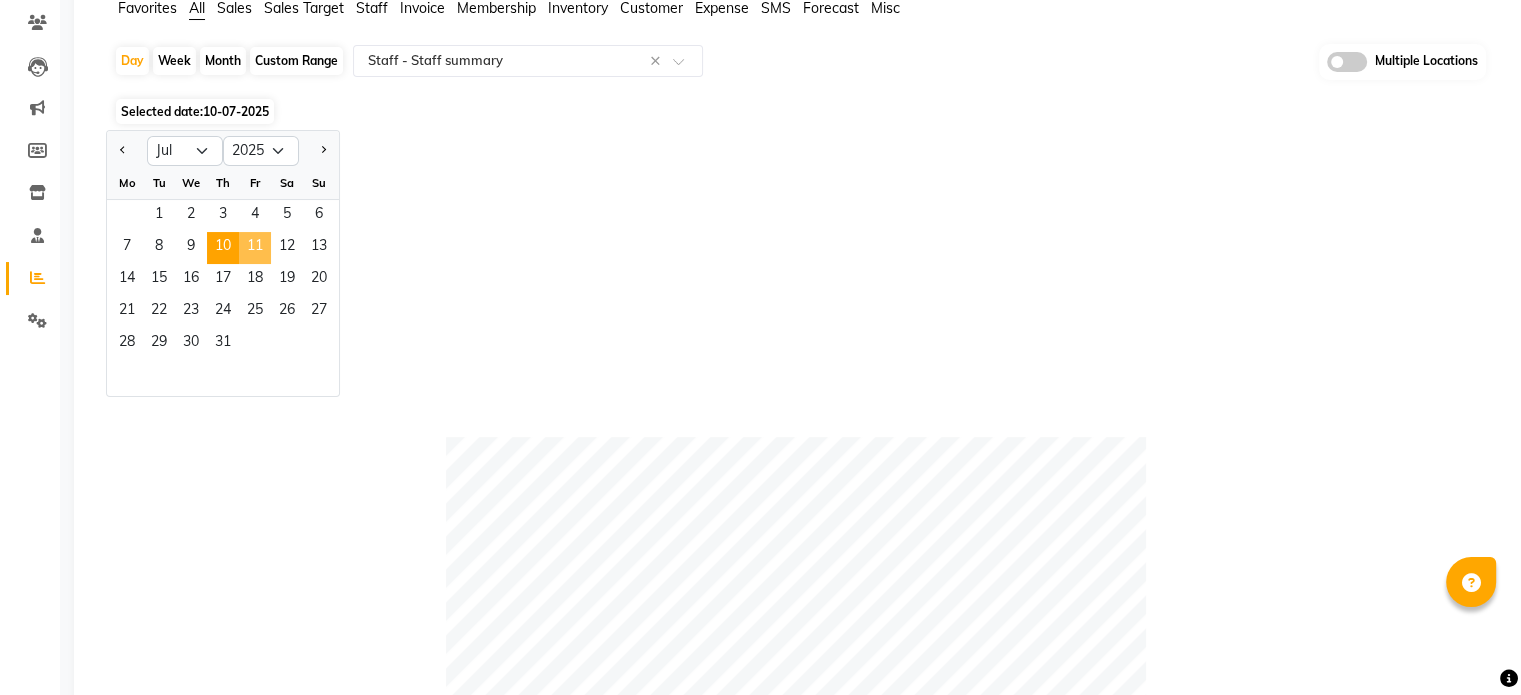 click on "11" 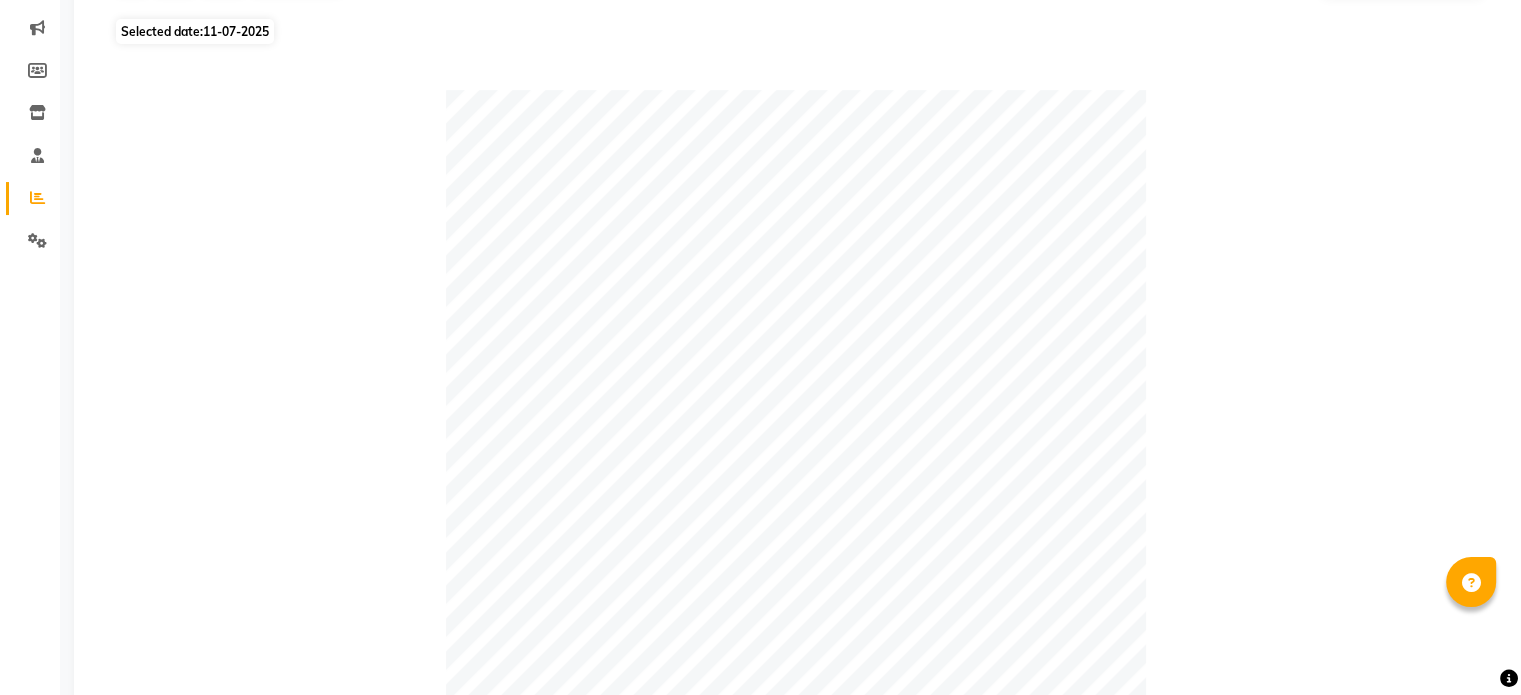 scroll, scrollTop: 165, scrollLeft: 0, axis: vertical 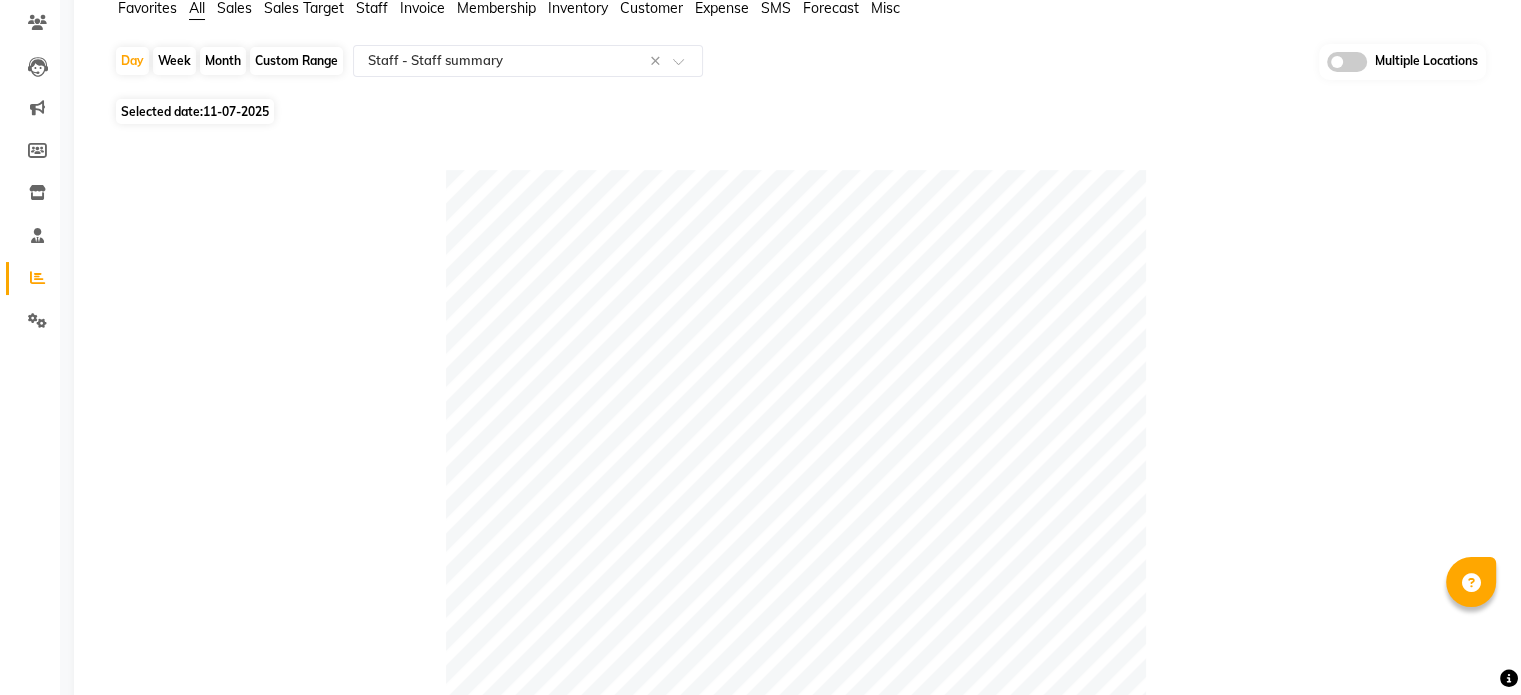 click on "11-07-2025" 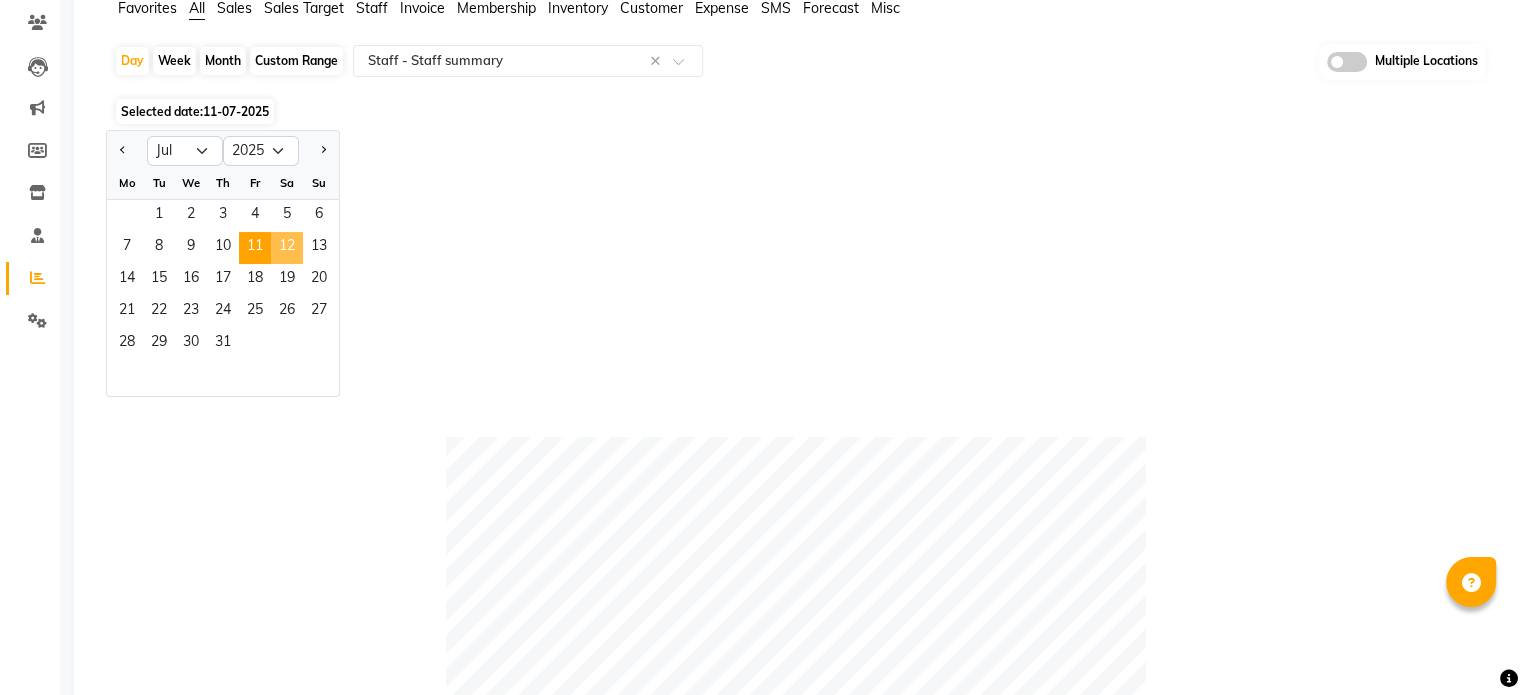 click on "12" 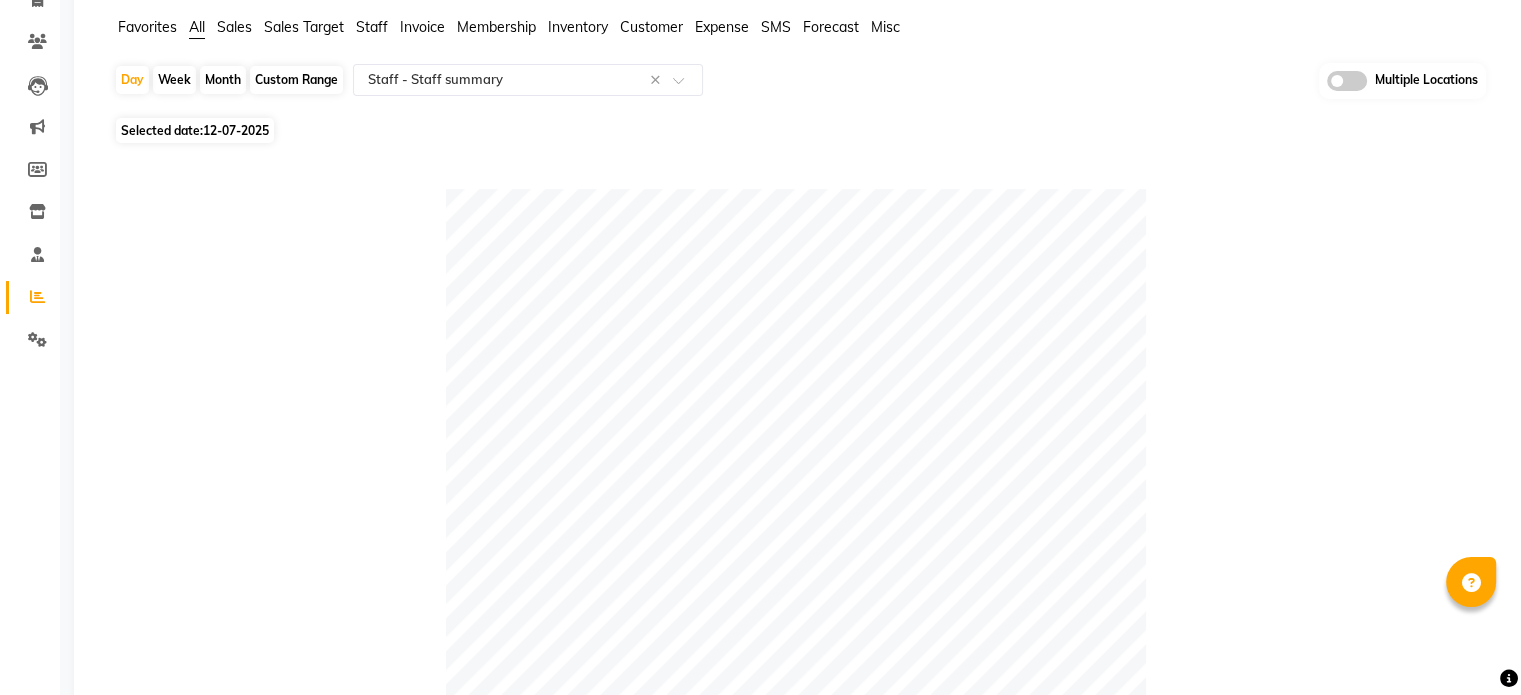 scroll, scrollTop: 139, scrollLeft: 0, axis: vertical 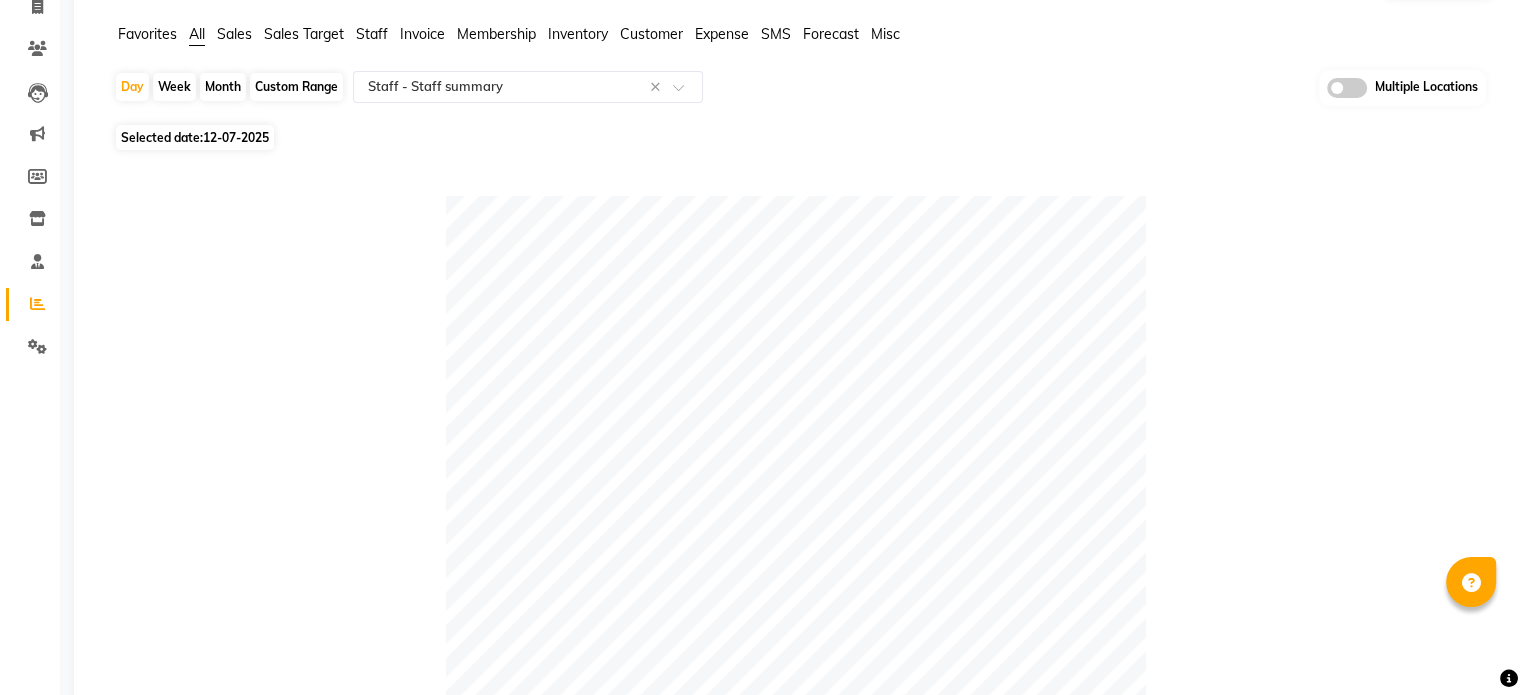 click on "12-07-2025" 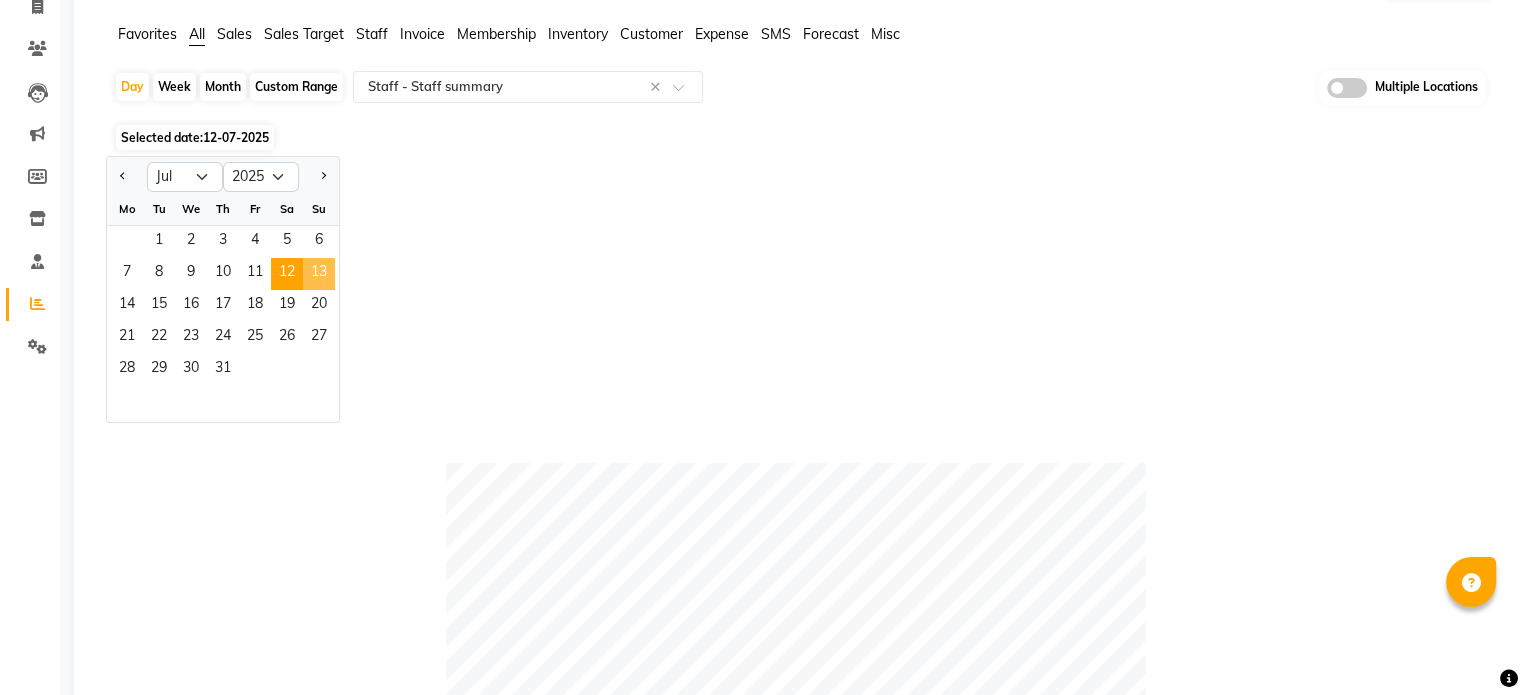 click on "13" 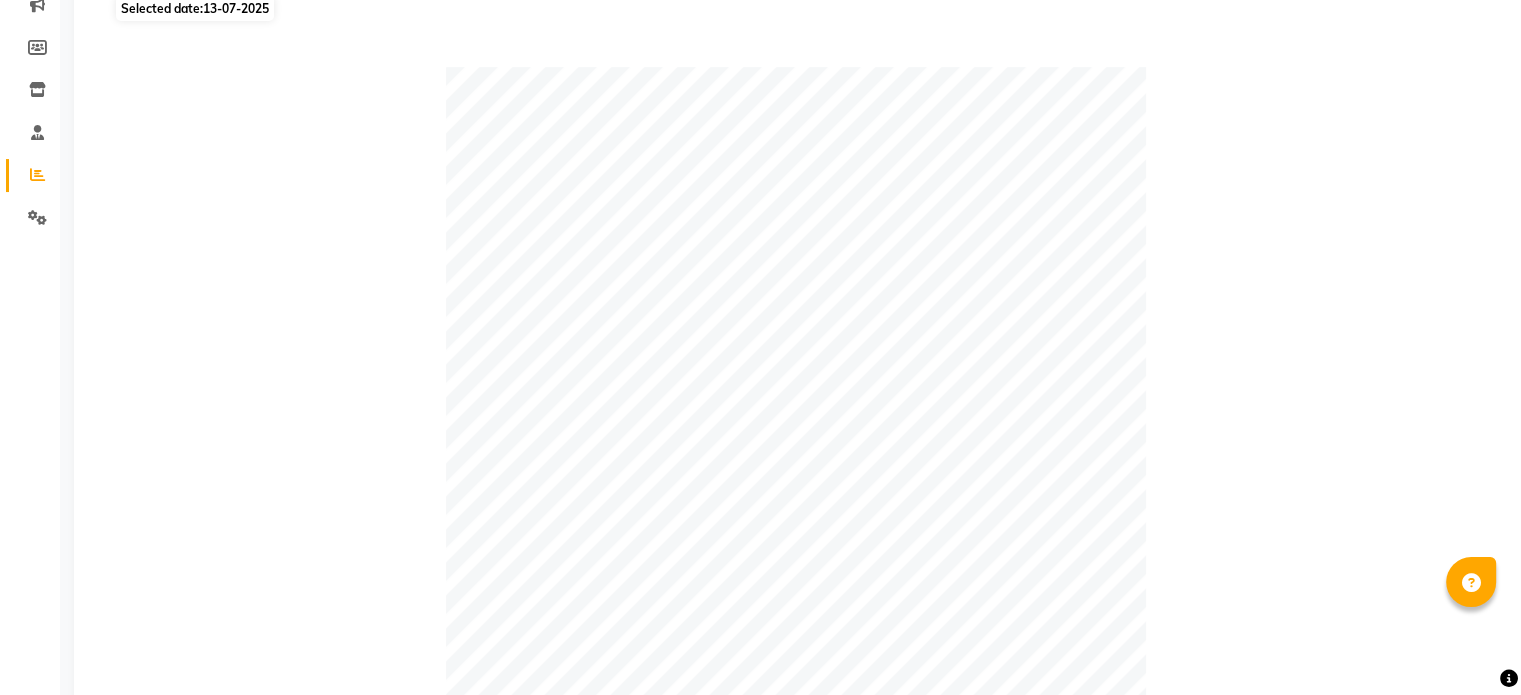 scroll, scrollTop: 239, scrollLeft: 0, axis: vertical 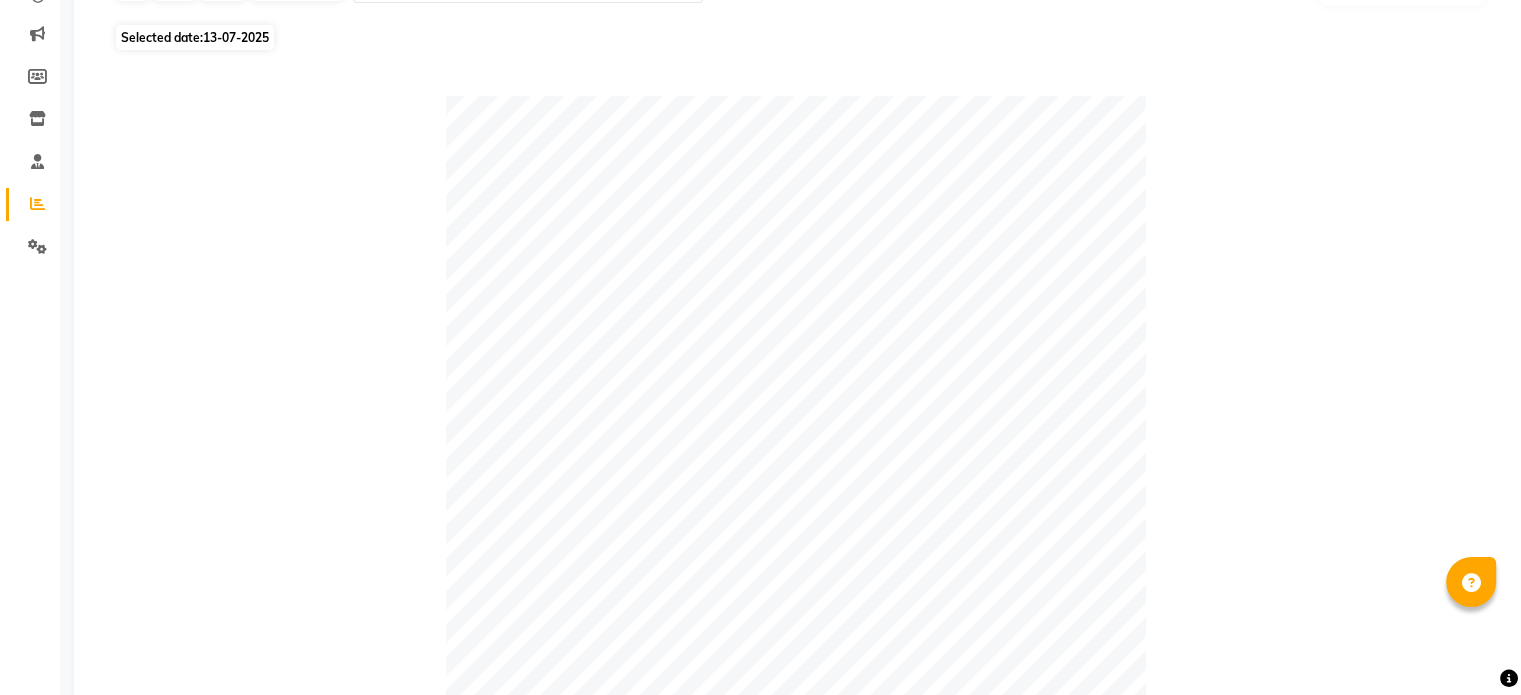 click on "13-07-2025" 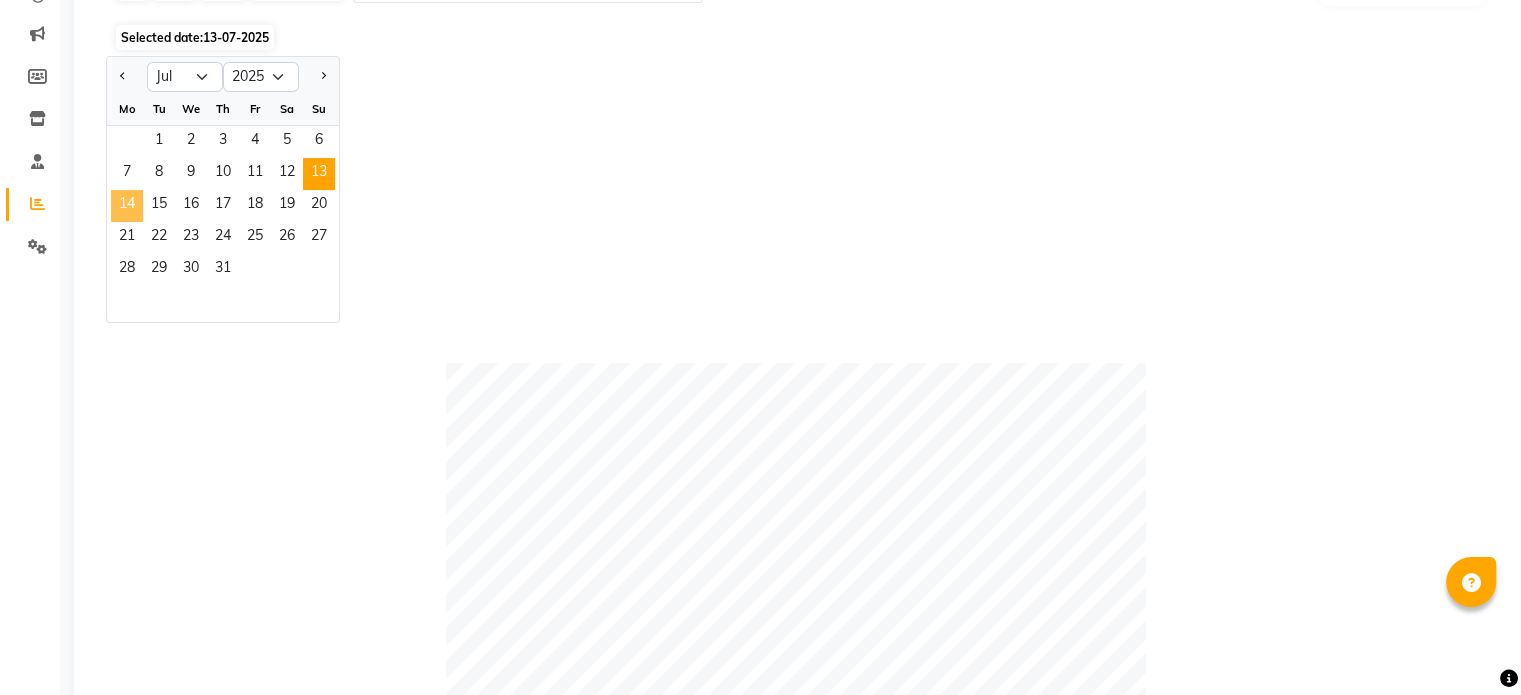 click on "14" 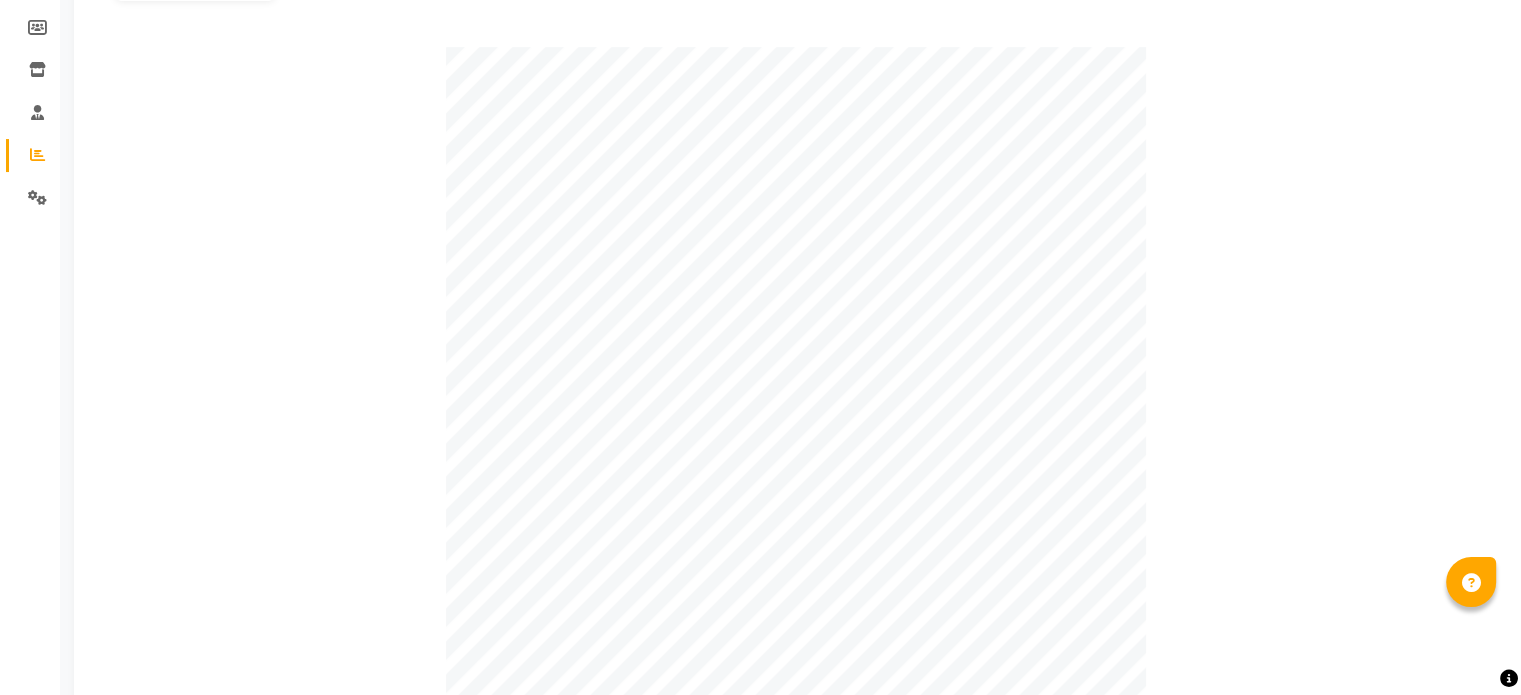 scroll, scrollTop: 265, scrollLeft: 0, axis: vertical 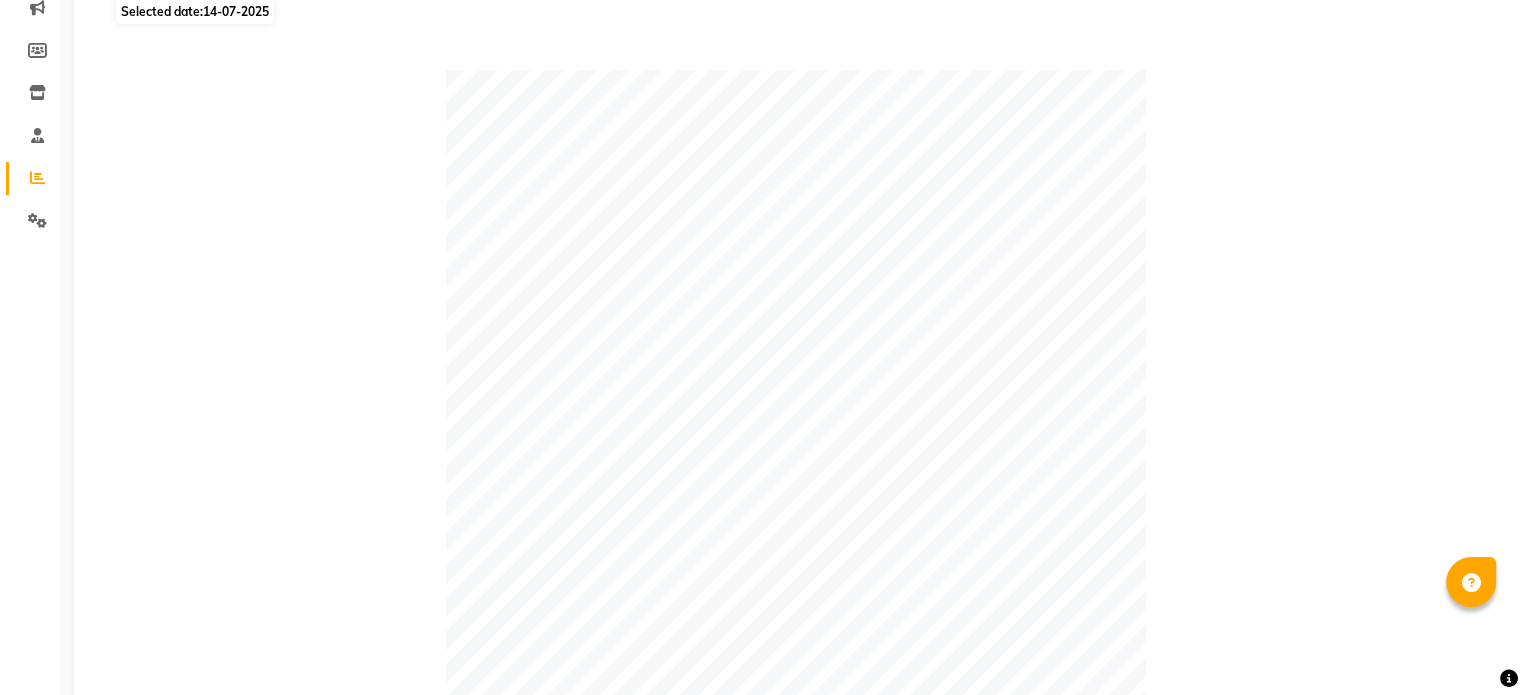 click on "Selected date:  [DATE]" 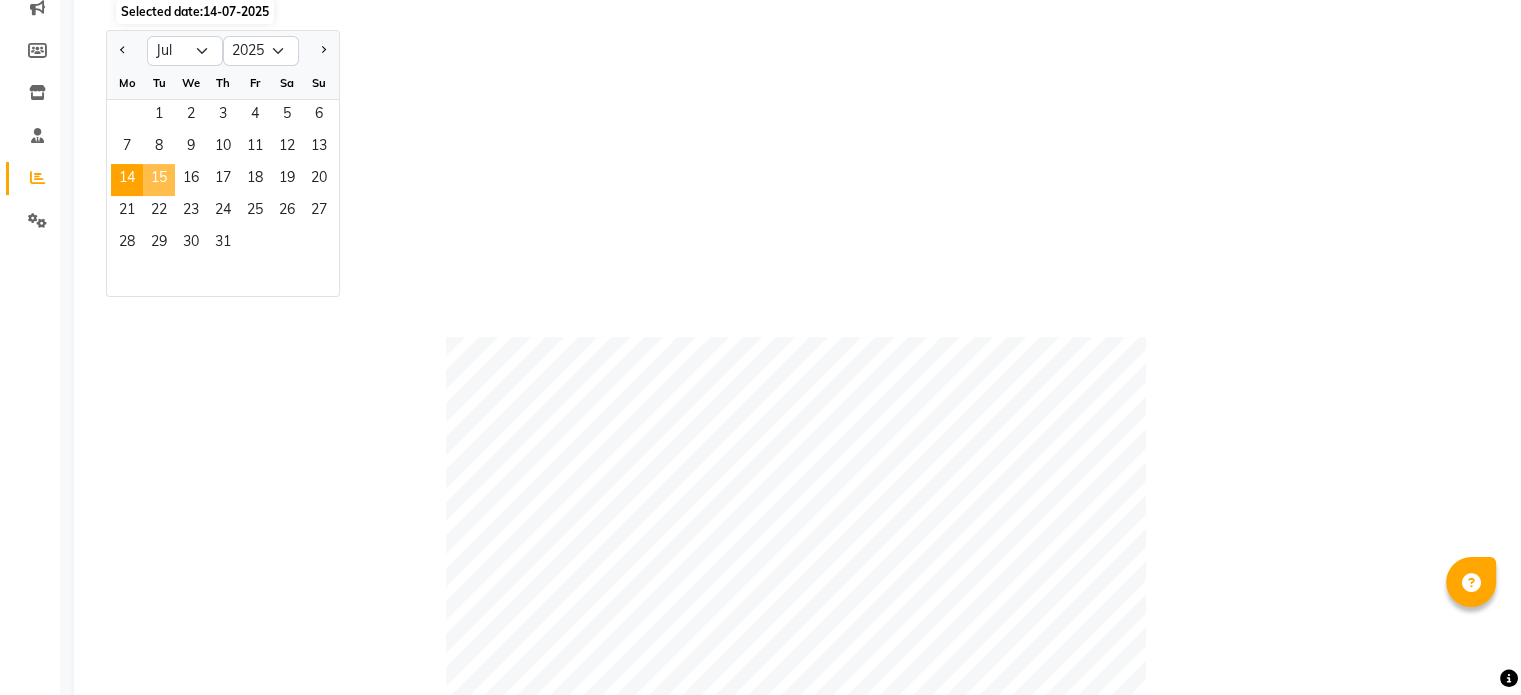 click on "15" 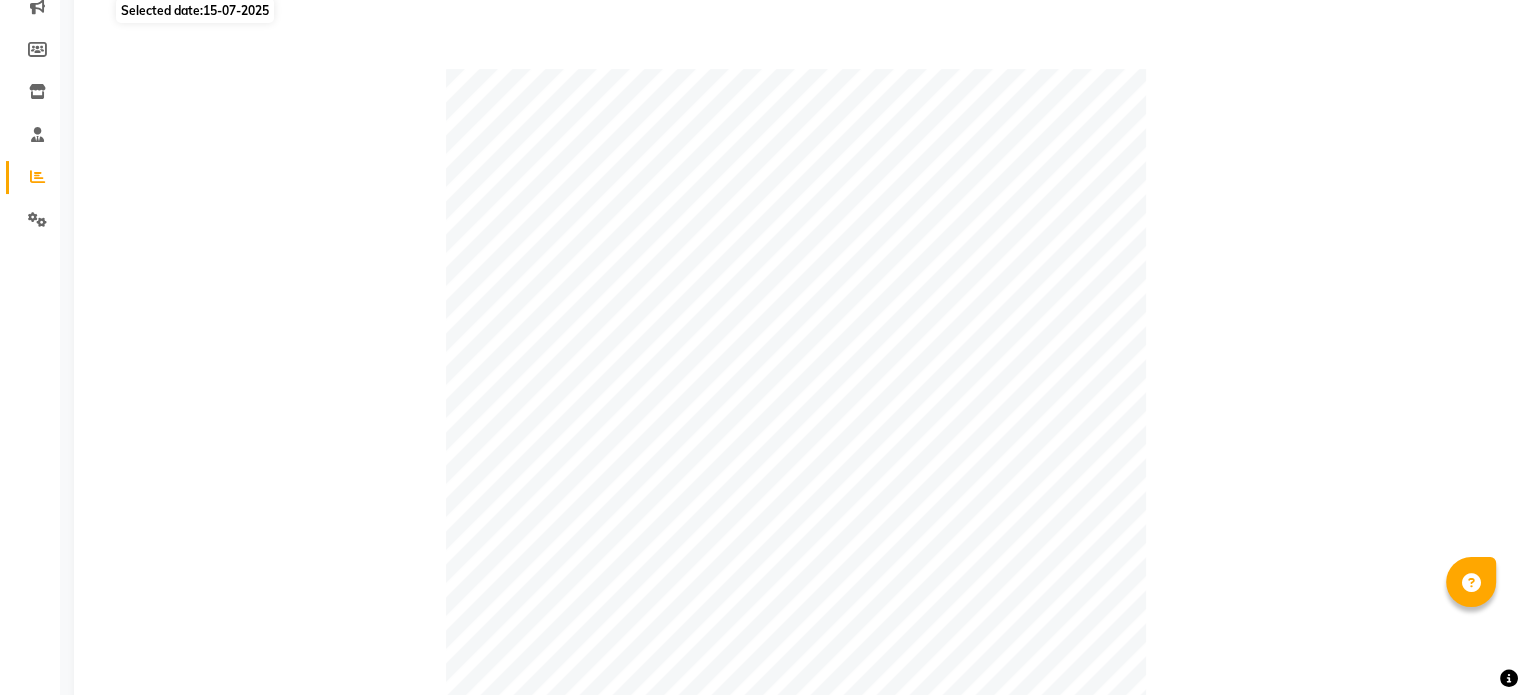 scroll, scrollTop: 265, scrollLeft: 0, axis: vertical 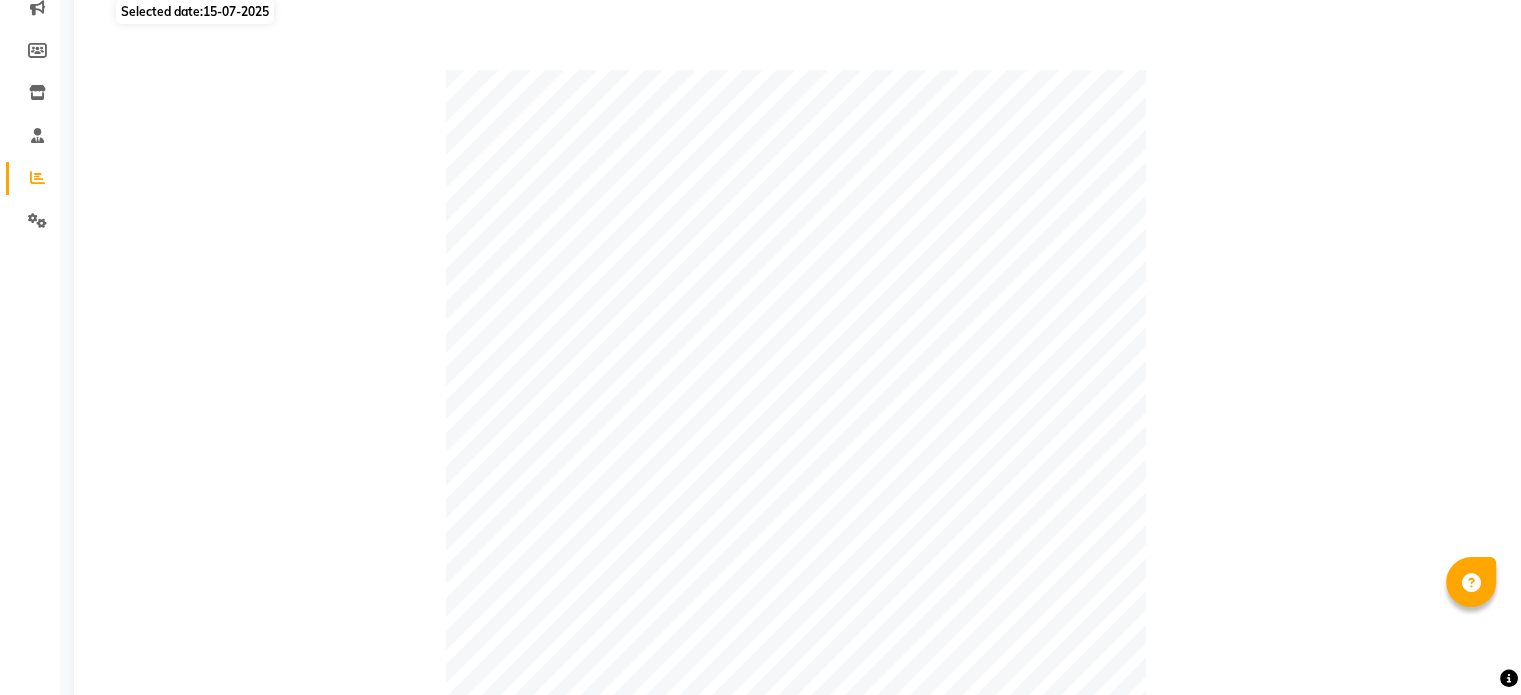 click on "15-07-2025" 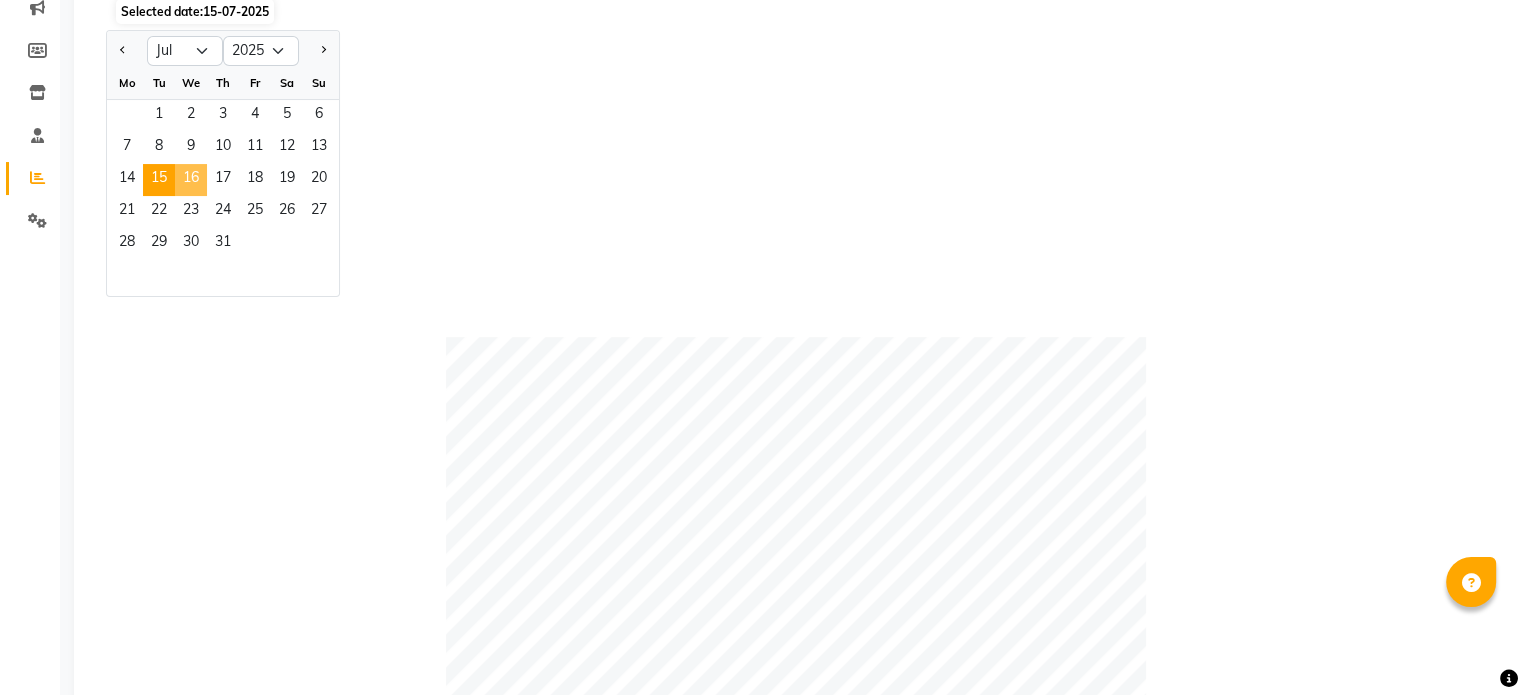 click on "16" 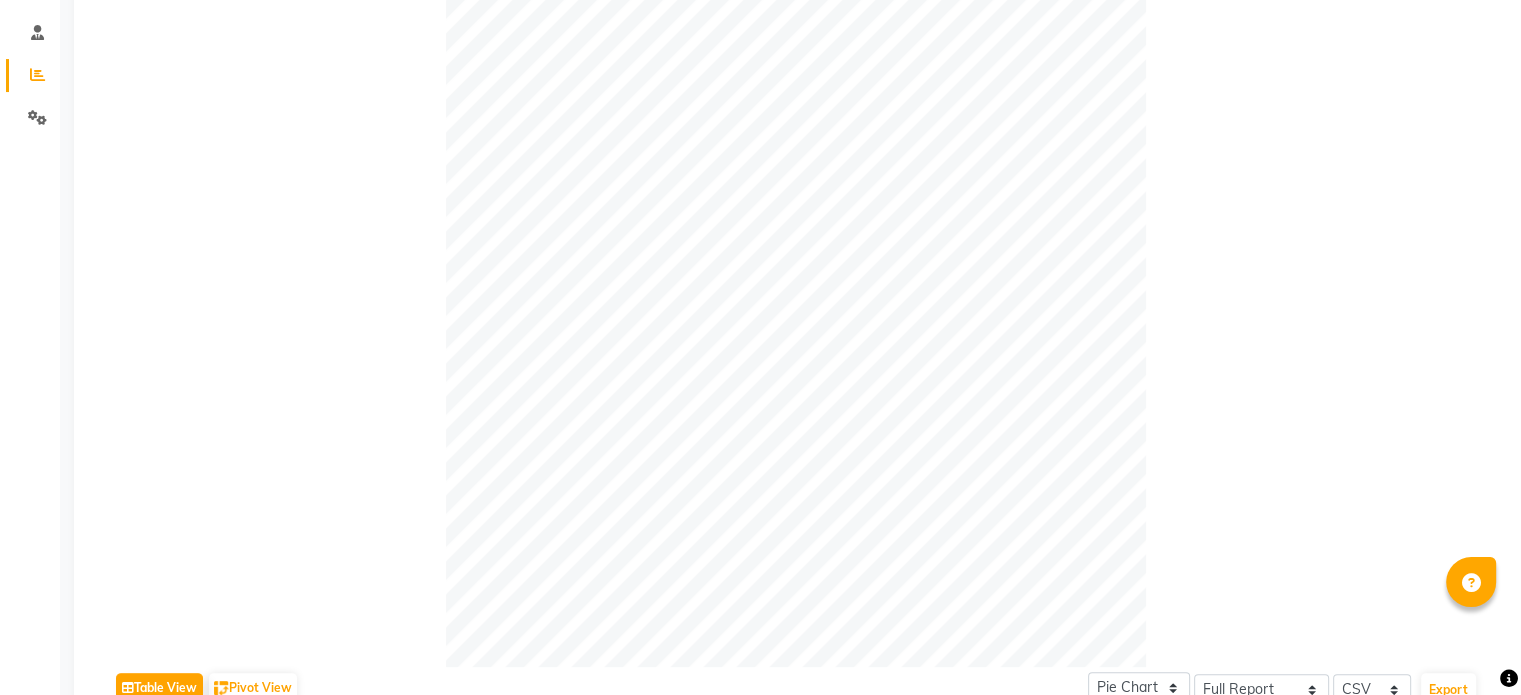 scroll, scrollTop: 165, scrollLeft: 0, axis: vertical 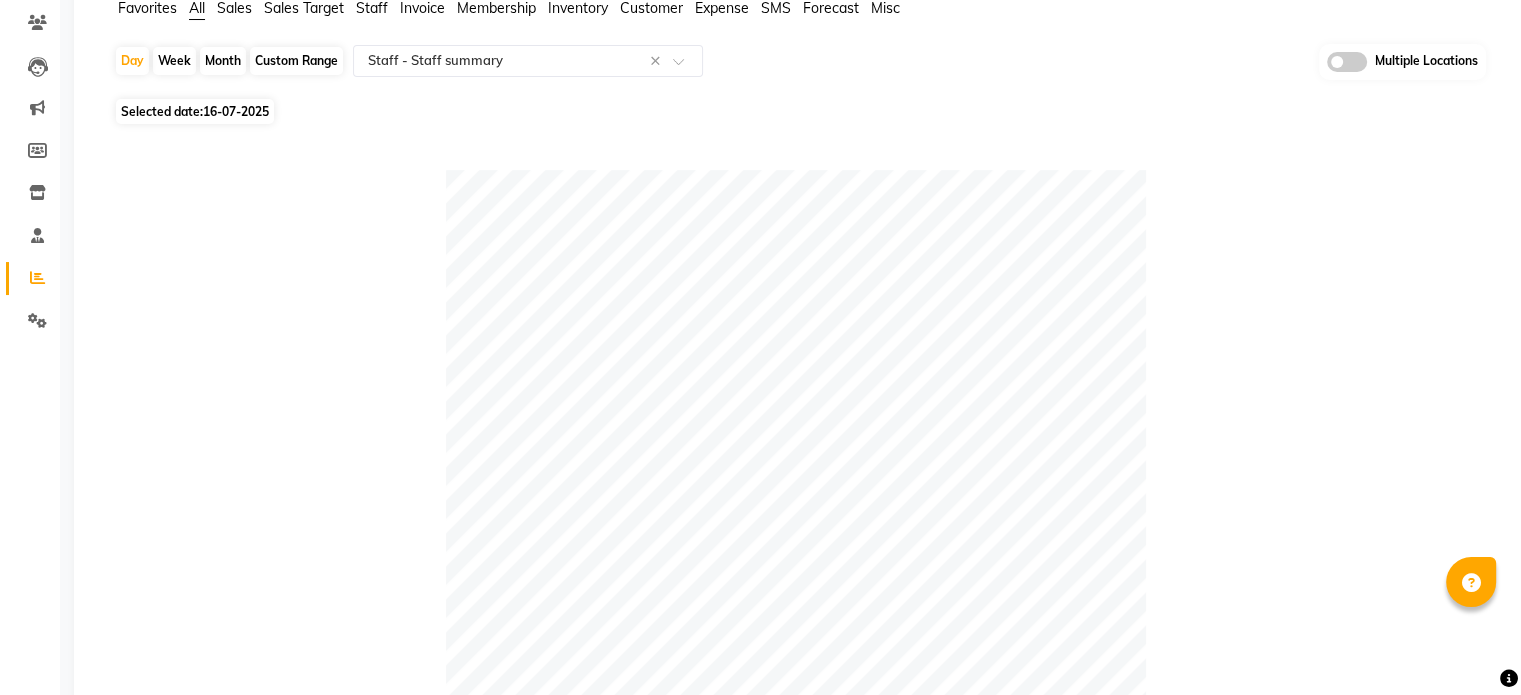 click on "16-07-2025" 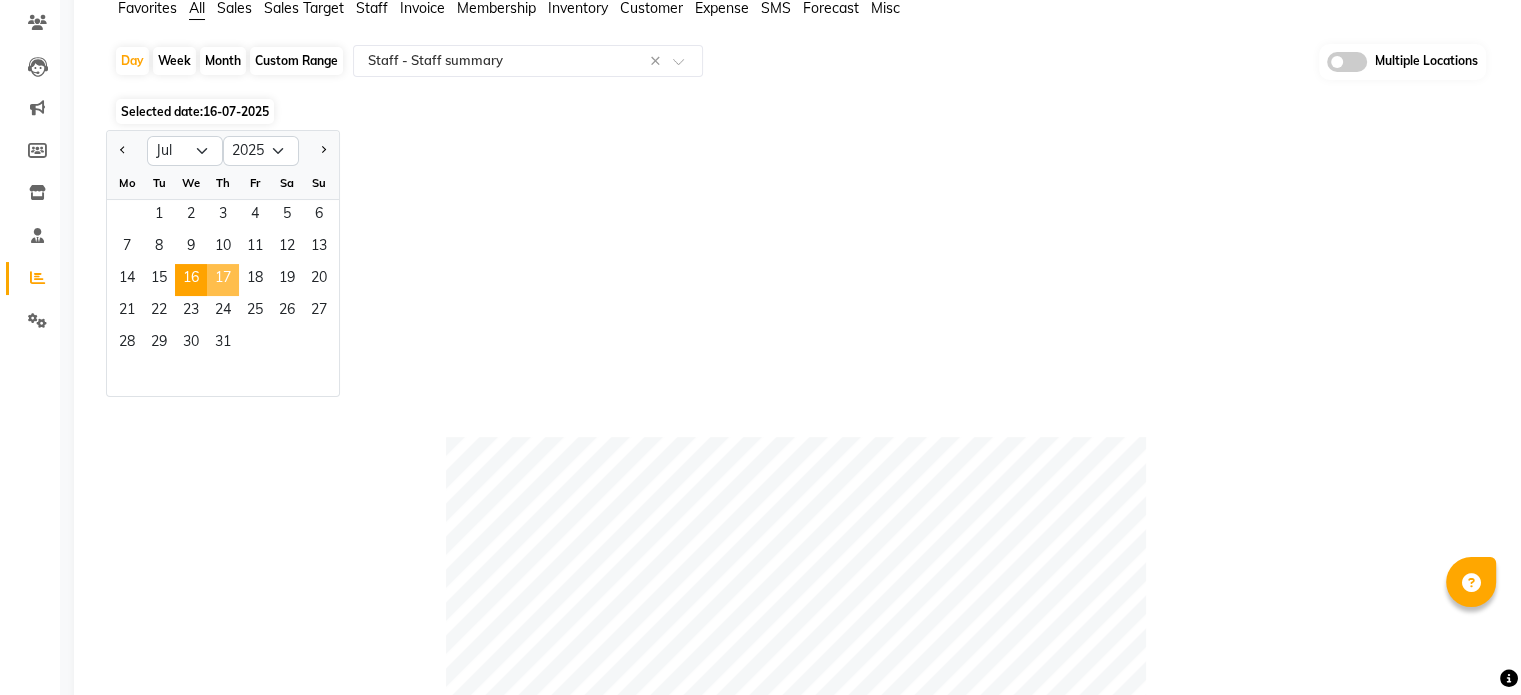 click on "17" 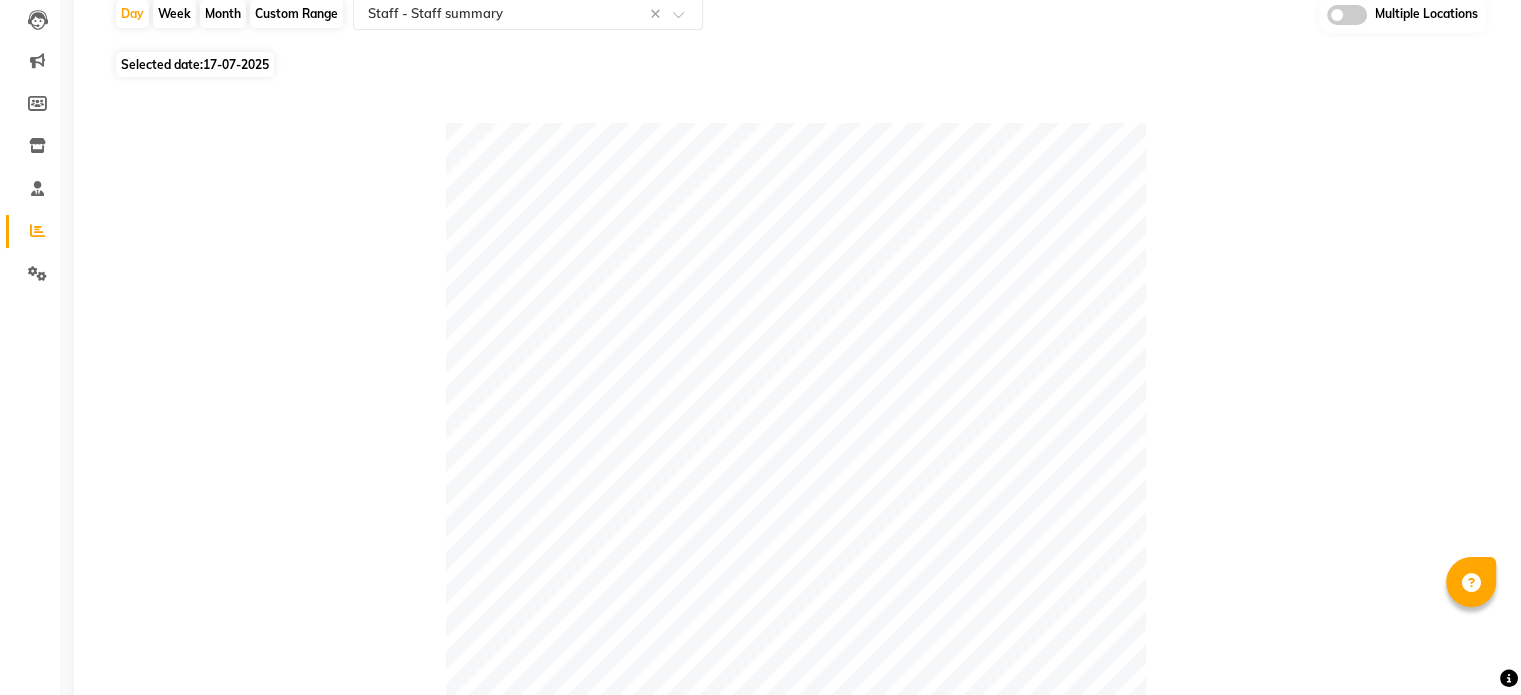 scroll, scrollTop: 165, scrollLeft: 0, axis: vertical 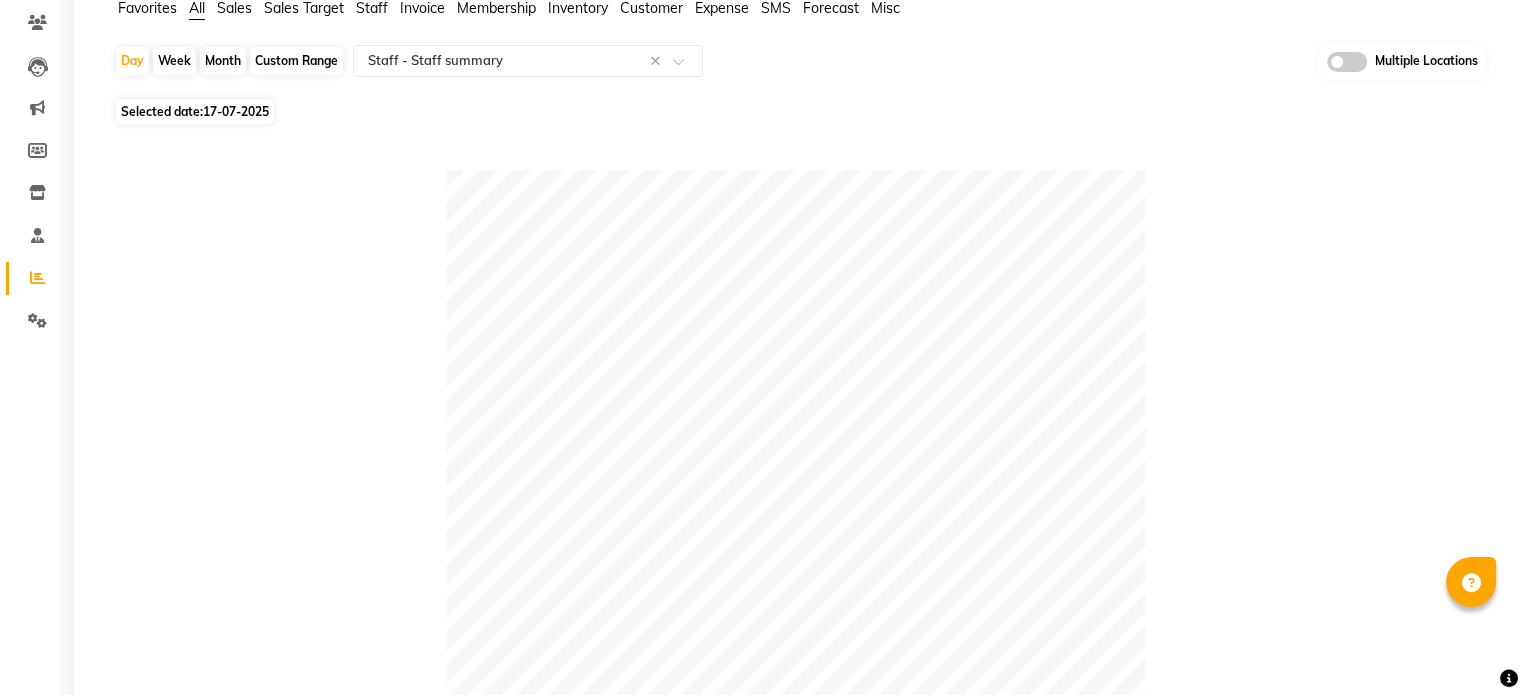 click on "Selected date:  [DATE]" 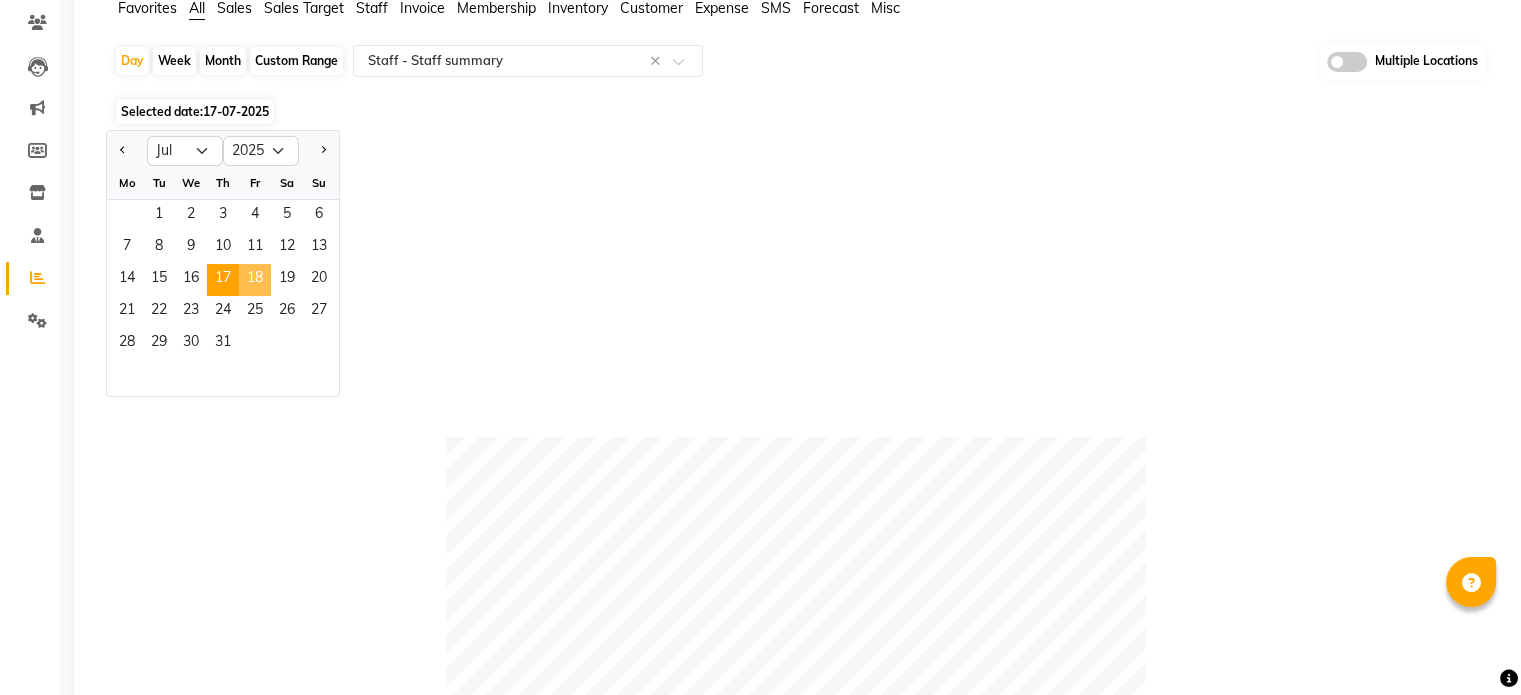 click on "18" 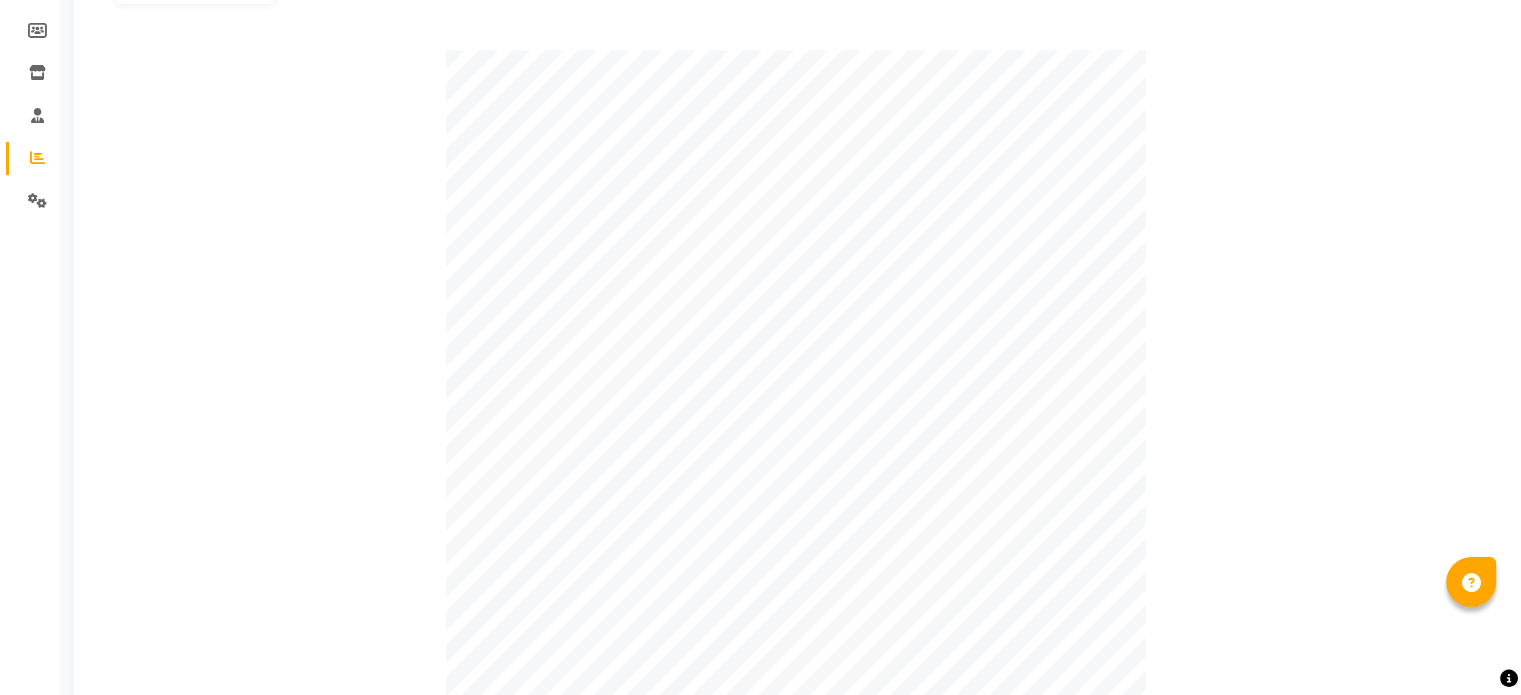 scroll, scrollTop: 165, scrollLeft: 0, axis: vertical 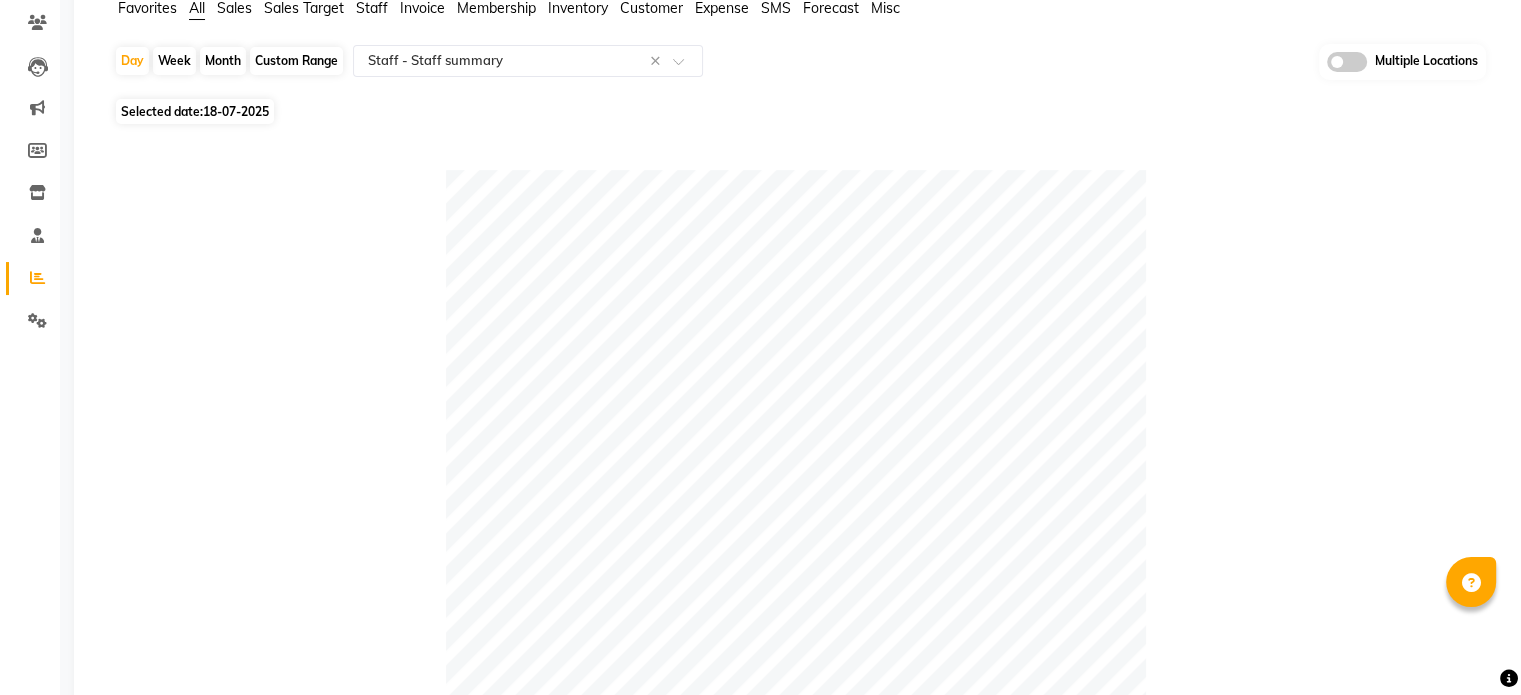 click on "Selected date:  [DATE]" 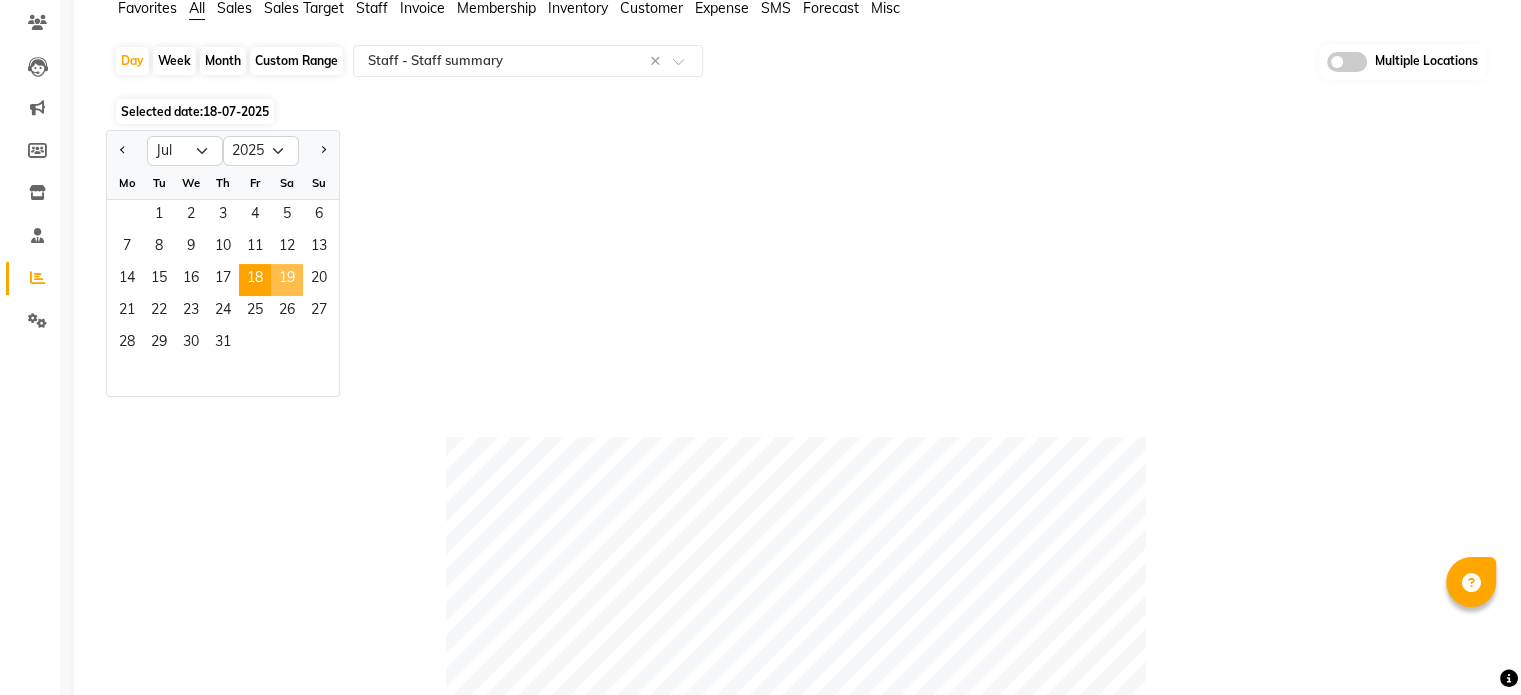 click on "19" 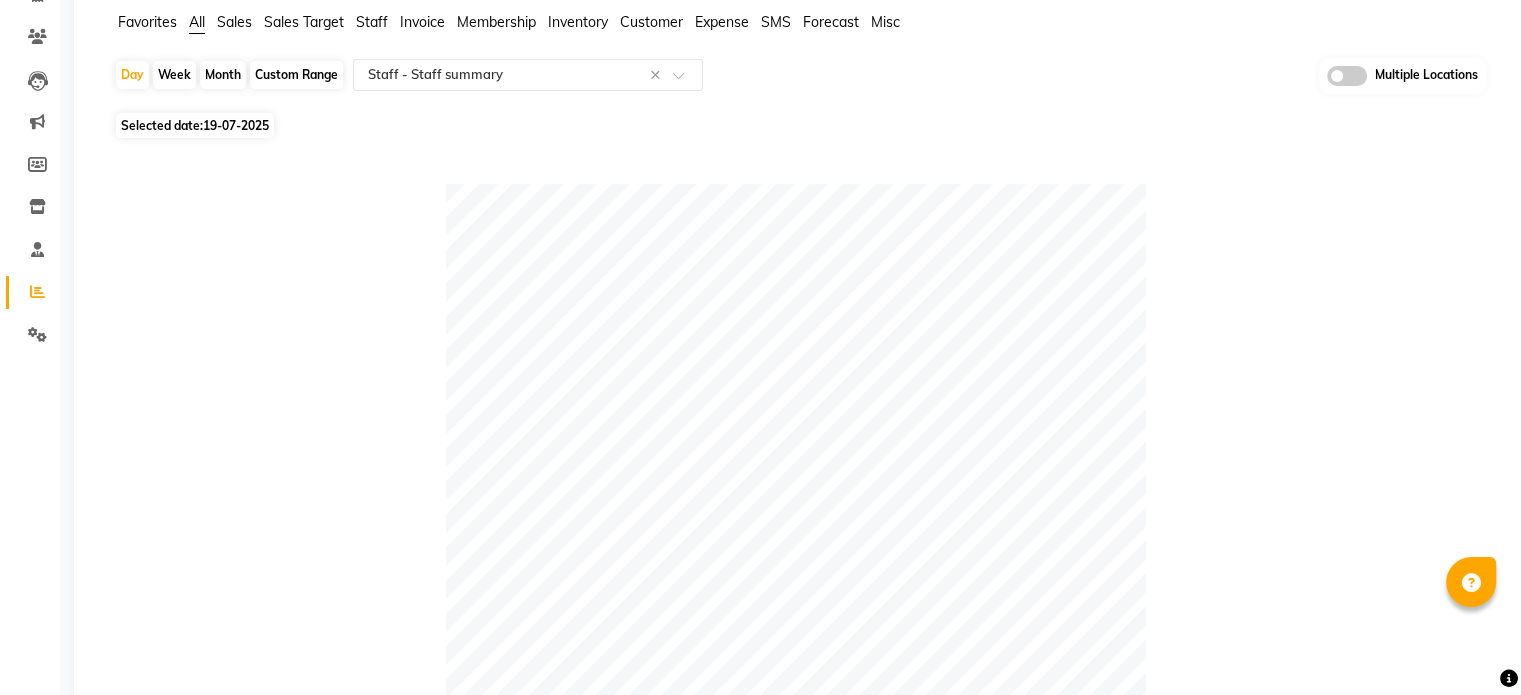 scroll, scrollTop: 139, scrollLeft: 0, axis: vertical 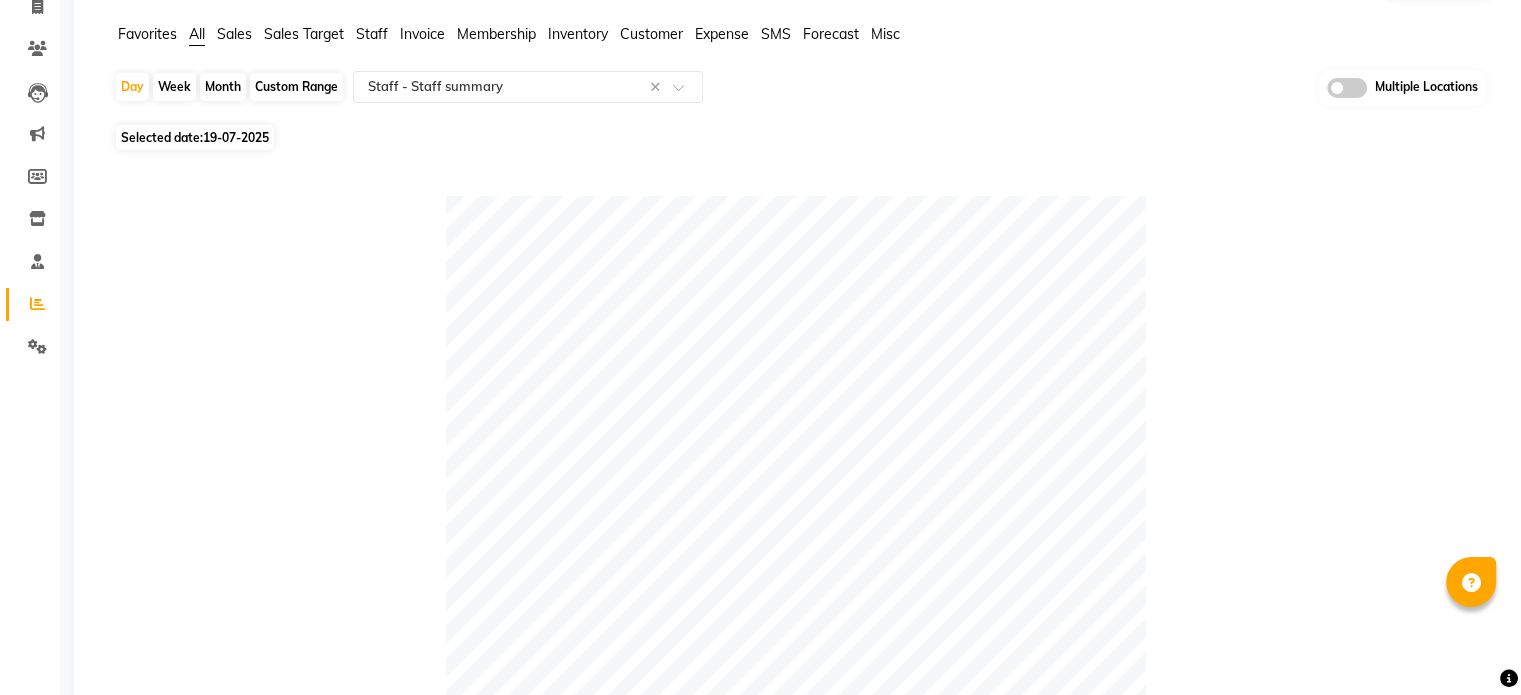 click on "19-07-2025" 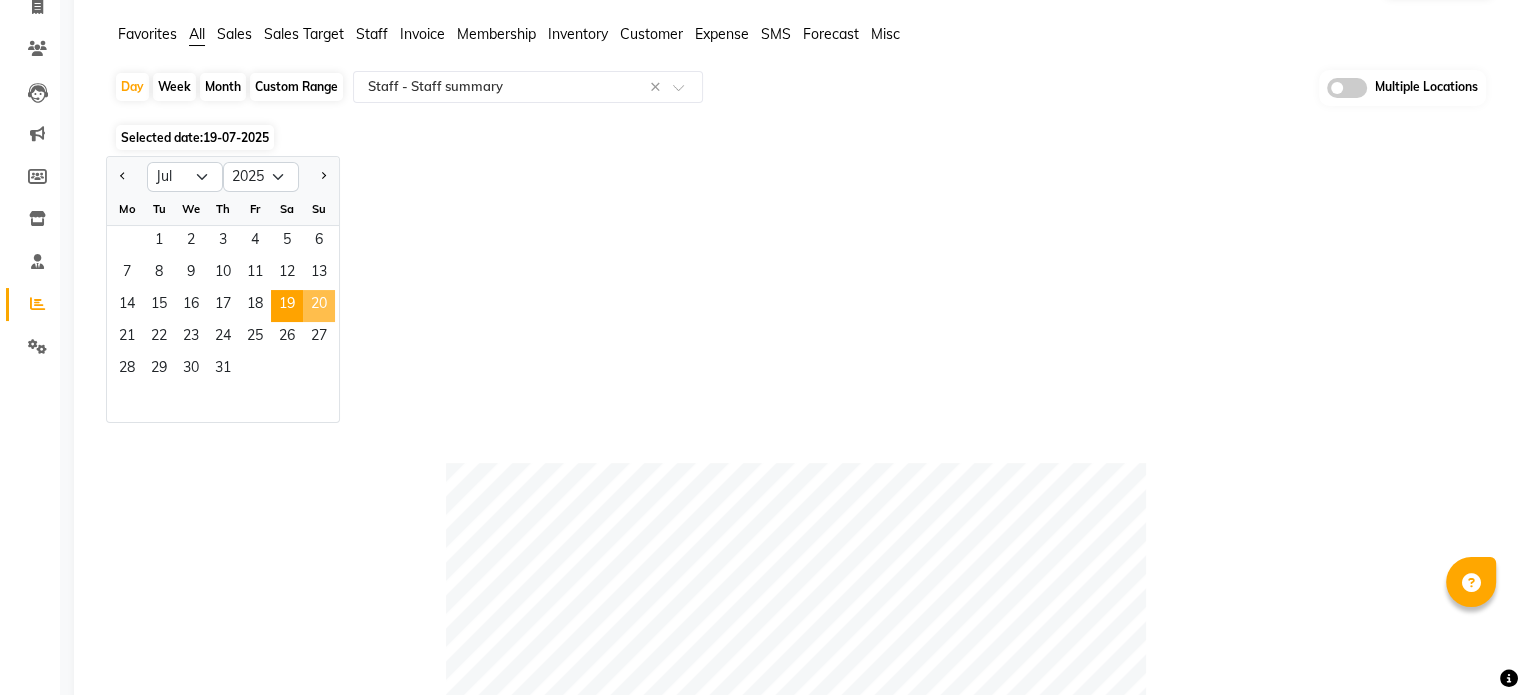click on "20" 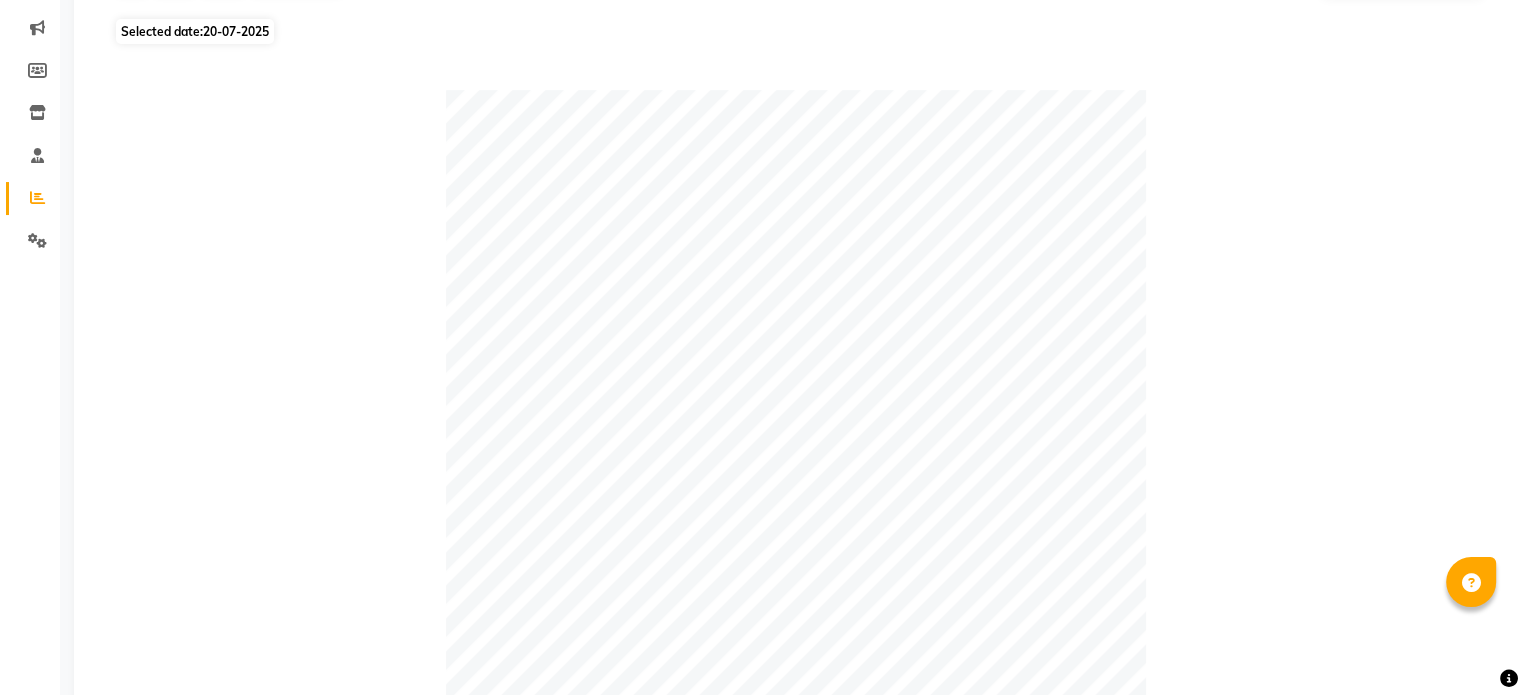 scroll, scrollTop: 239, scrollLeft: 0, axis: vertical 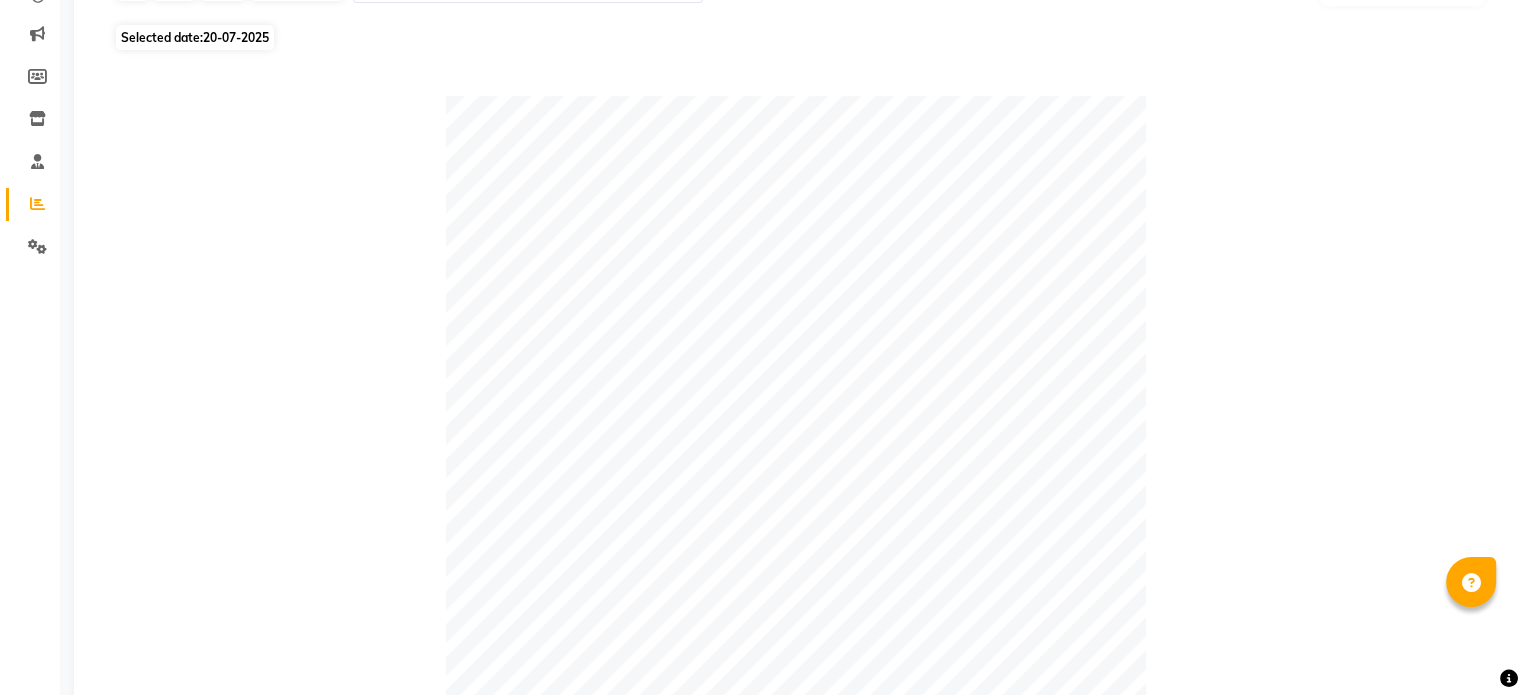 click on "20-07-2025" 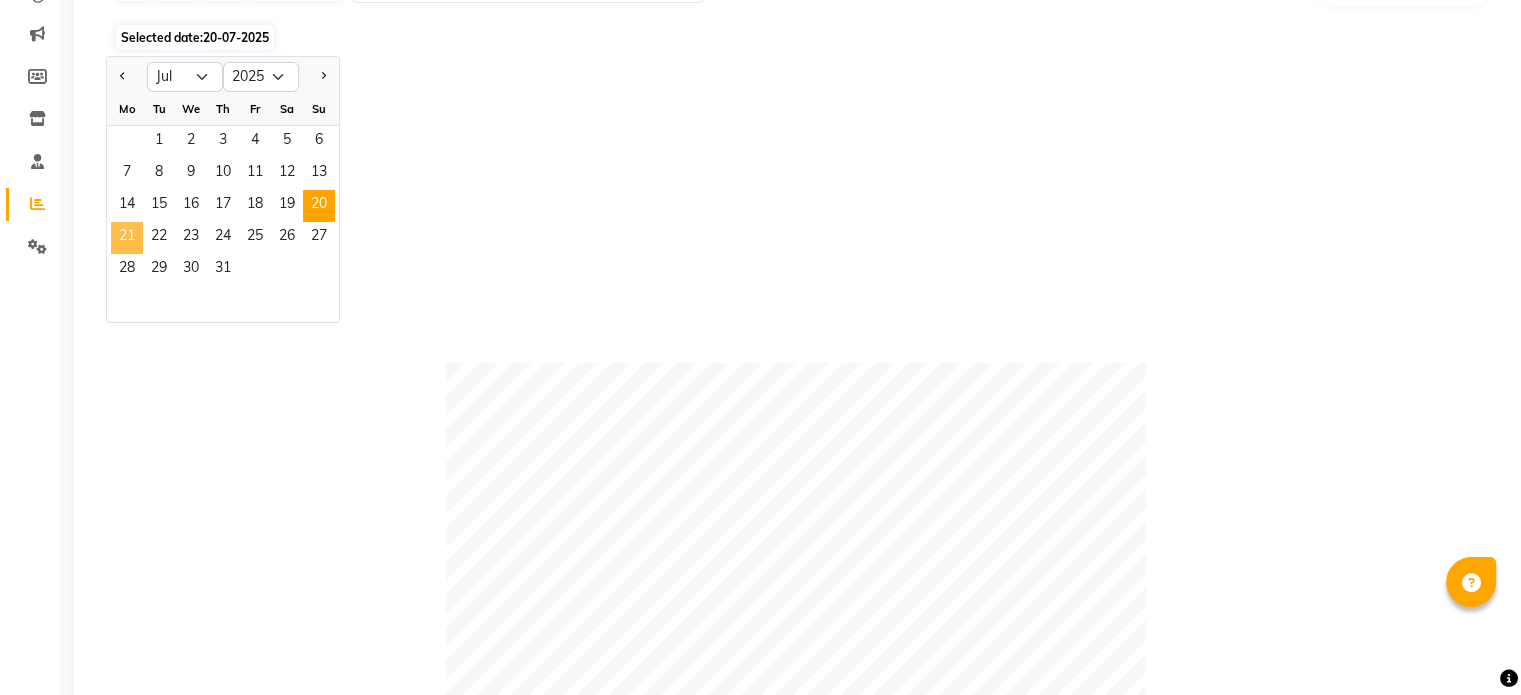 click on "21" 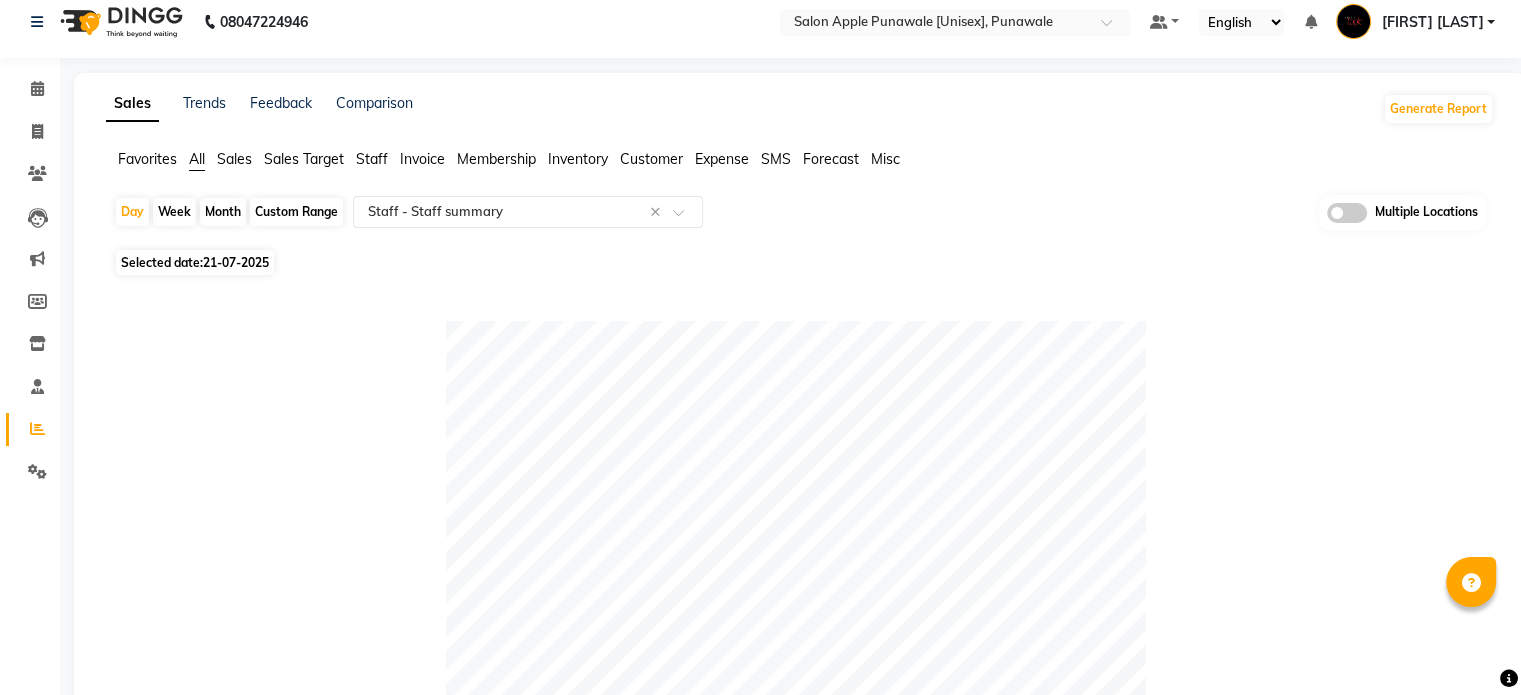 scroll, scrollTop: 0, scrollLeft: 0, axis: both 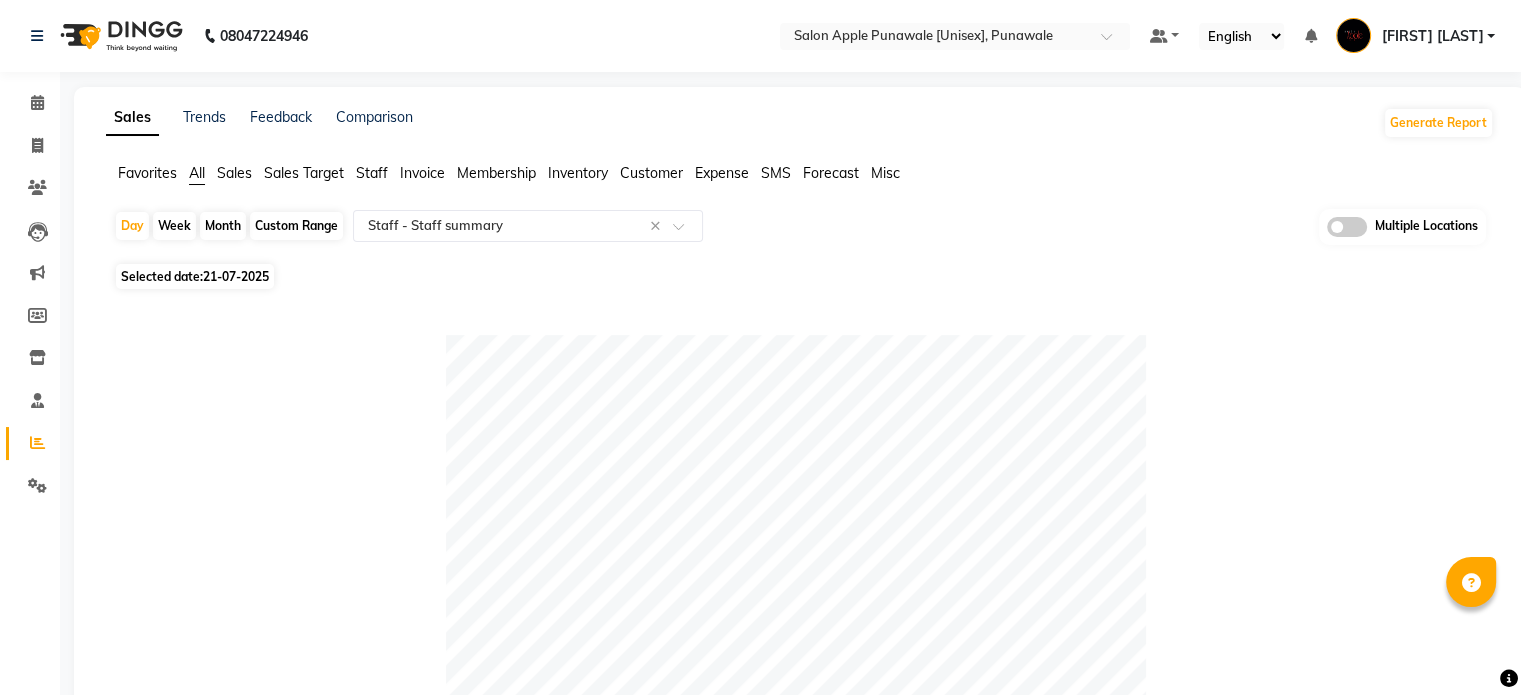 click on "21-07-2025" 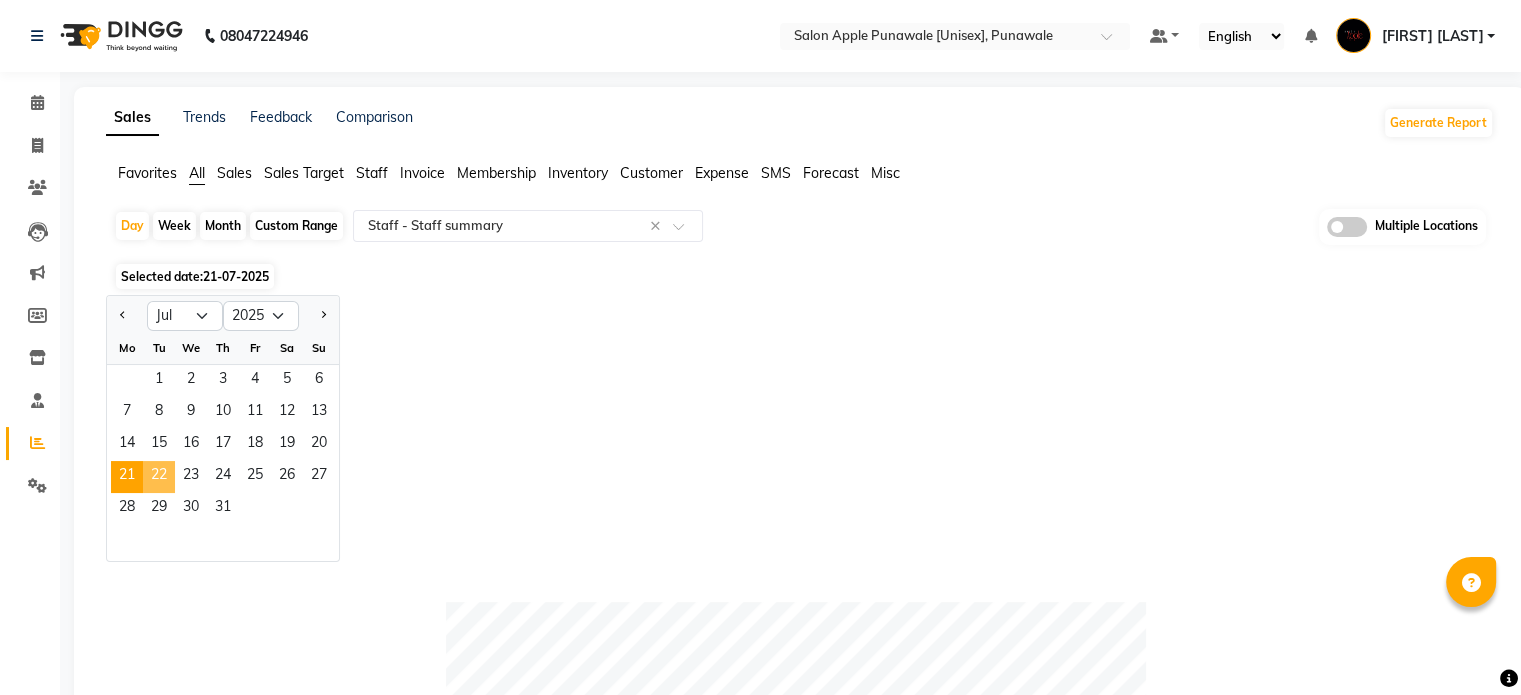 click on "22" 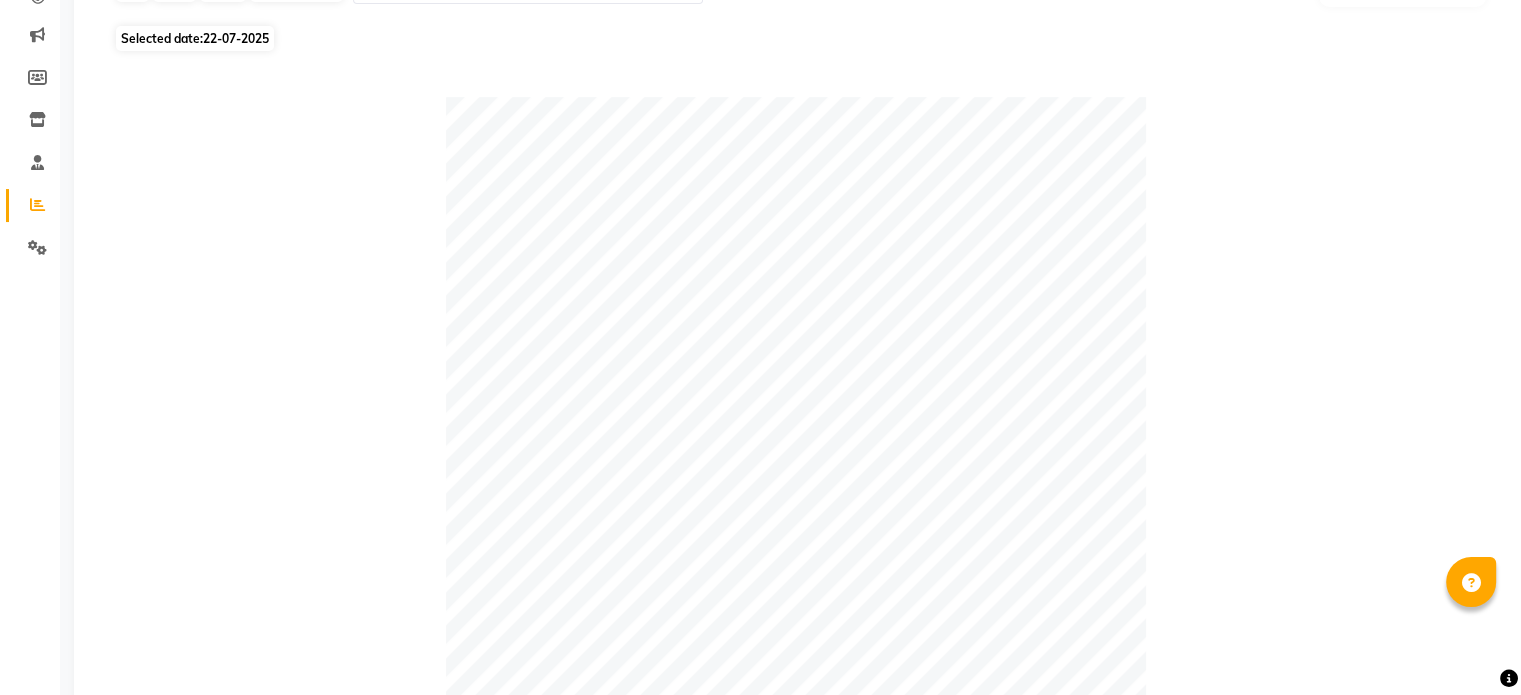 scroll, scrollTop: 91, scrollLeft: 0, axis: vertical 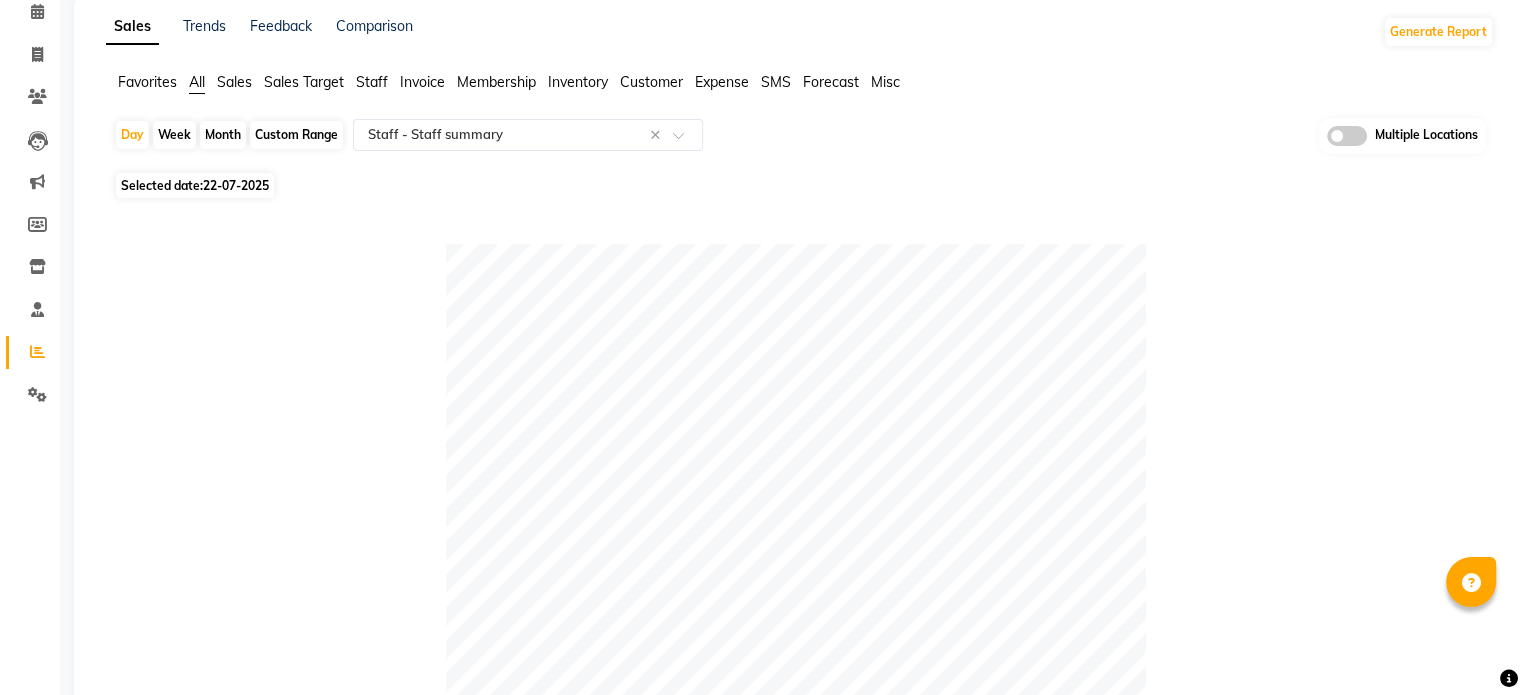 click on "Selected date:  22-07-2025" 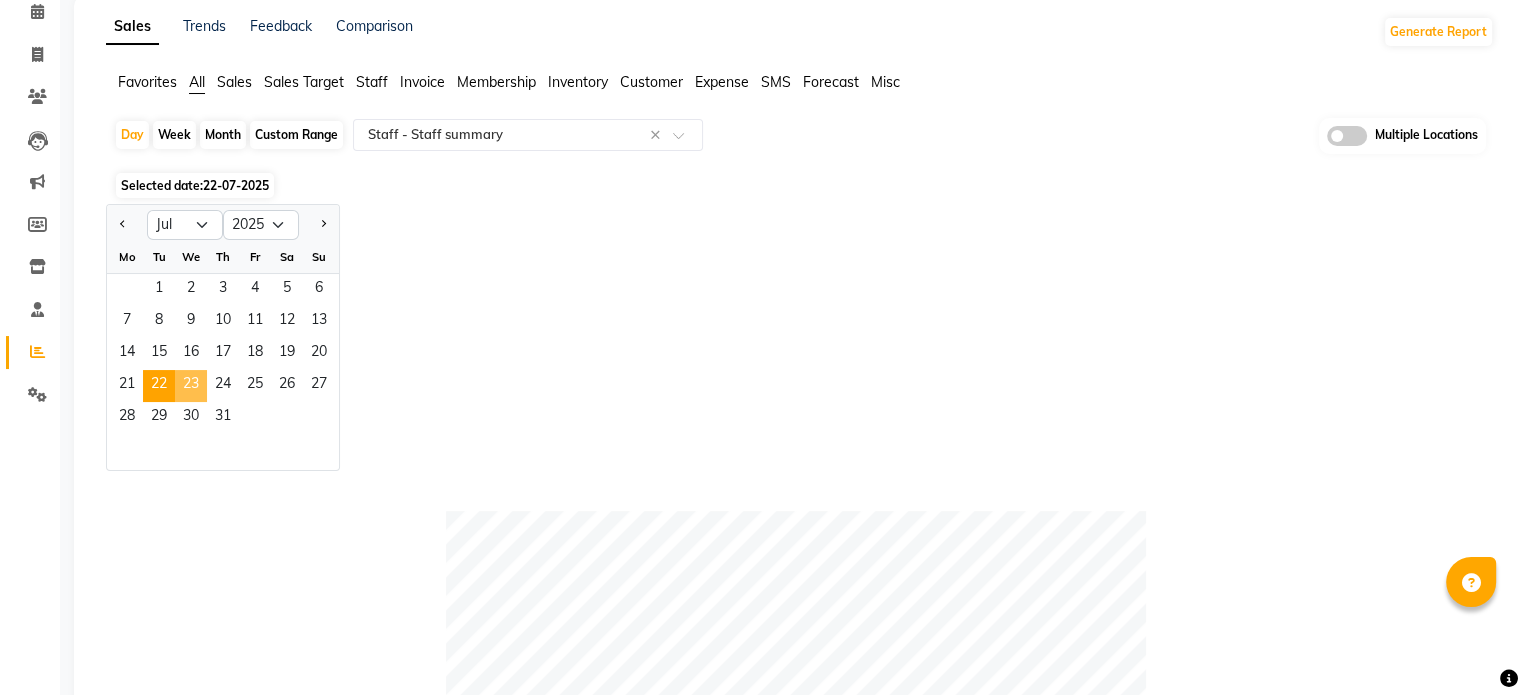 click on "23" 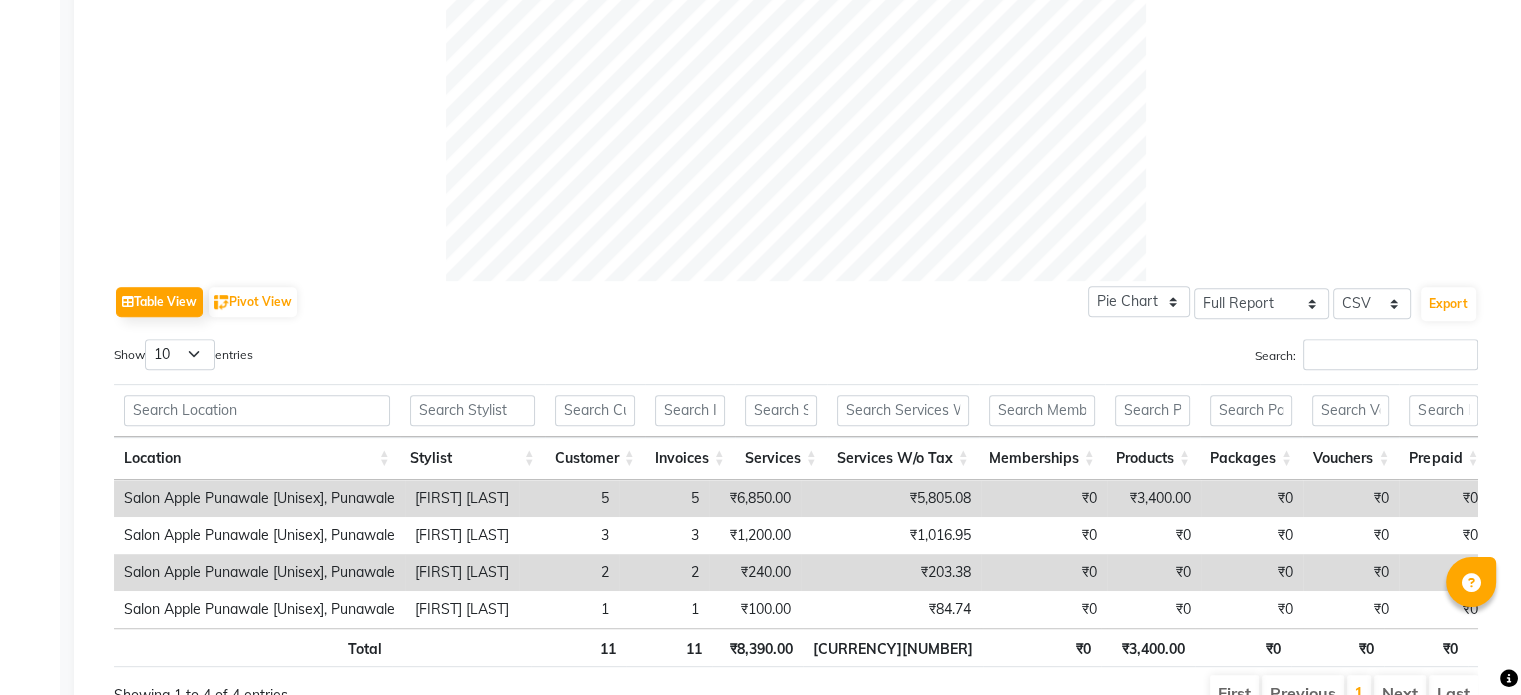 scroll, scrollTop: 165, scrollLeft: 0, axis: vertical 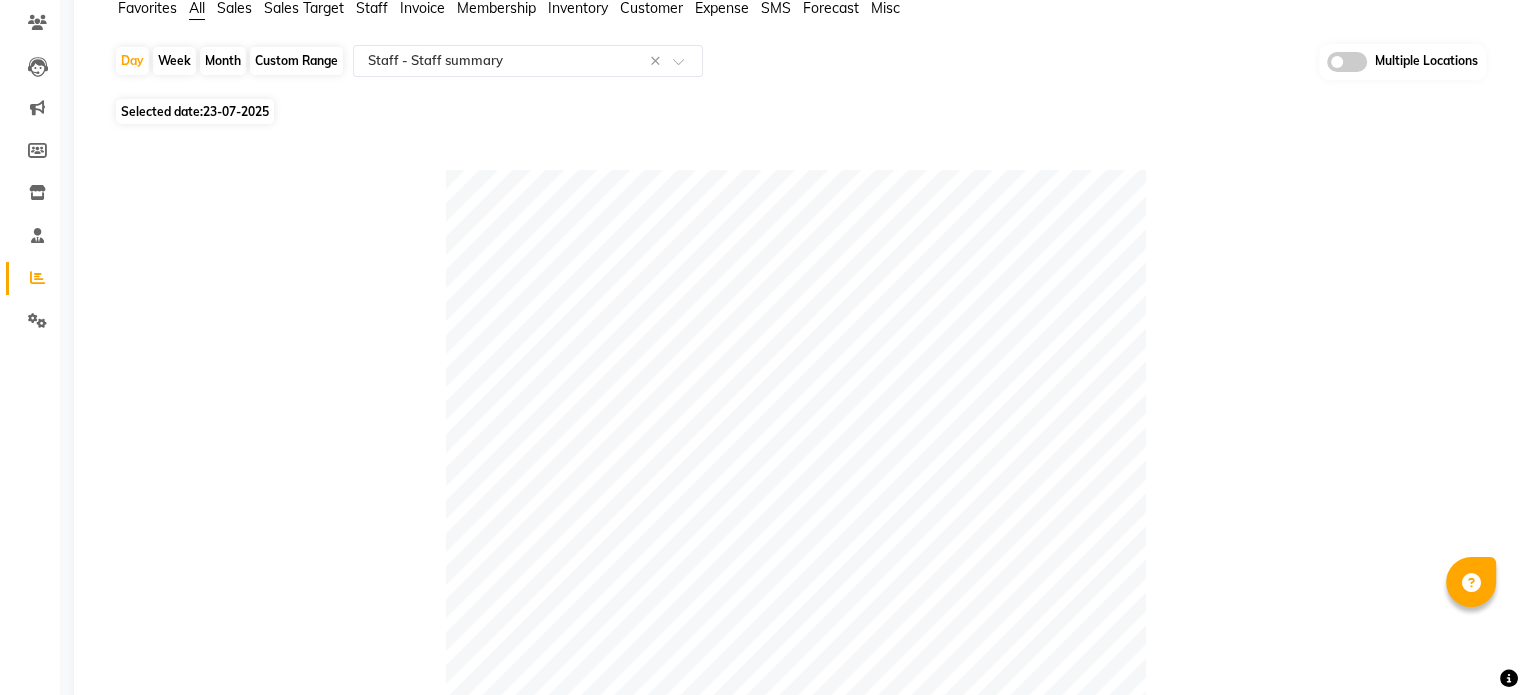 click on "23-07-2025" 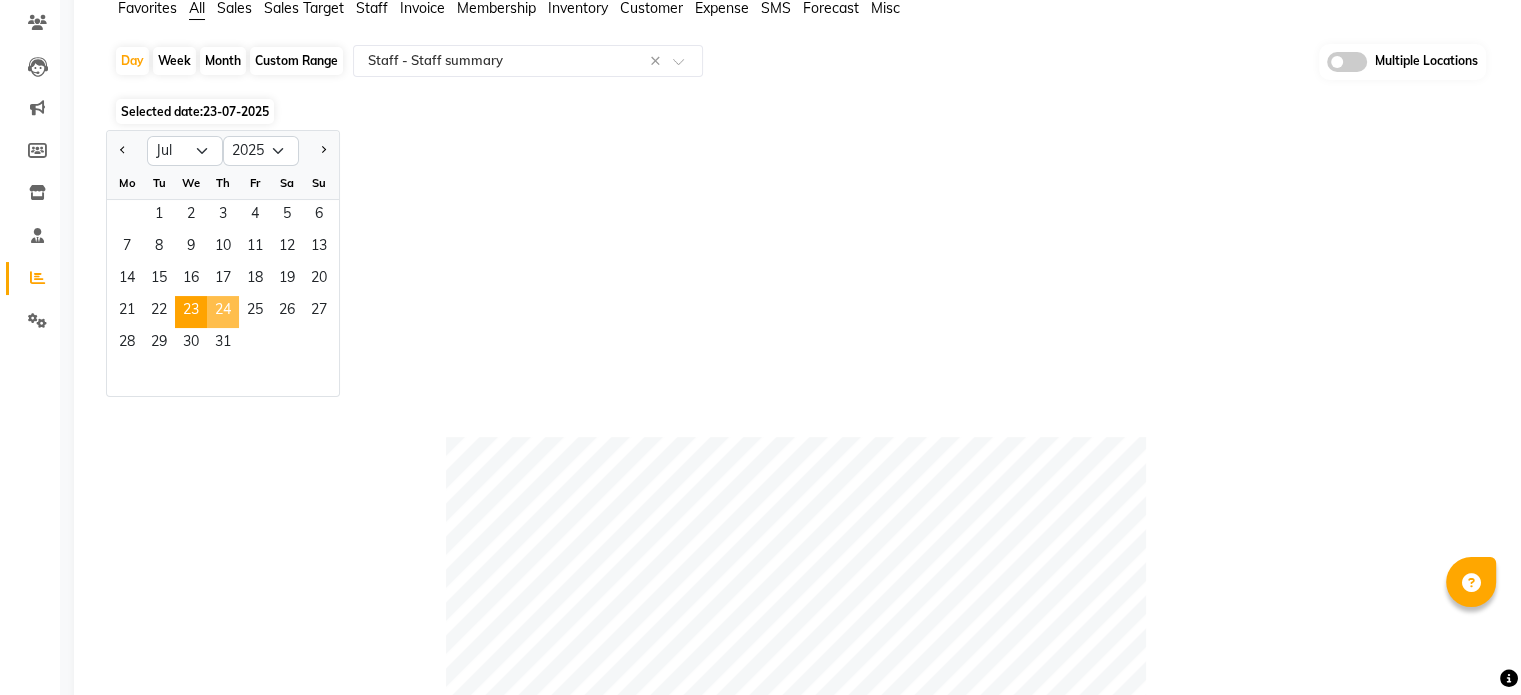 click on "24" 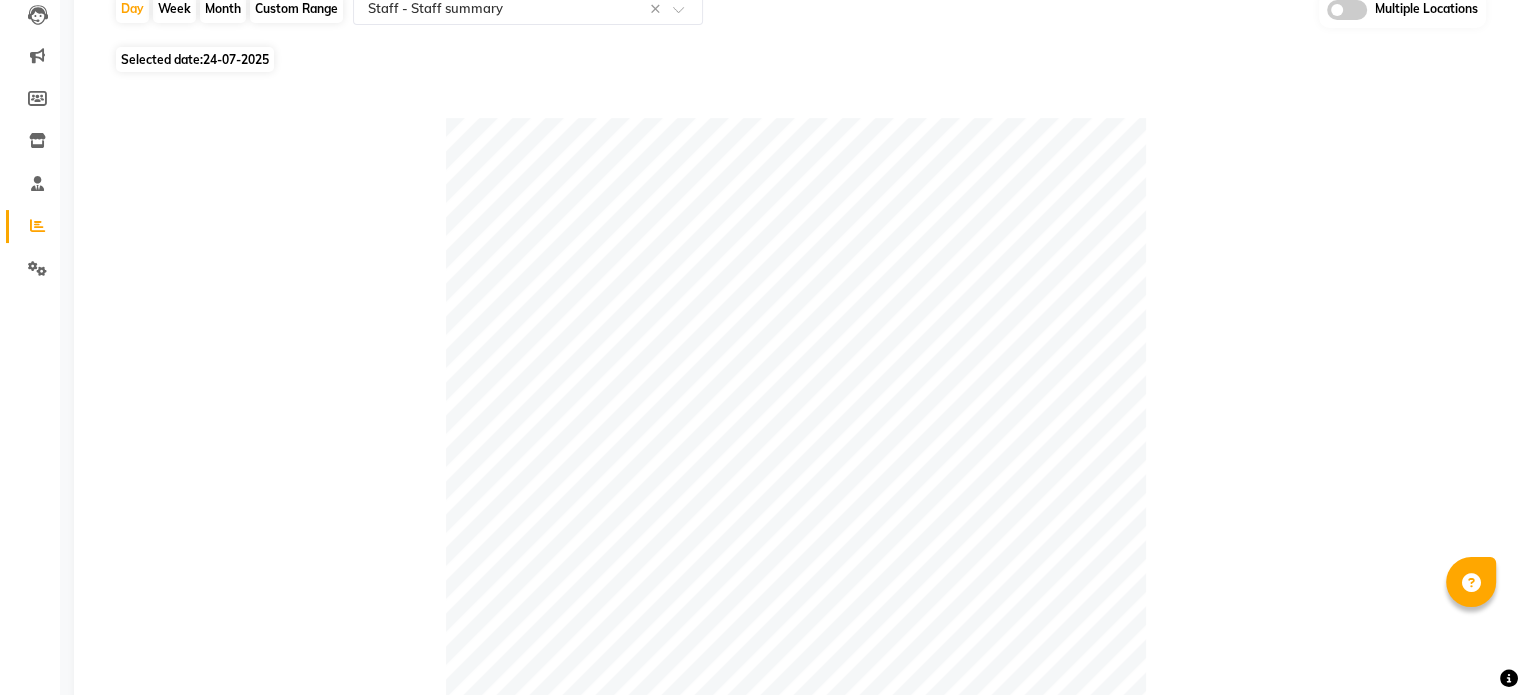 scroll, scrollTop: 165, scrollLeft: 0, axis: vertical 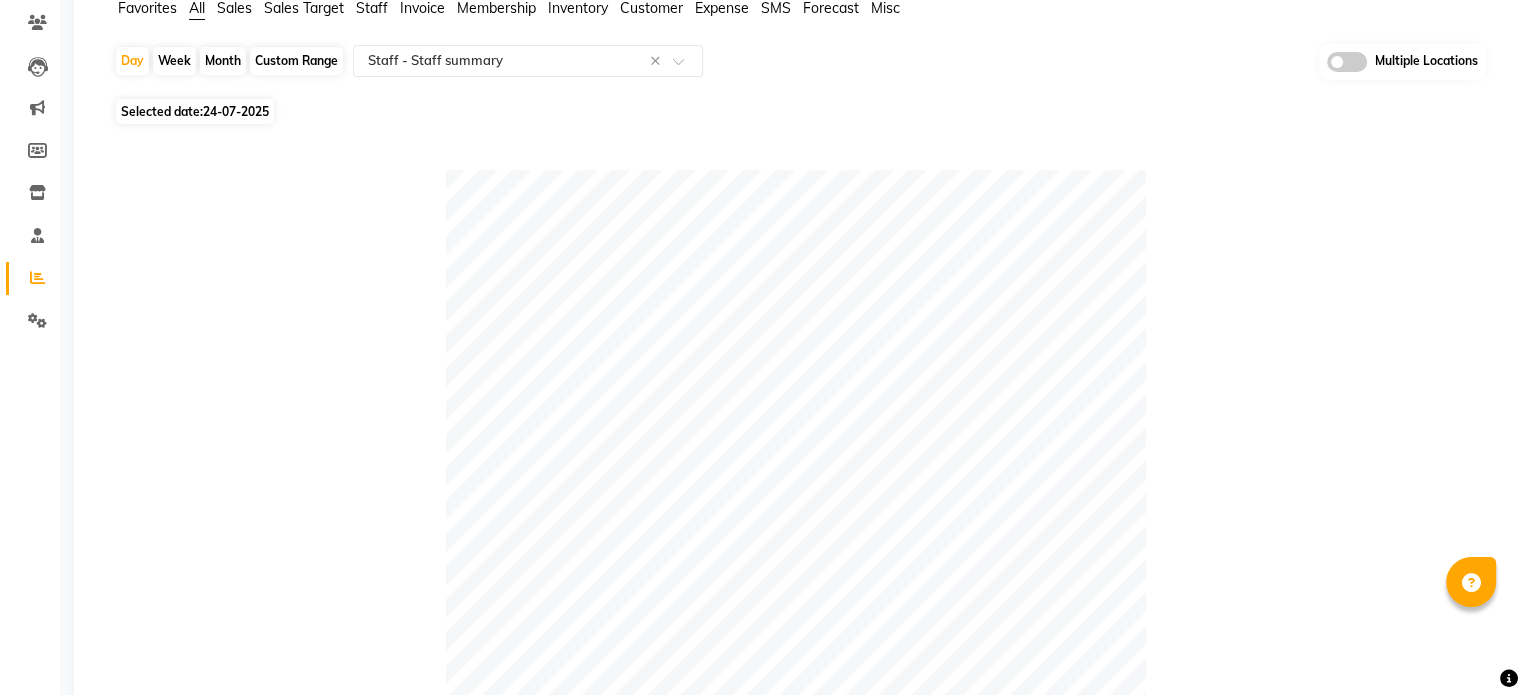click on "Selected date:  24-07-2025" 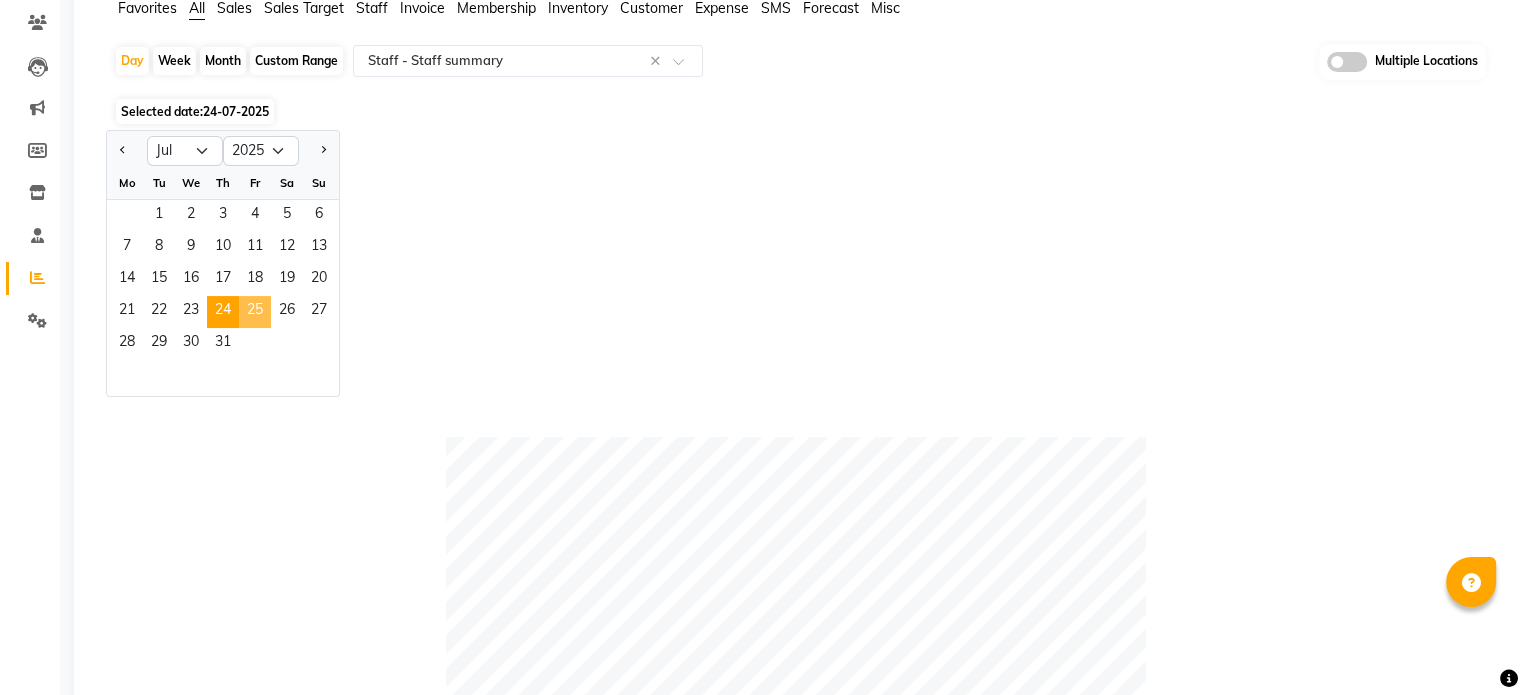 click on "25" 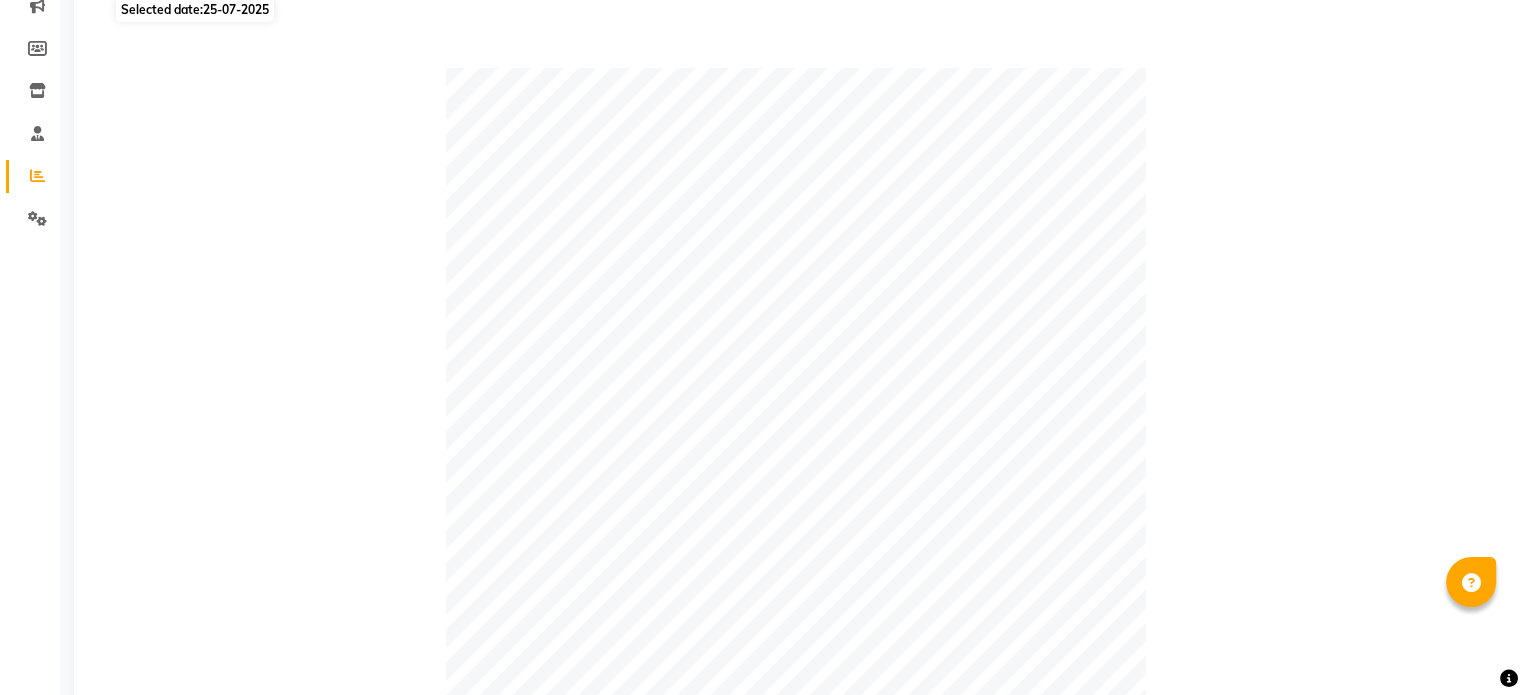 scroll, scrollTop: 239, scrollLeft: 0, axis: vertical 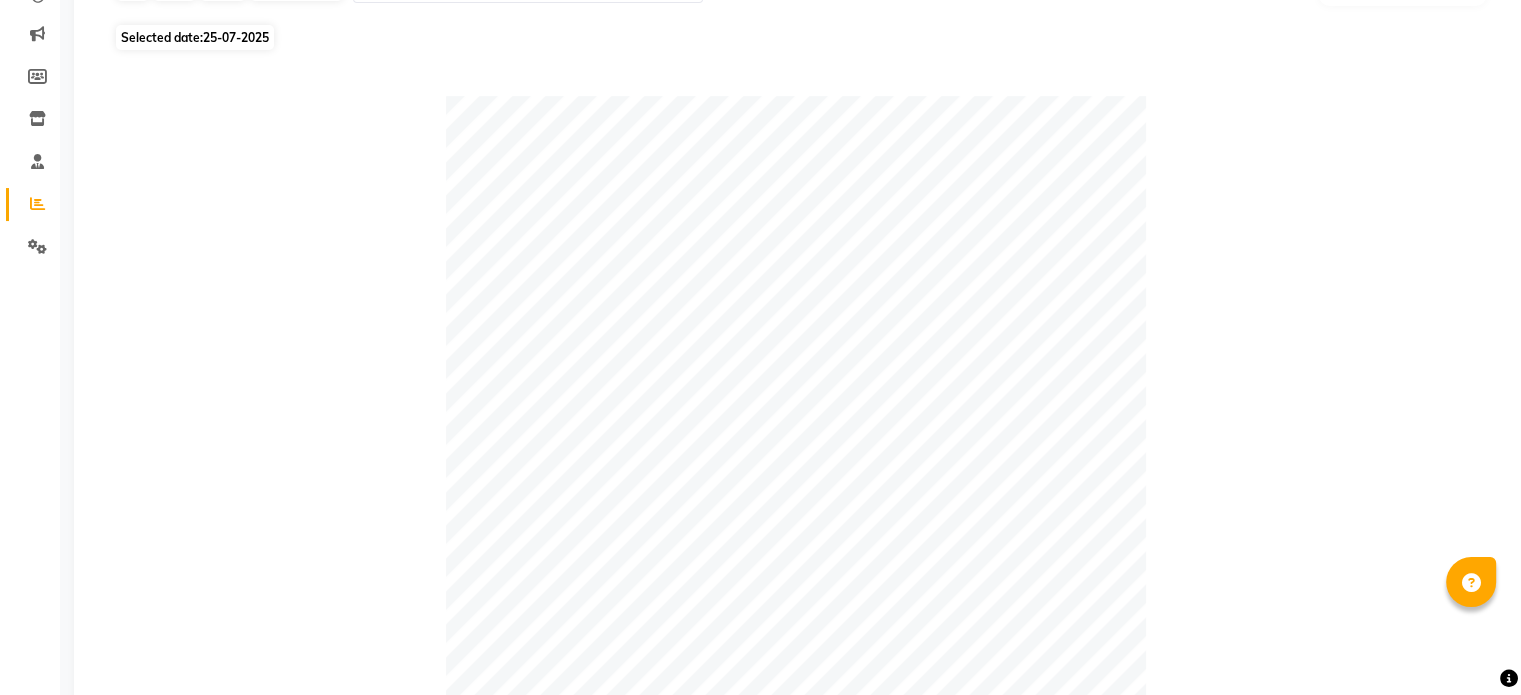 click on "Selected date:  25-07-2025" 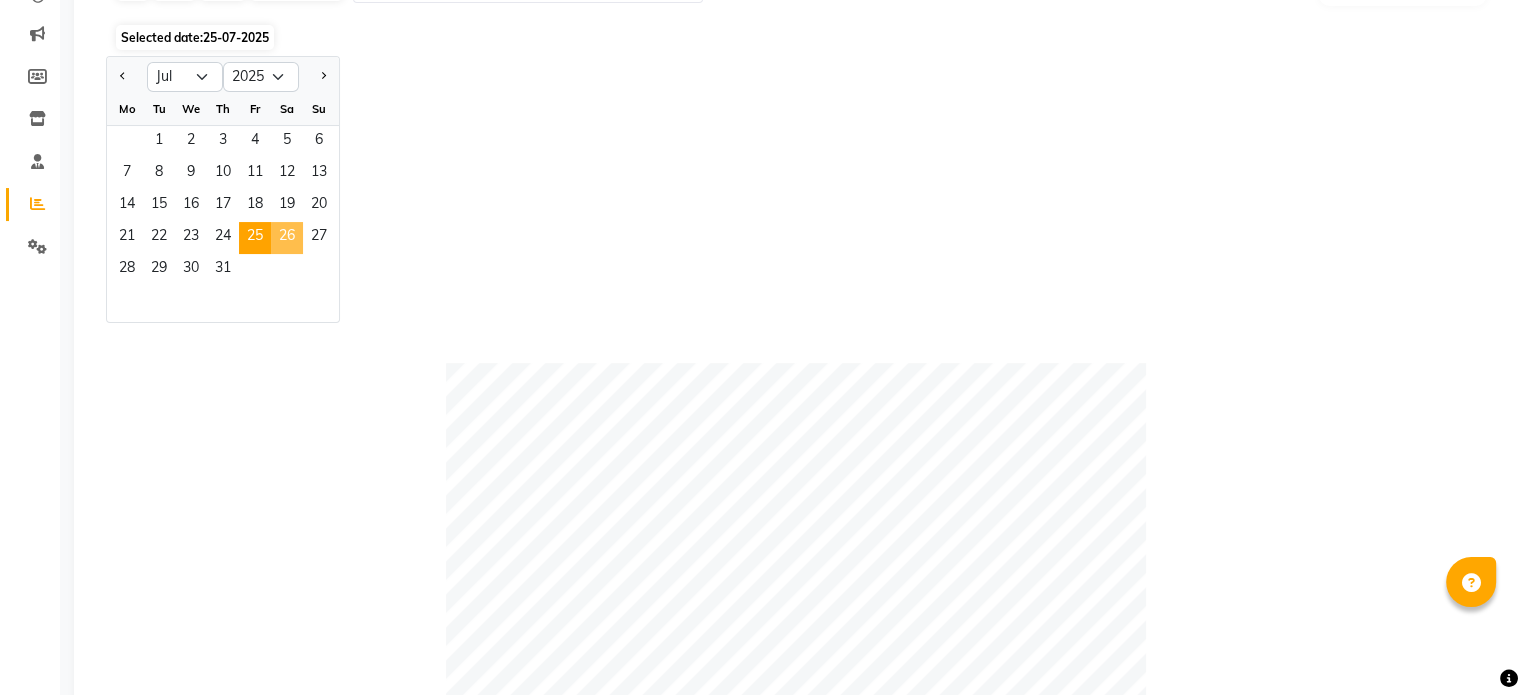 click on "26" 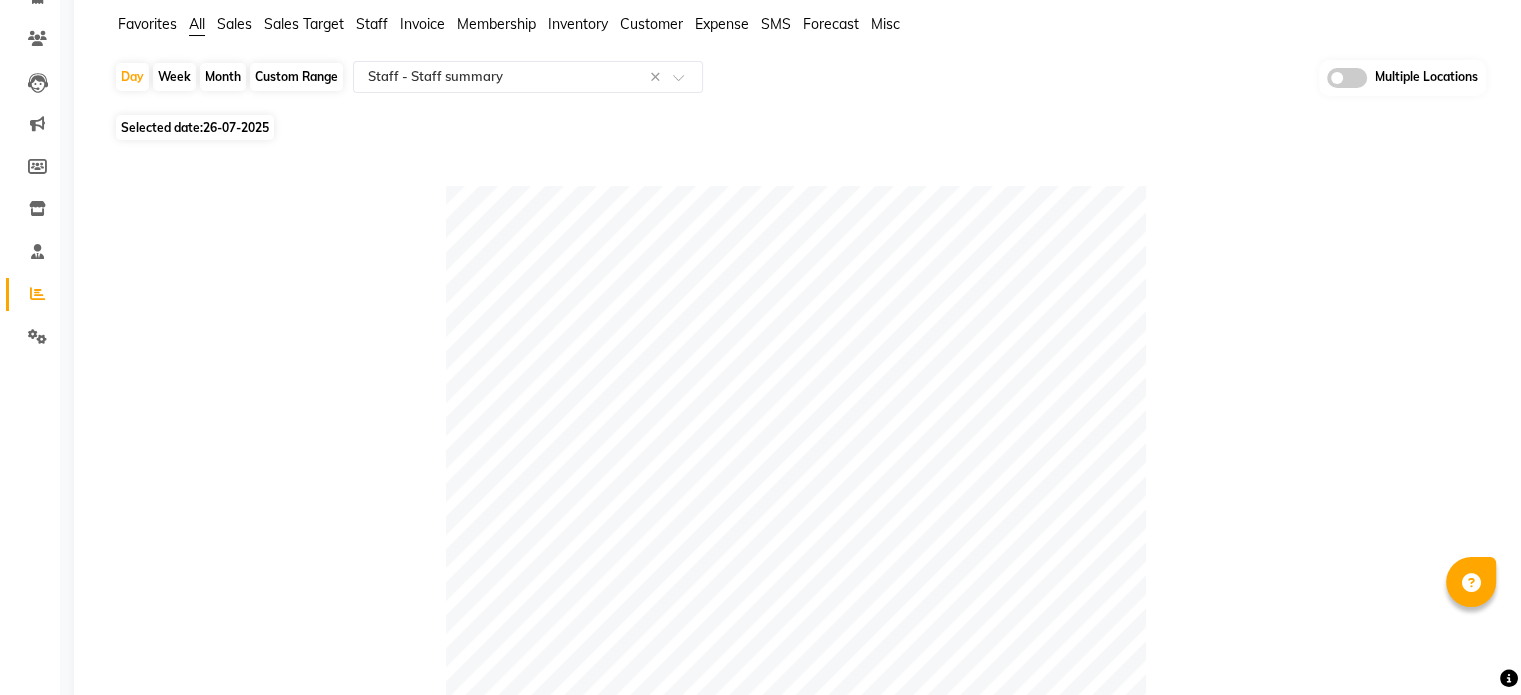 scroll, scrollTop: 139, scrollLeft: 0, axis: vertical 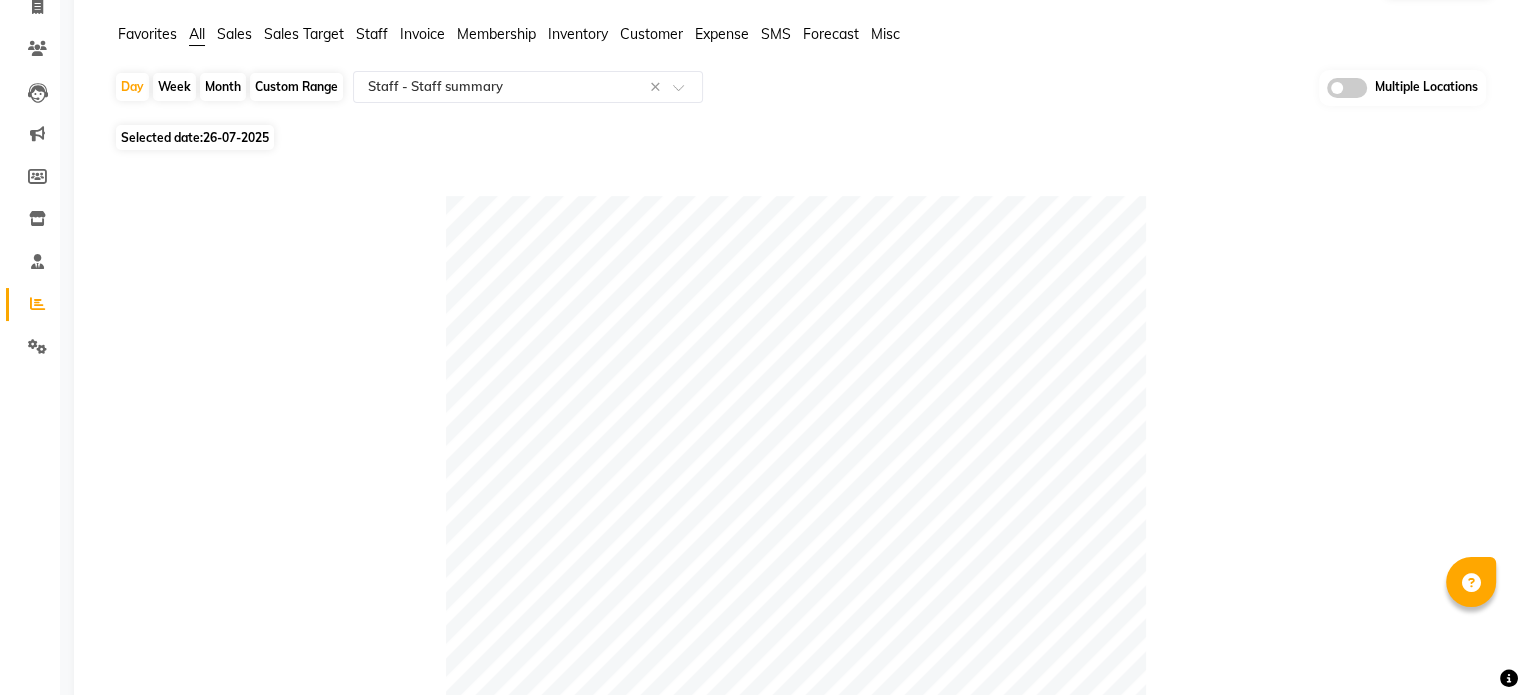 click on "Selected date:  [DATE]" 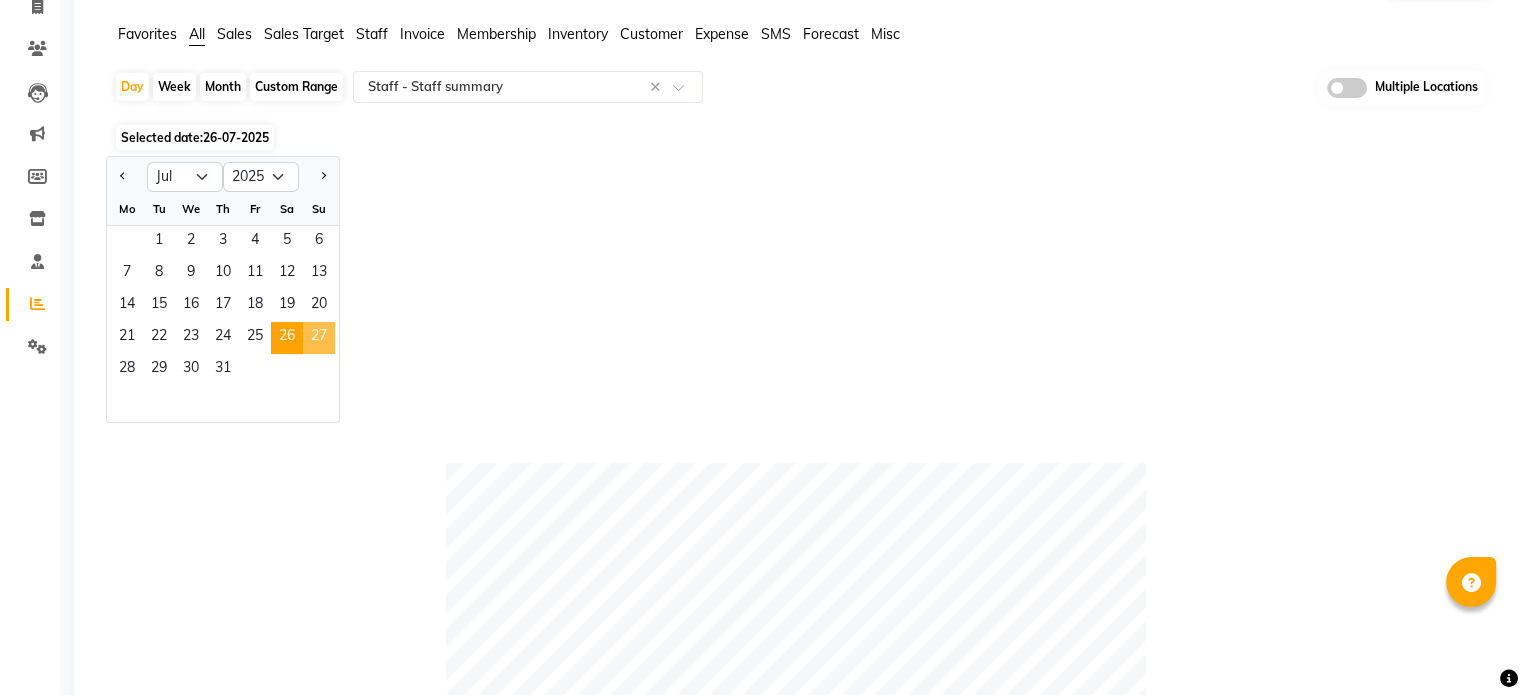 click on "27" 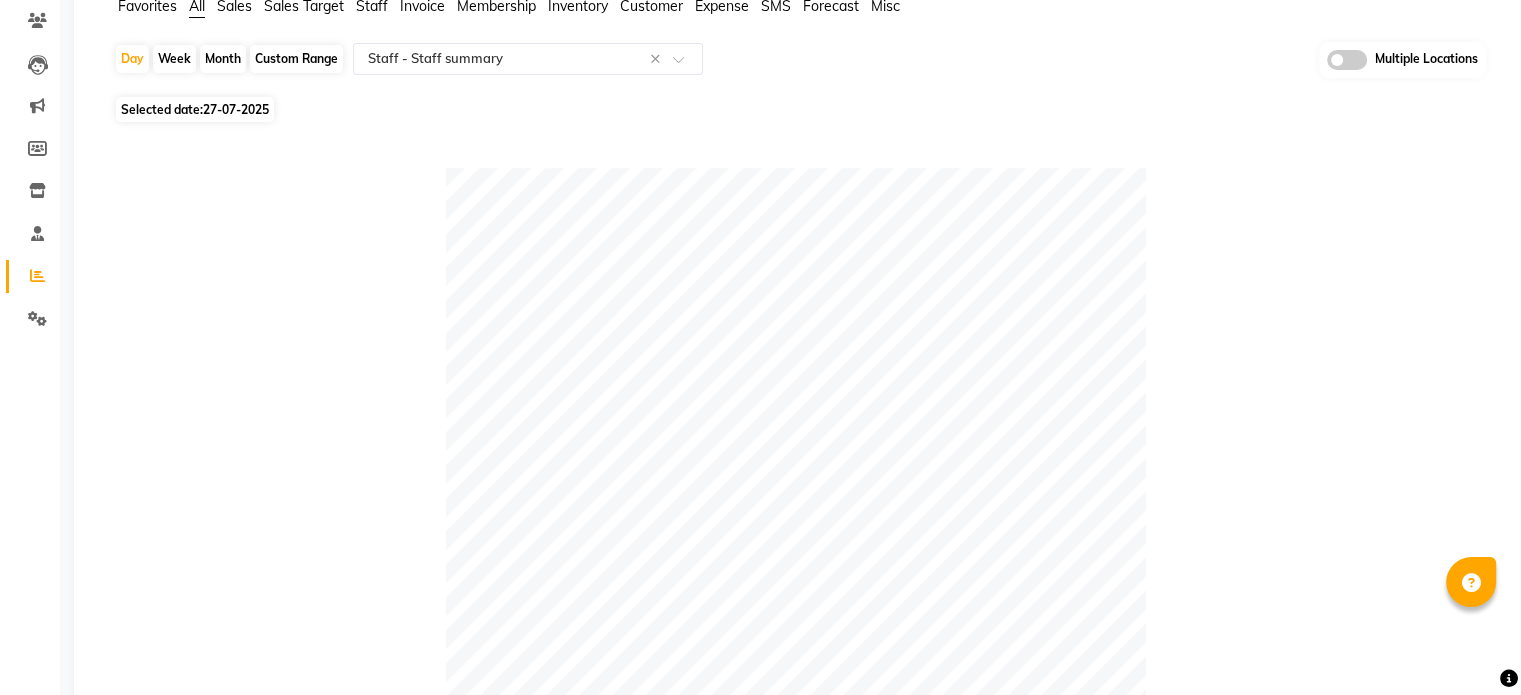 scroll, scrollTop: 139, scrollLeft: 0, axis: vertical 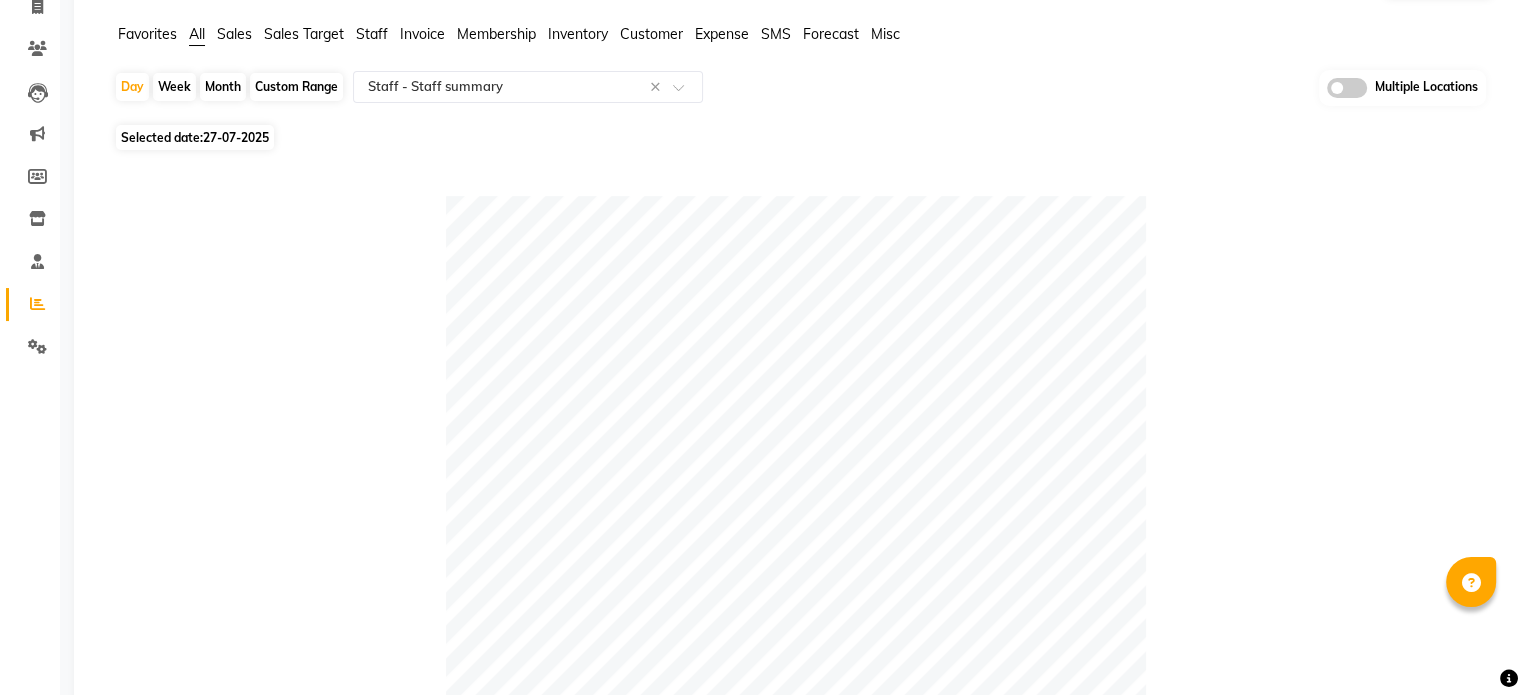 click on "27-07-2025" 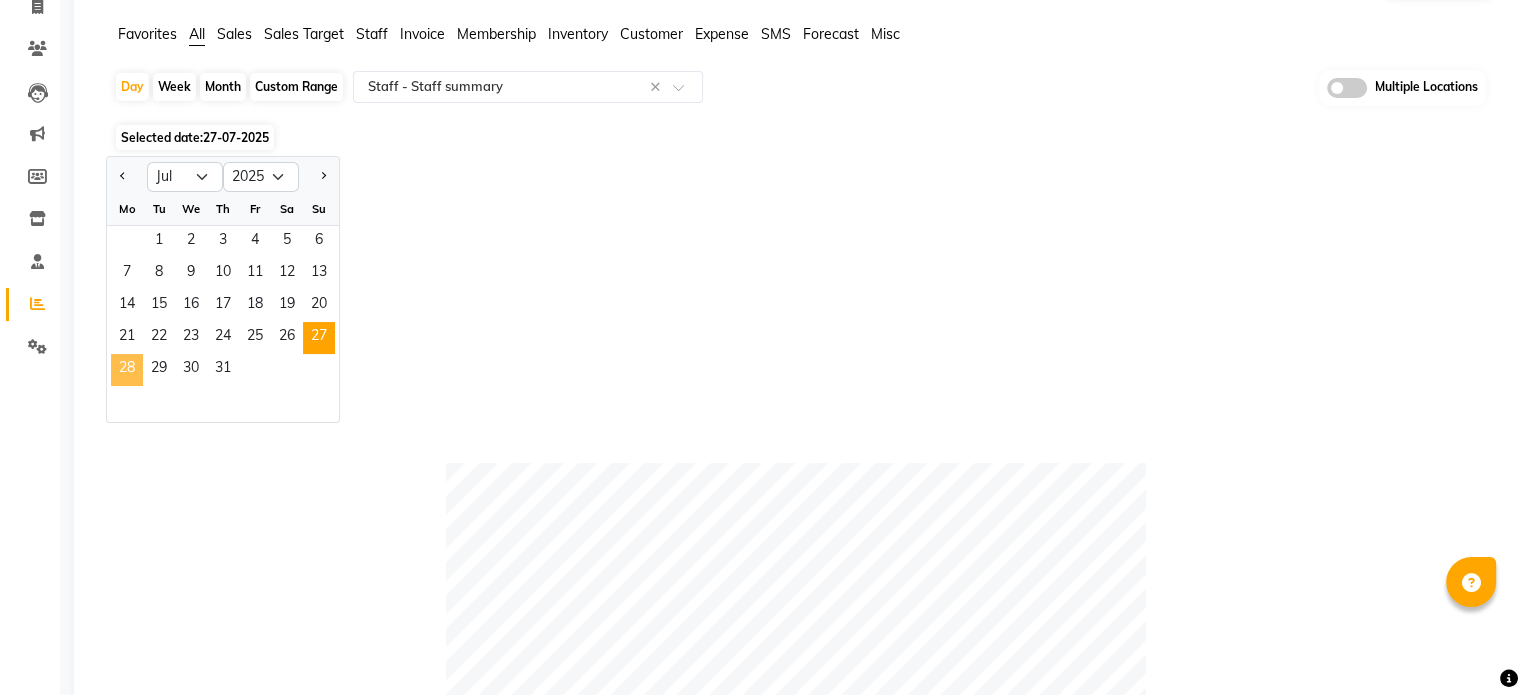 click on "28" 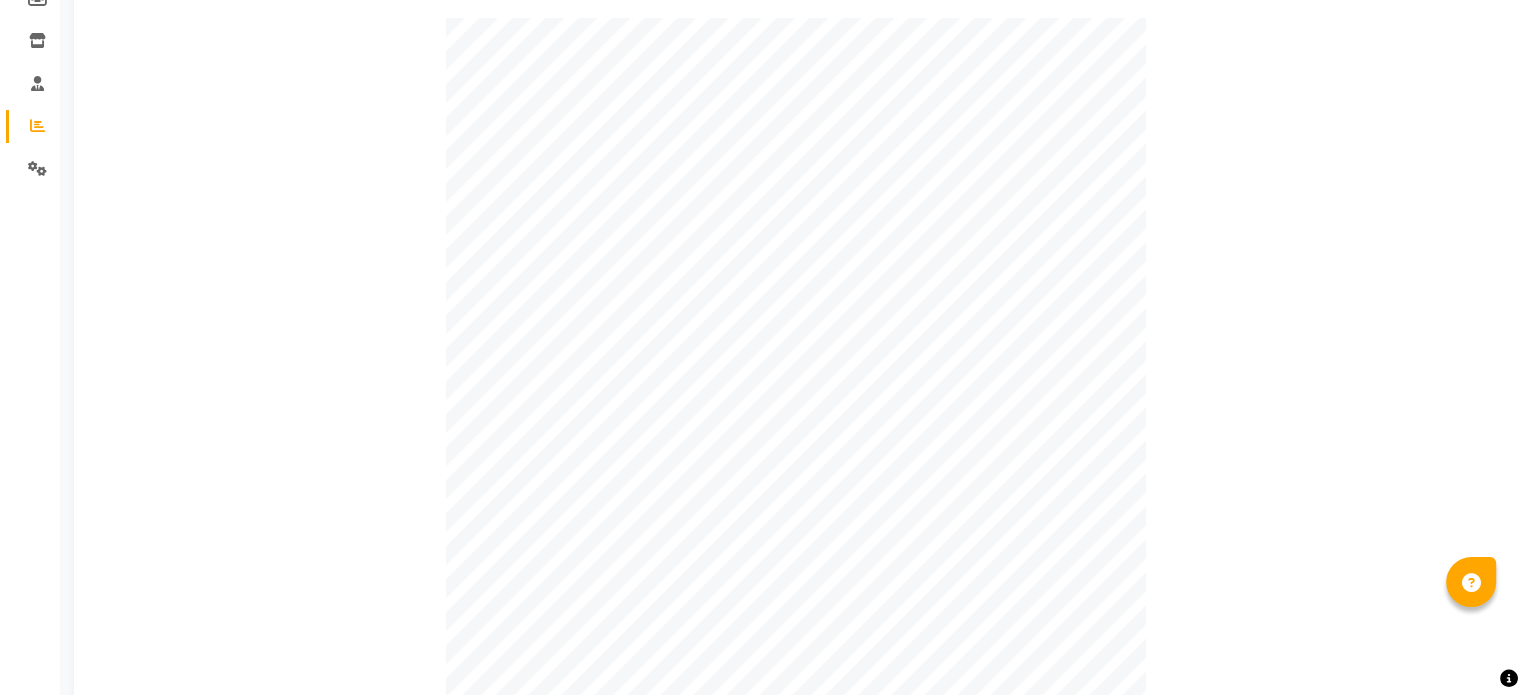 scroll, scrollTop: 202, scrollLeft: 0, axis: vertical 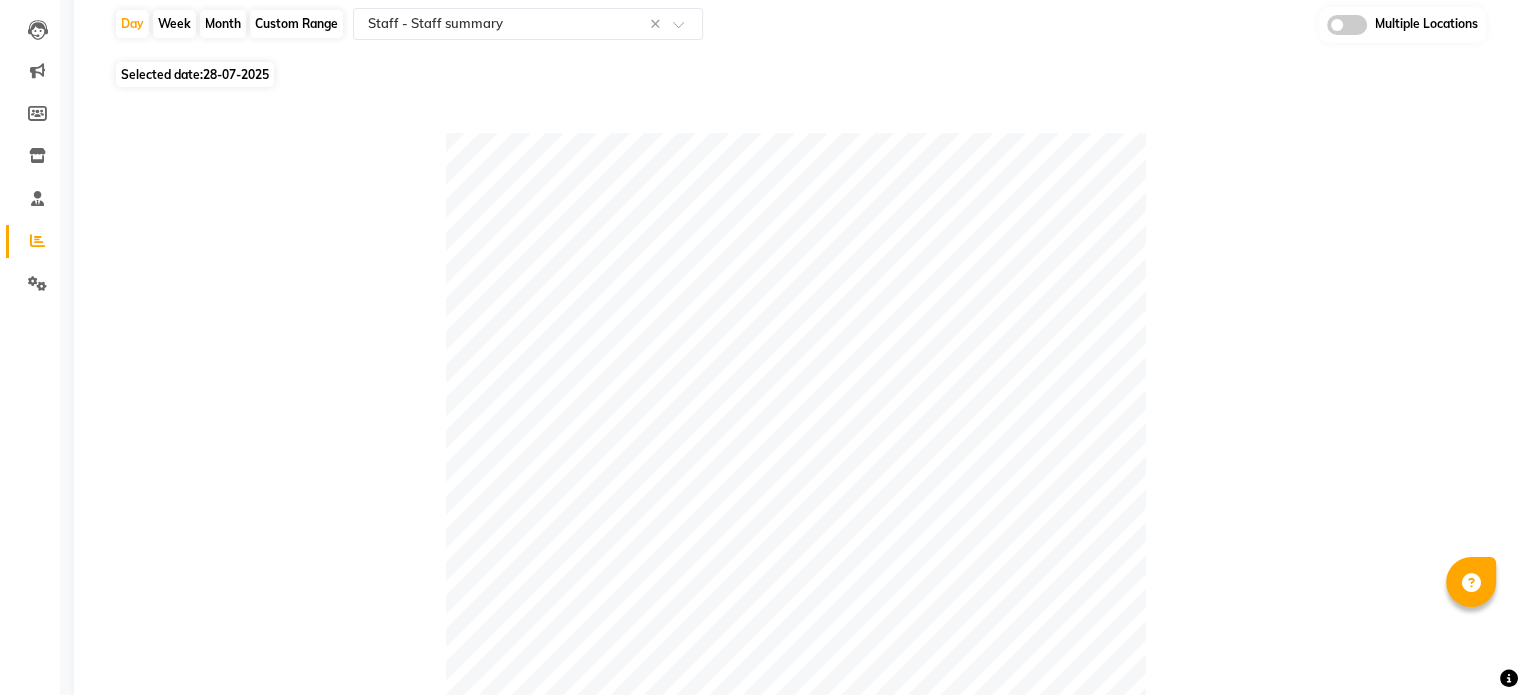 click on "Selected date:  28-07-2025" 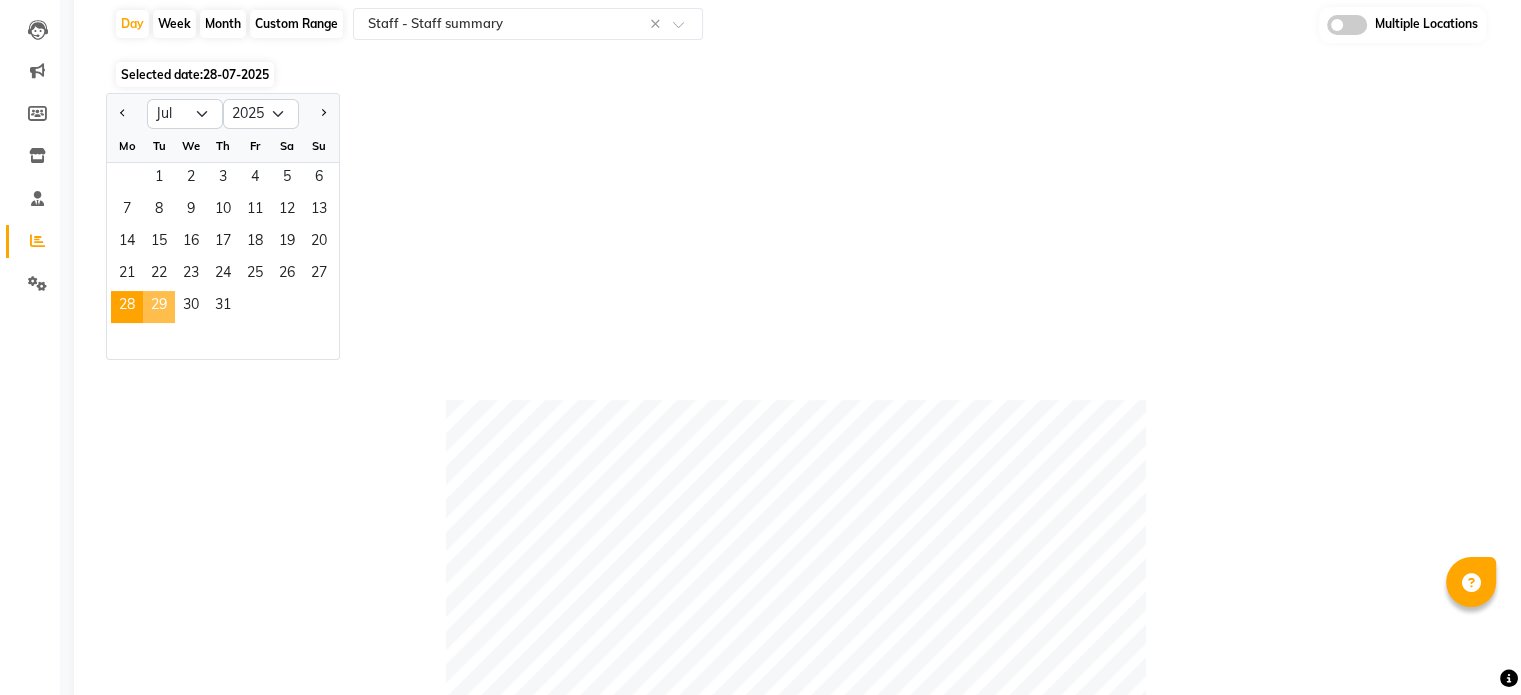 click on "29" 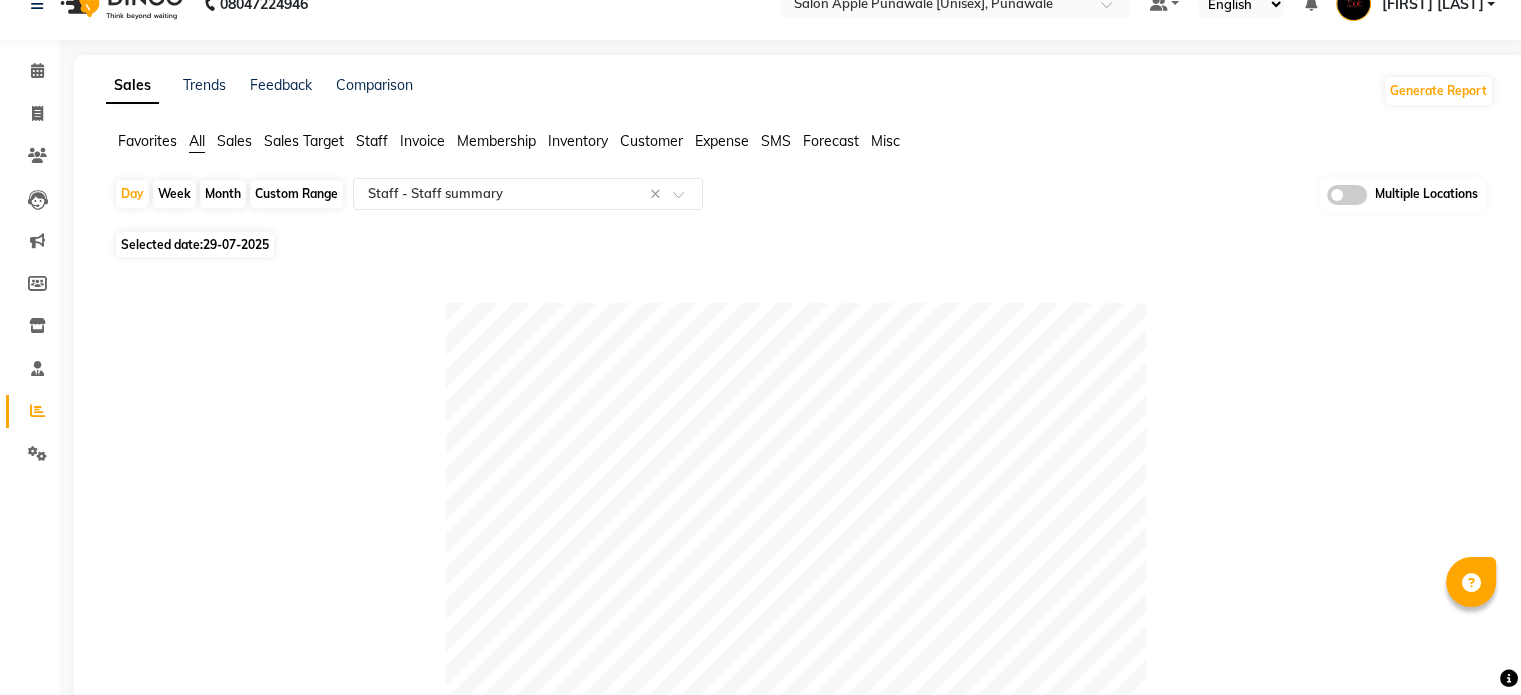 scroll, scrollTop: 28, scrollLeft: 0, axis: vertical 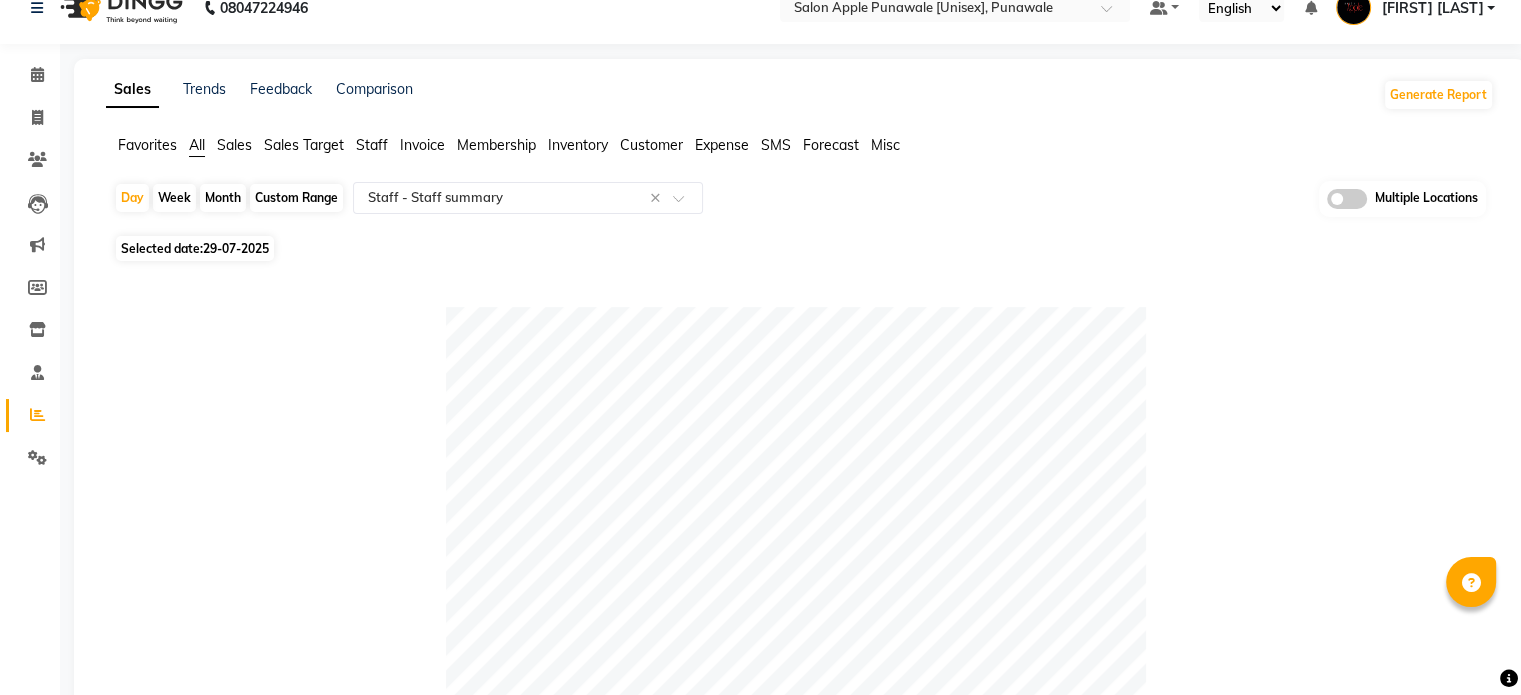 click on "29-07-2025" 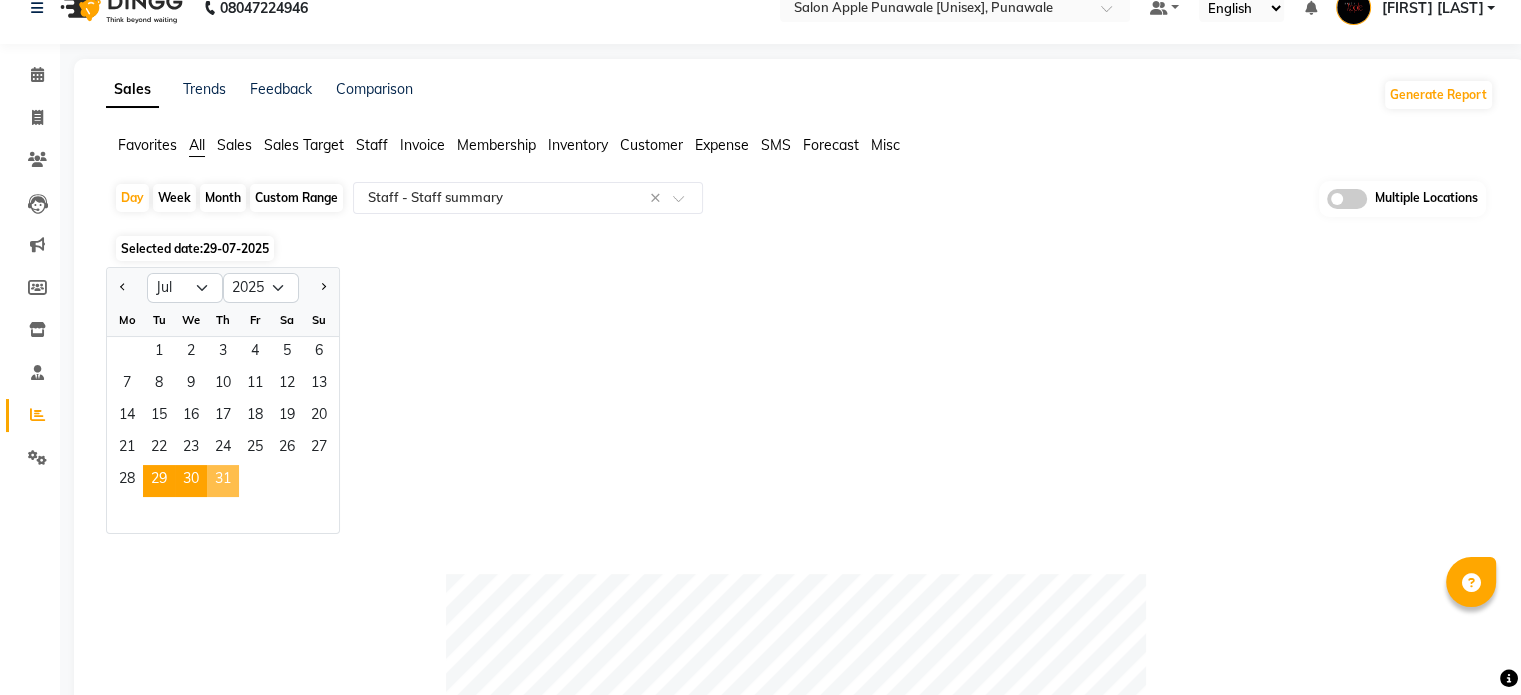 click on "30" 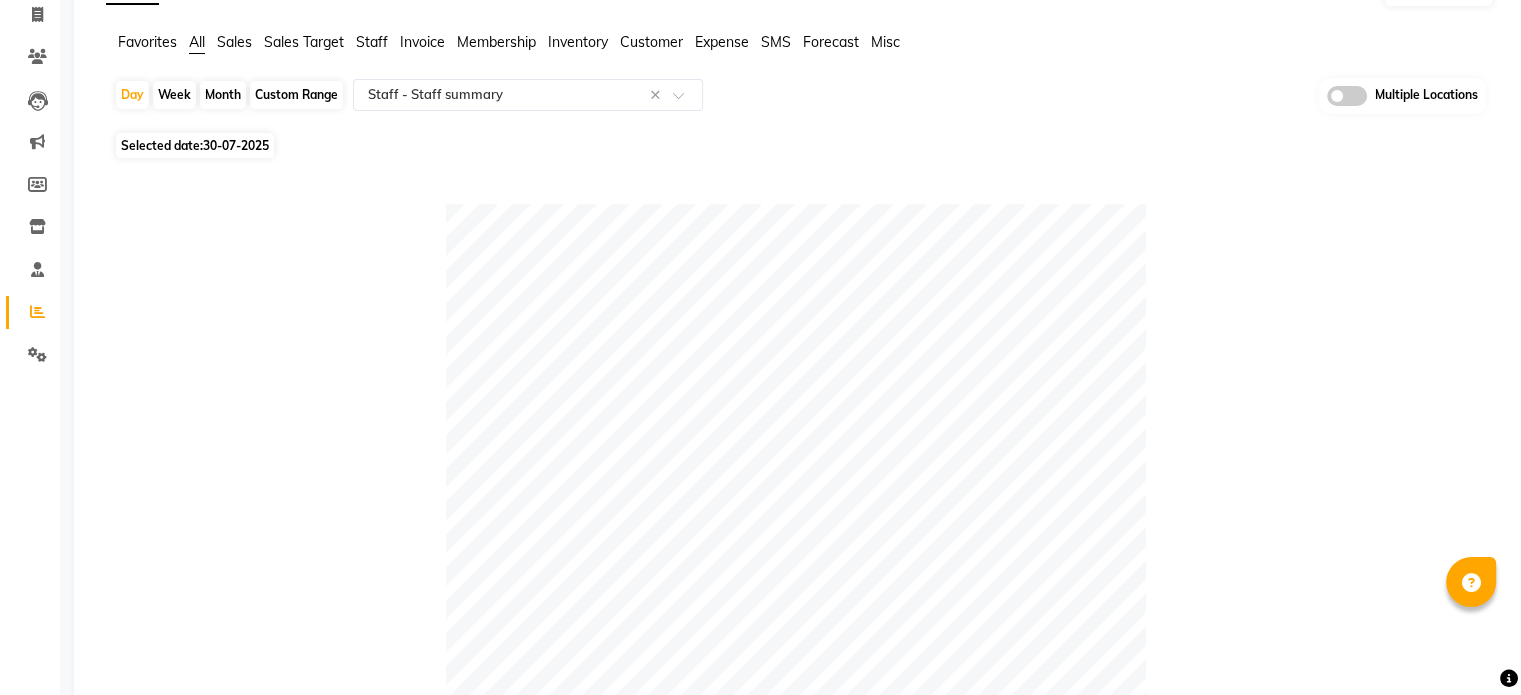 scroll, scrollTop: 128, scrollLeft: 0, axis: vertical 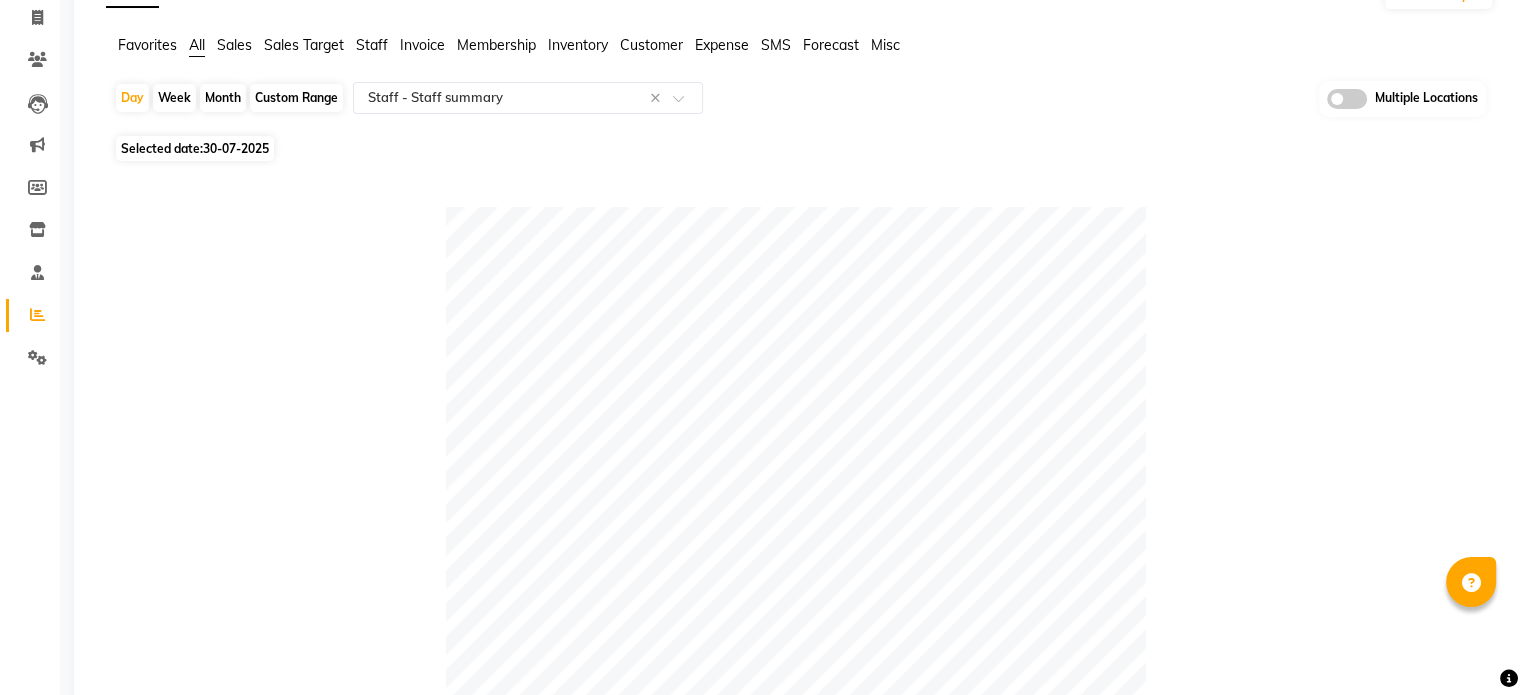 click on "30-07-2025" 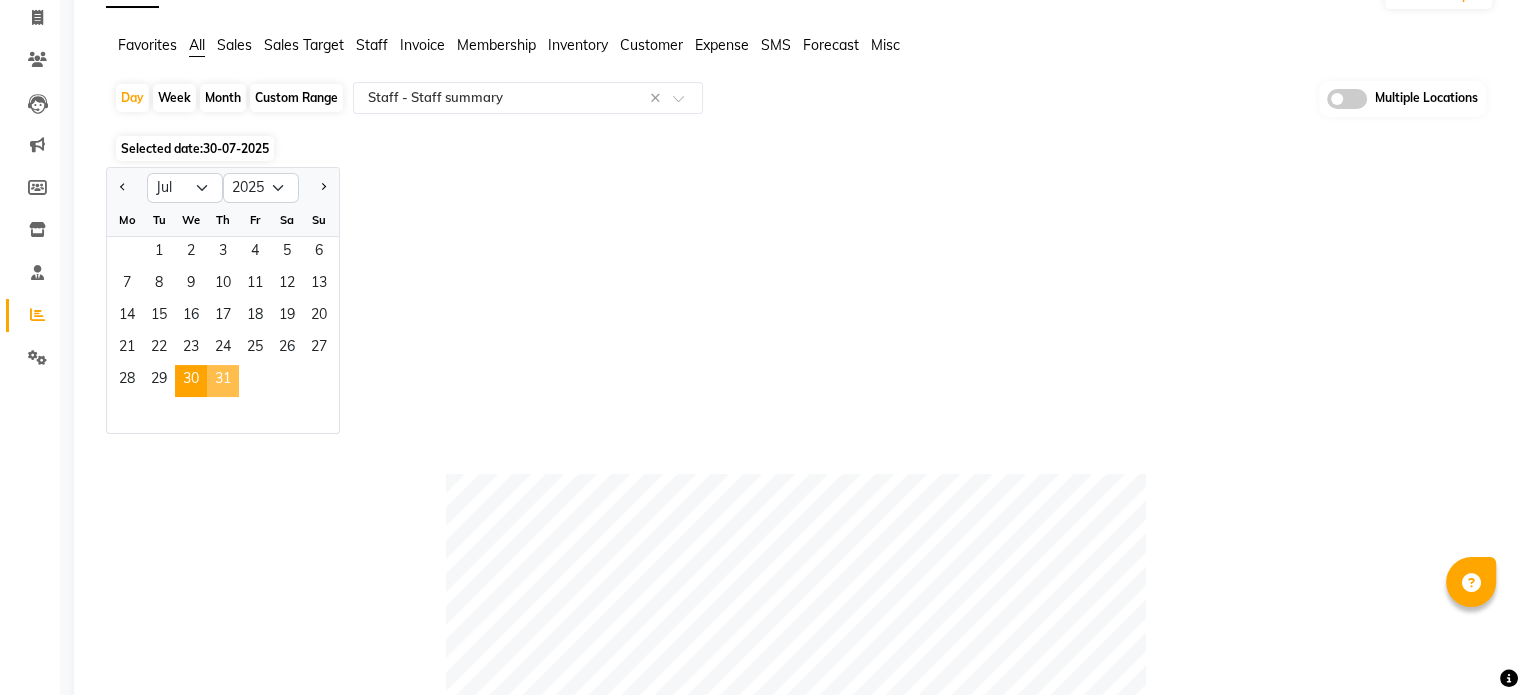 click on "31" 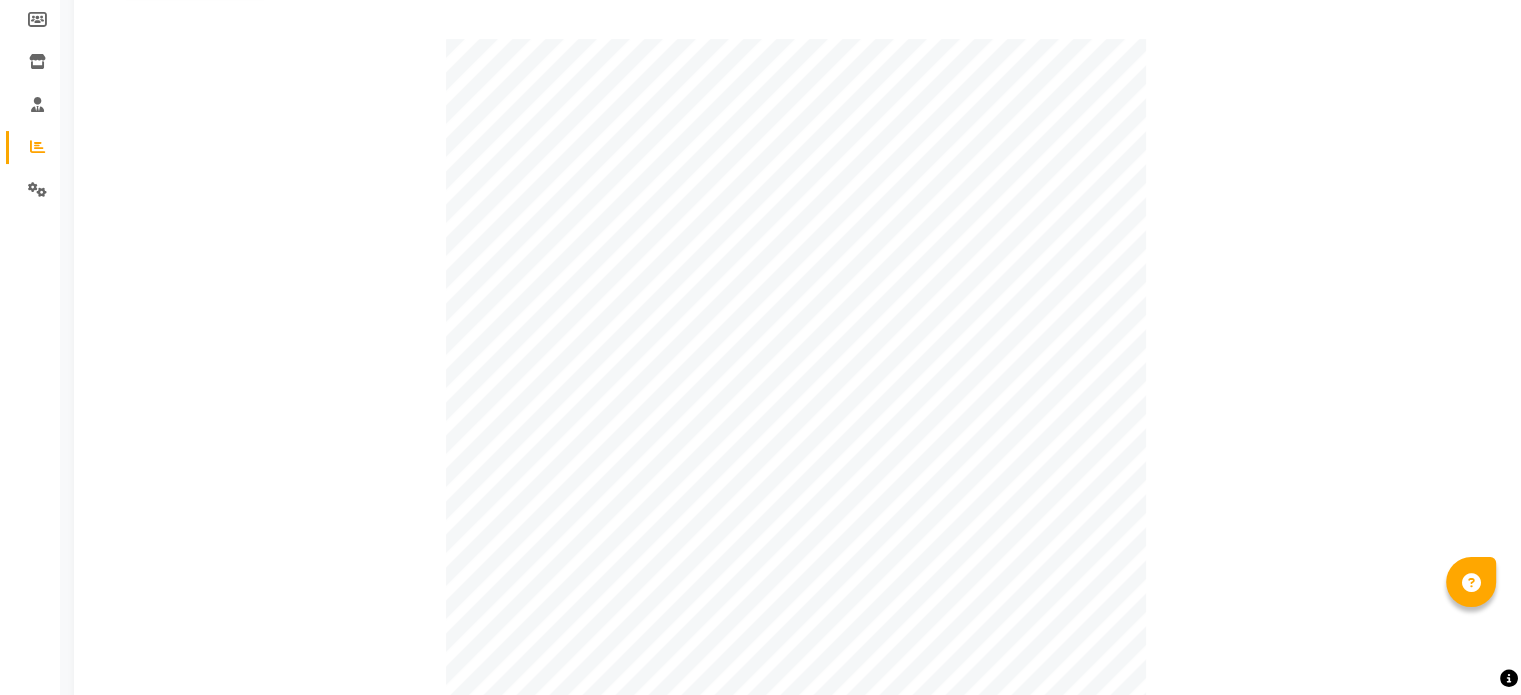 scroll, scrollTop: 228, scrollLeft: 0, axis: vertical 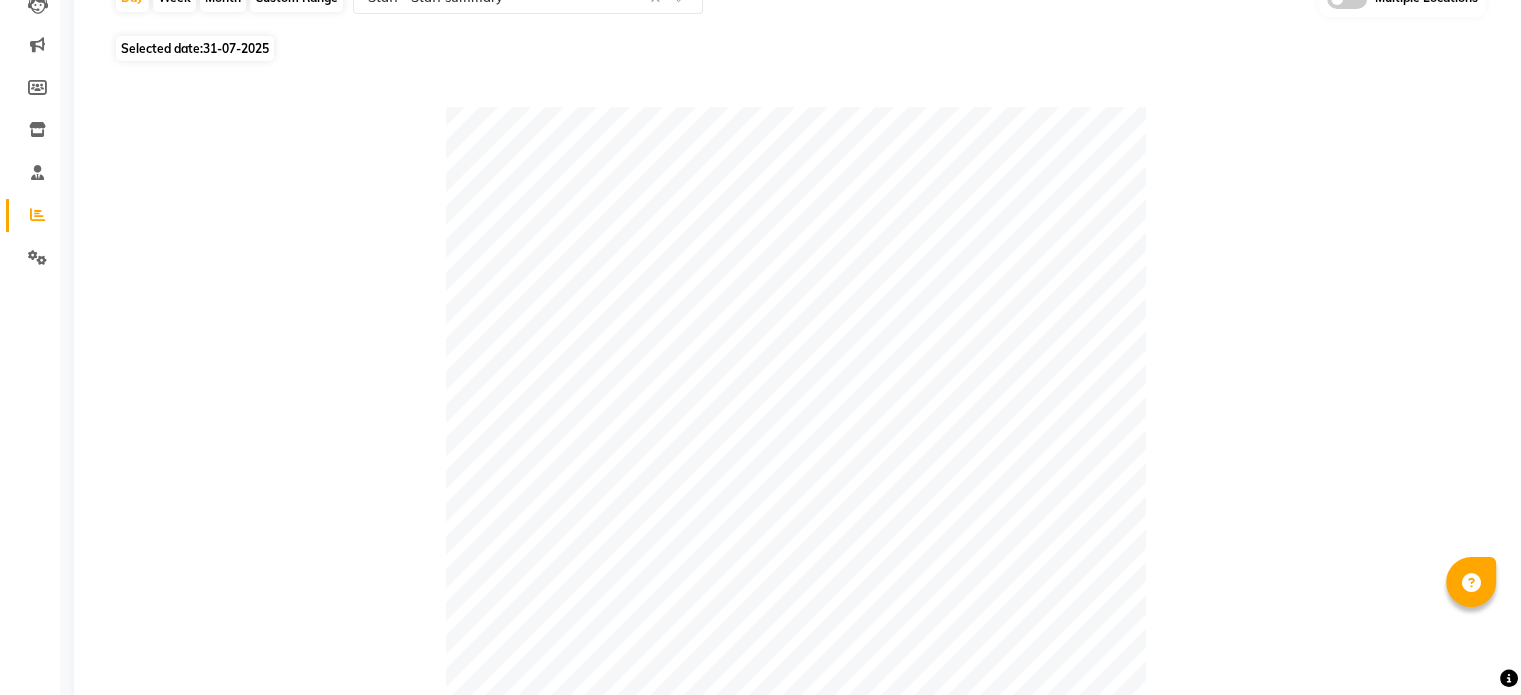 click on "Selected date:  31-07-2025" 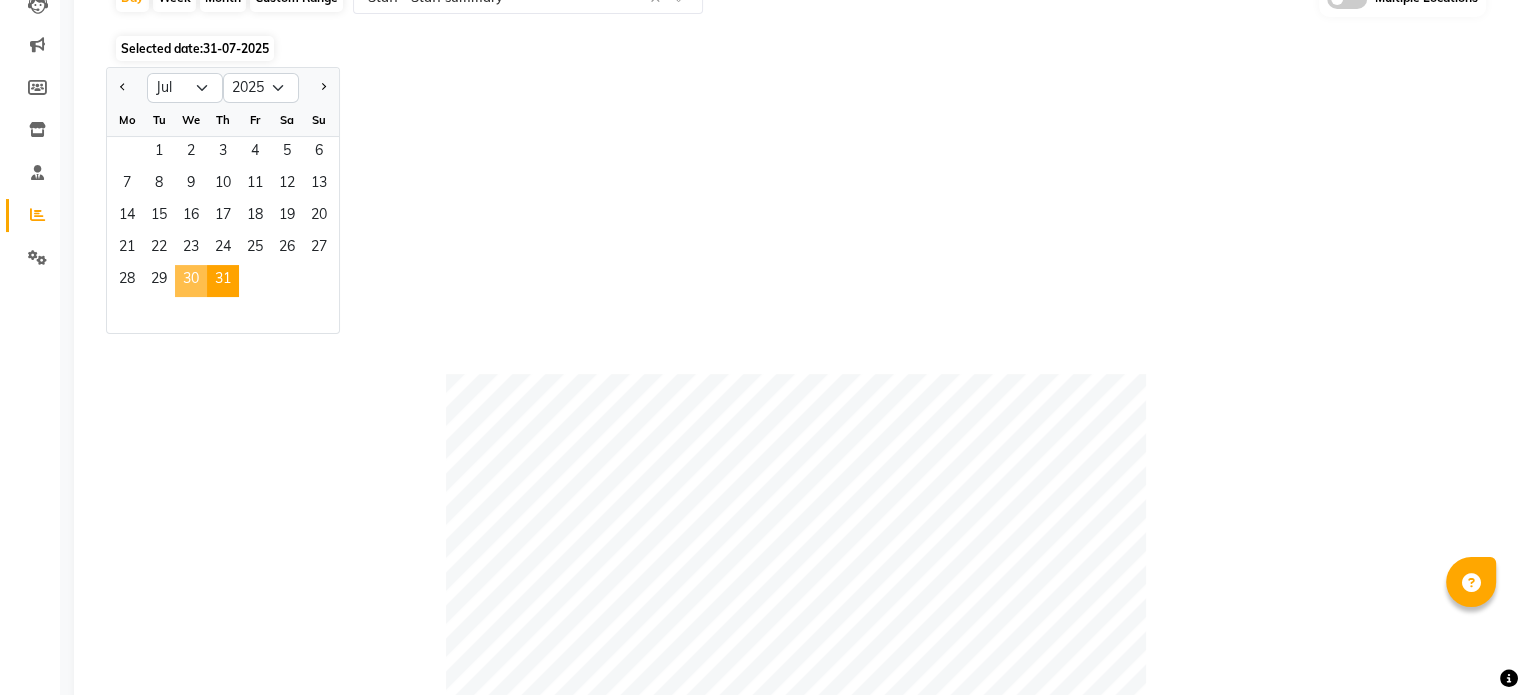 click on "30" 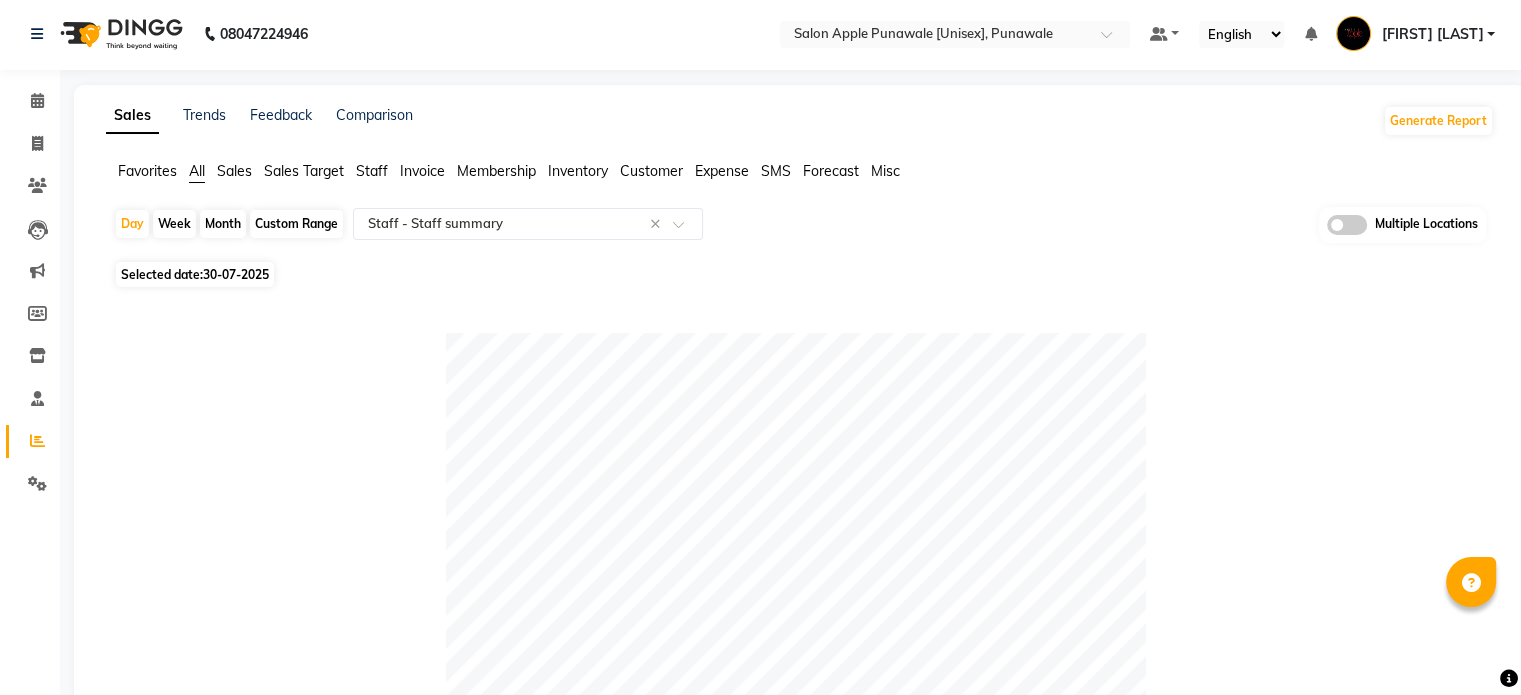 scroll, scrollTop: 0, scrollLeft: 0, axis: both 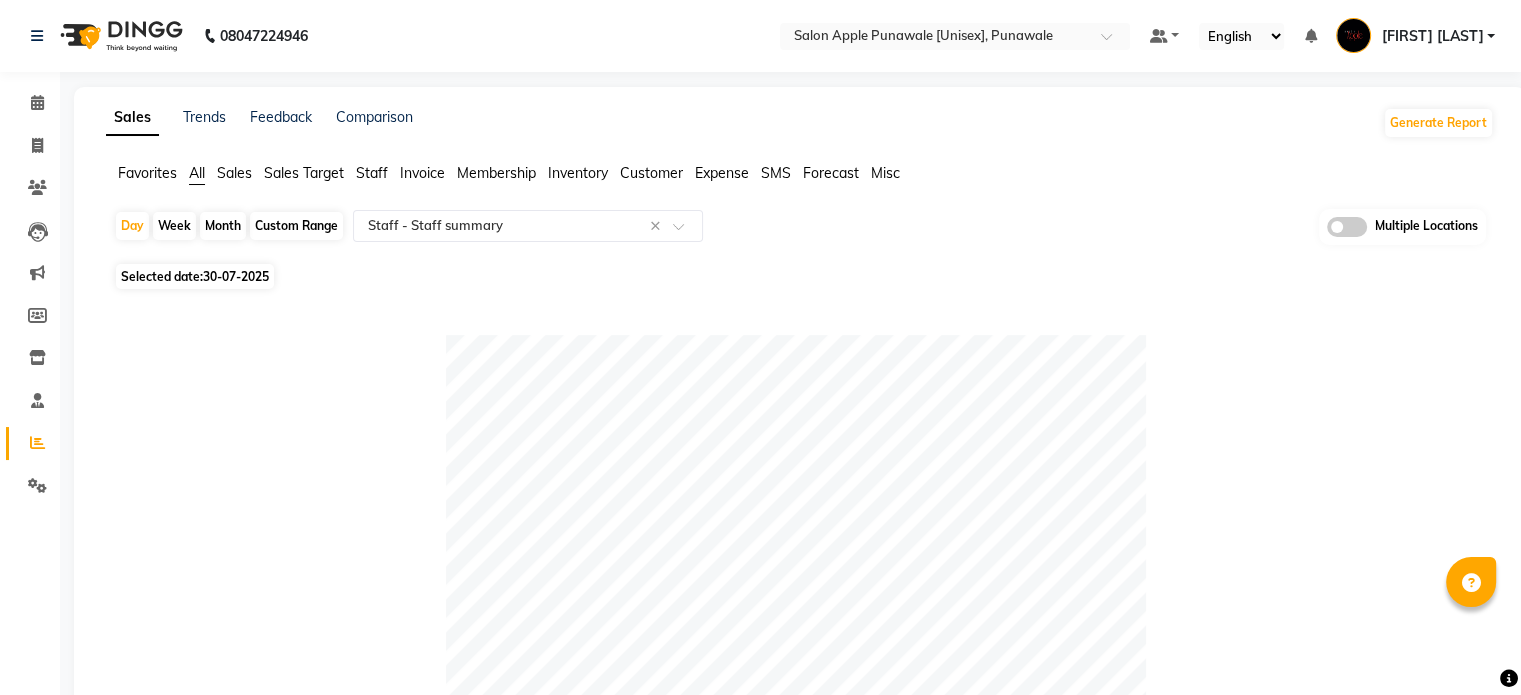 click on "Month" 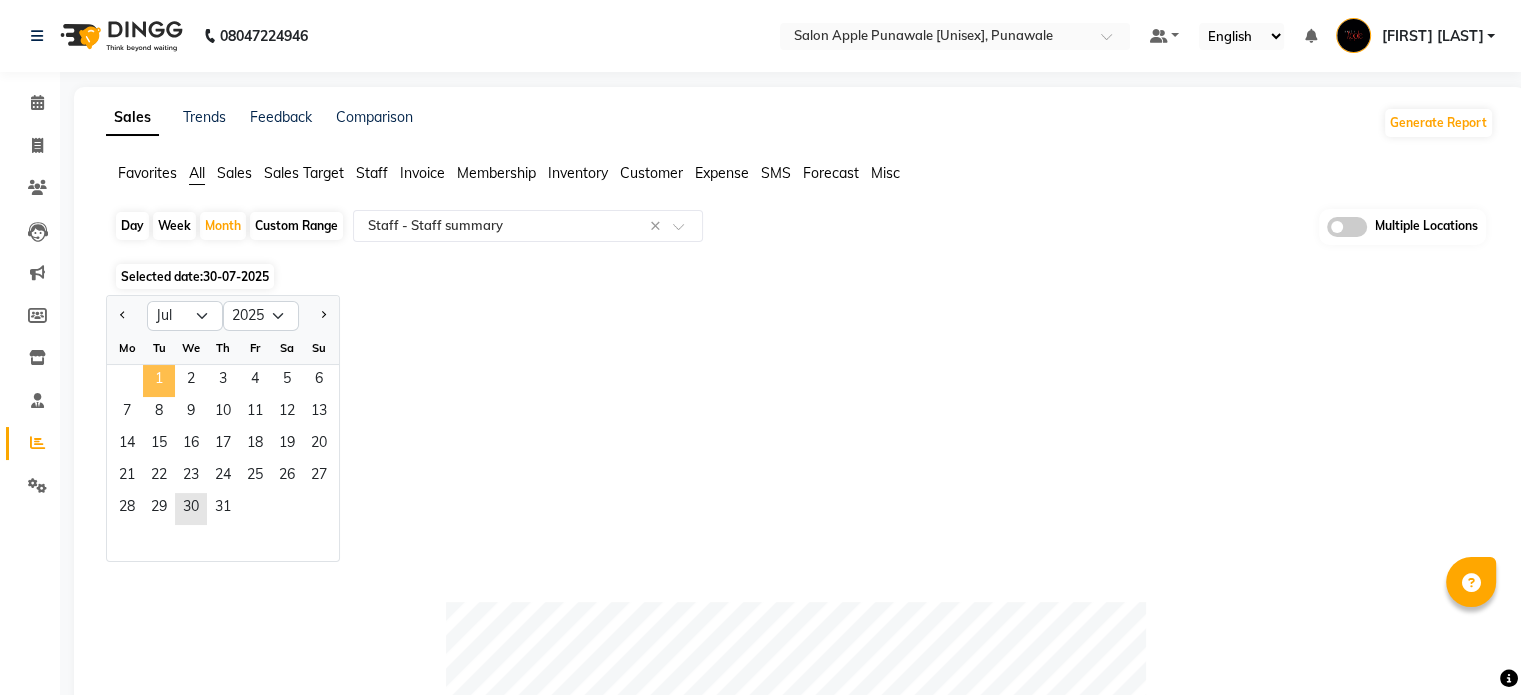 click on "1" 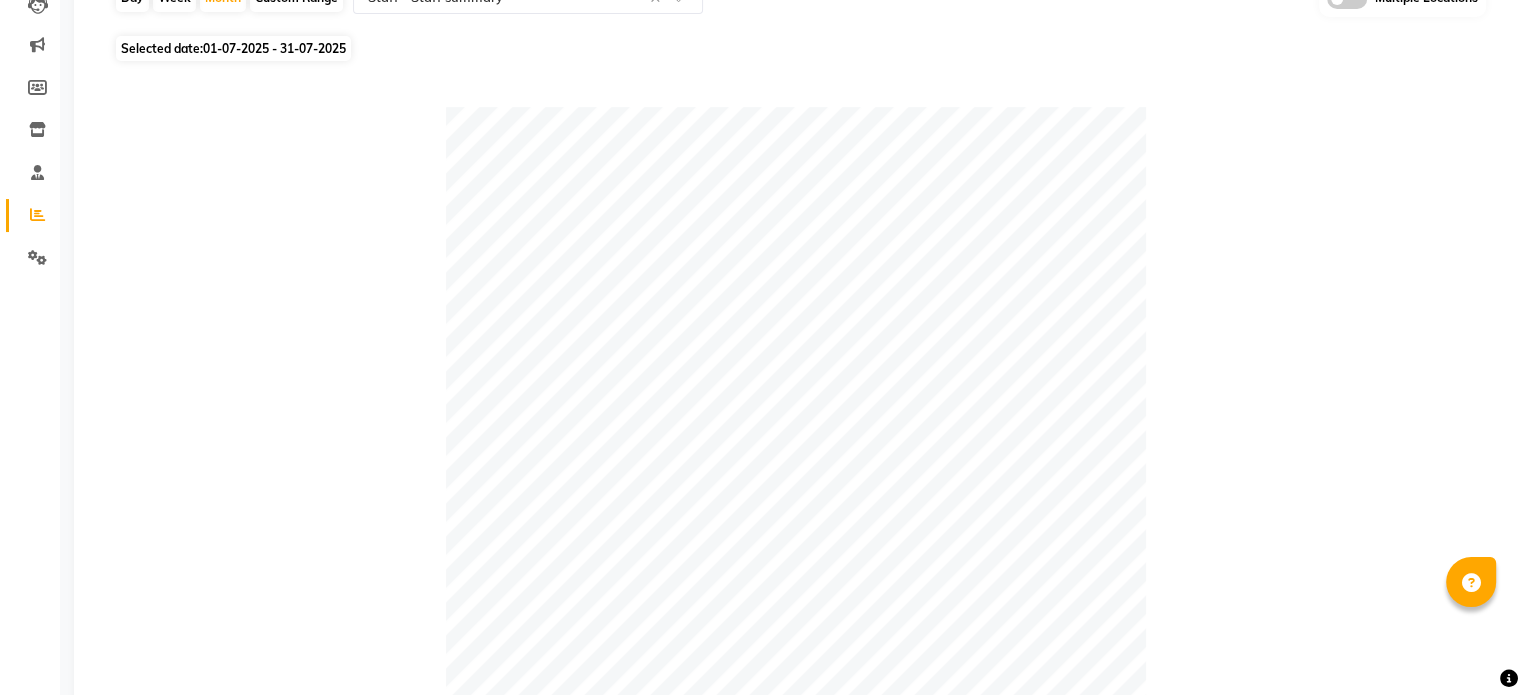 scroll, scrollTop: 0, scrollLeft: 0, axis: both 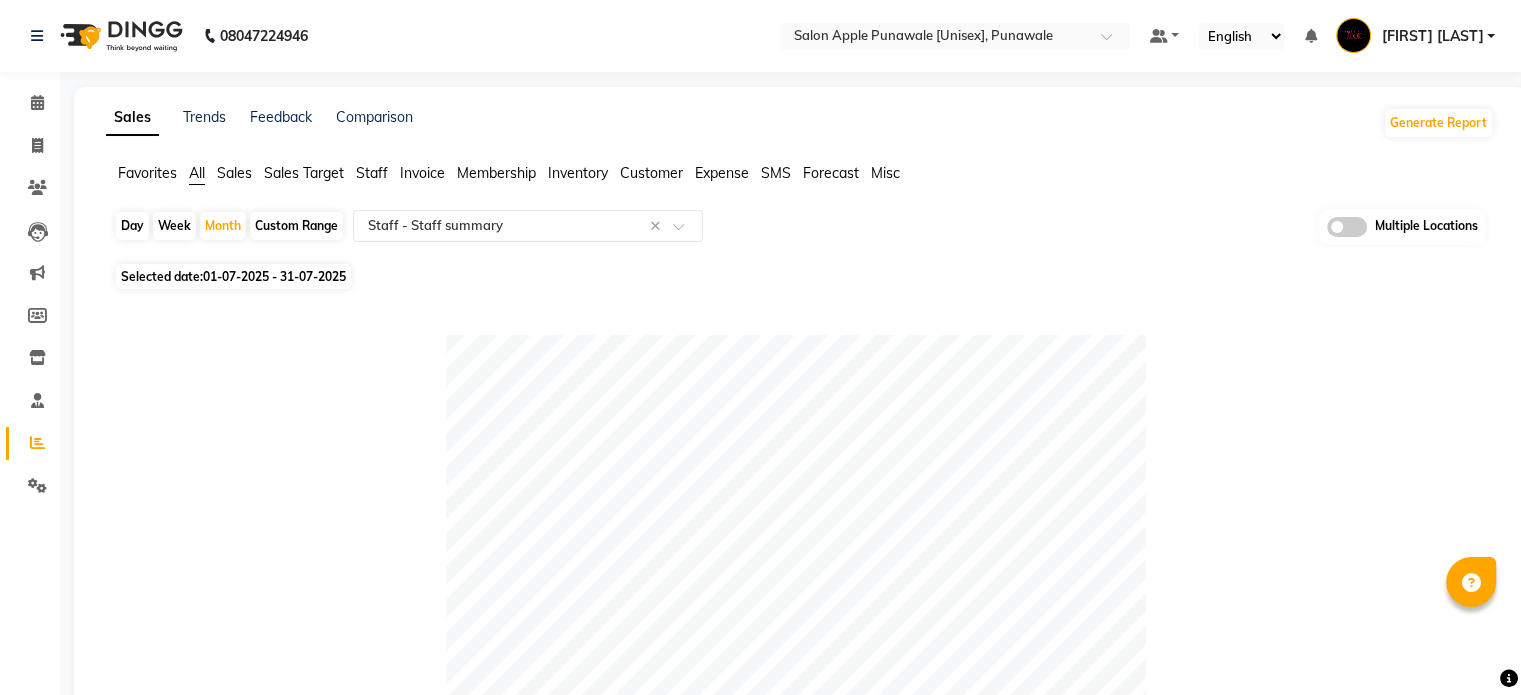 click on "Calendar" 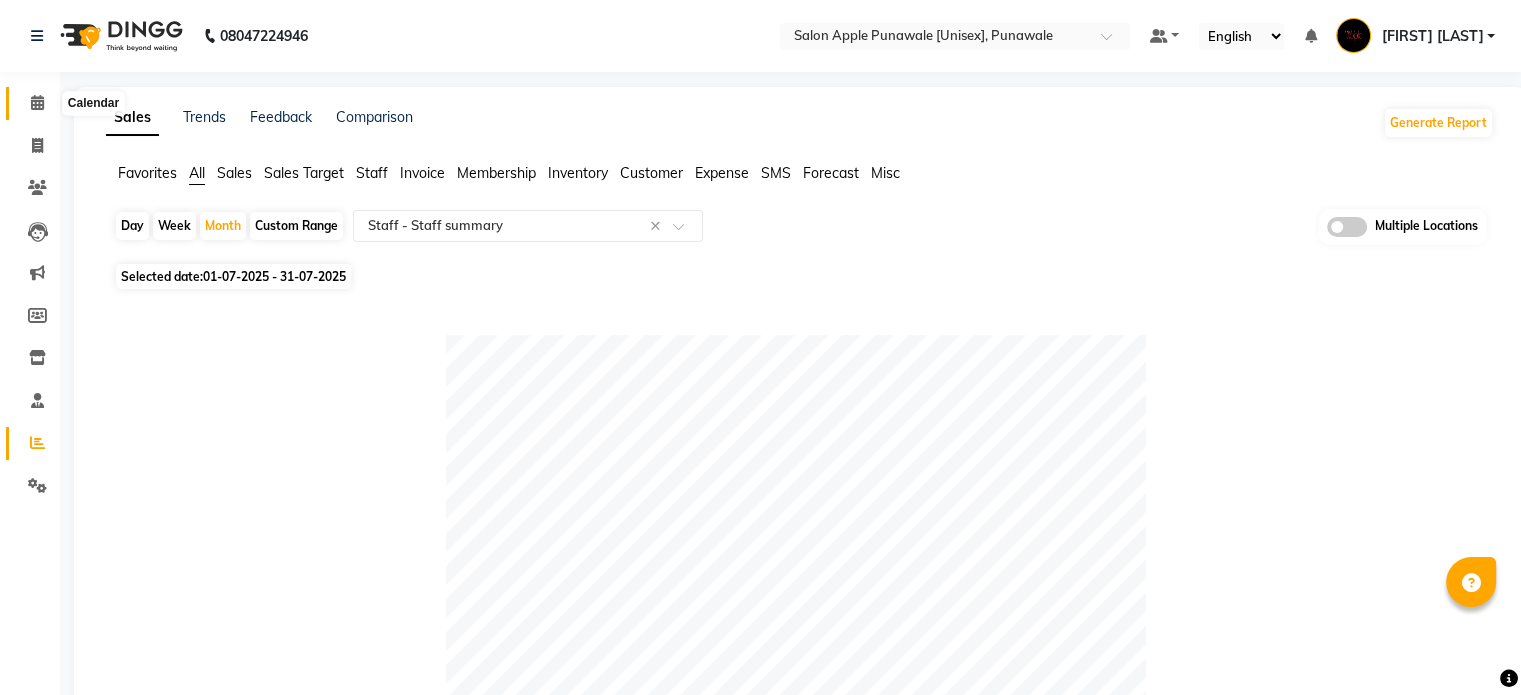 click 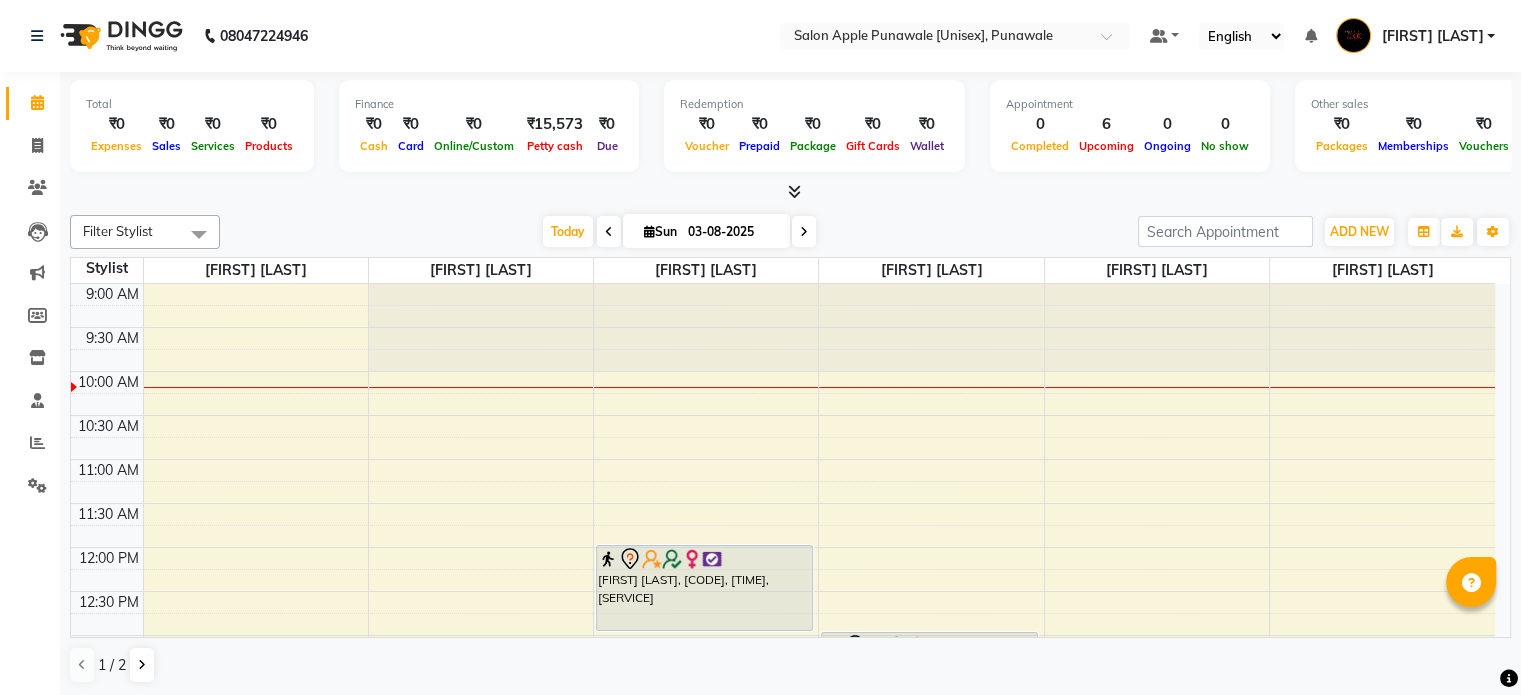 click at bounding box center [804, 232] 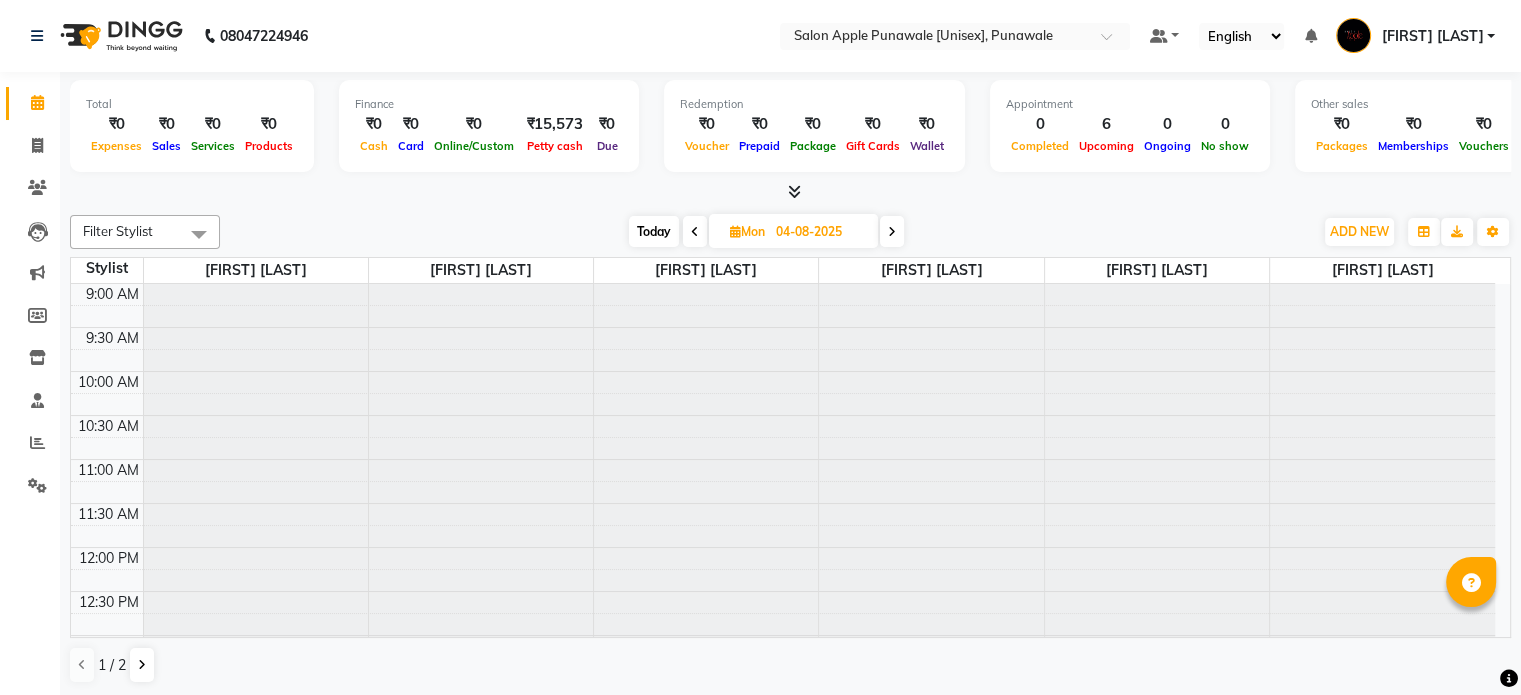 scroll, scrollTop: 88, scrollLeft: 0, axis: vertical 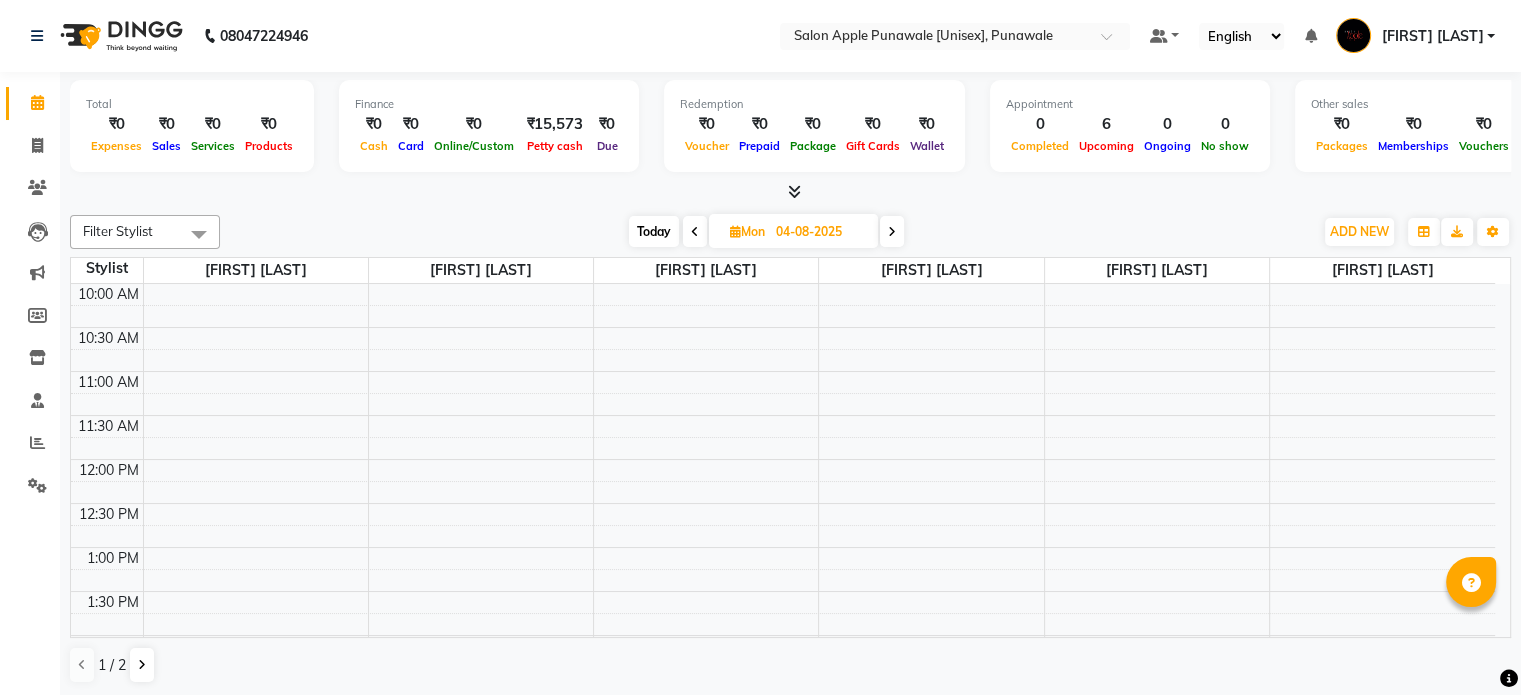 click at bounding box center (892, 231) 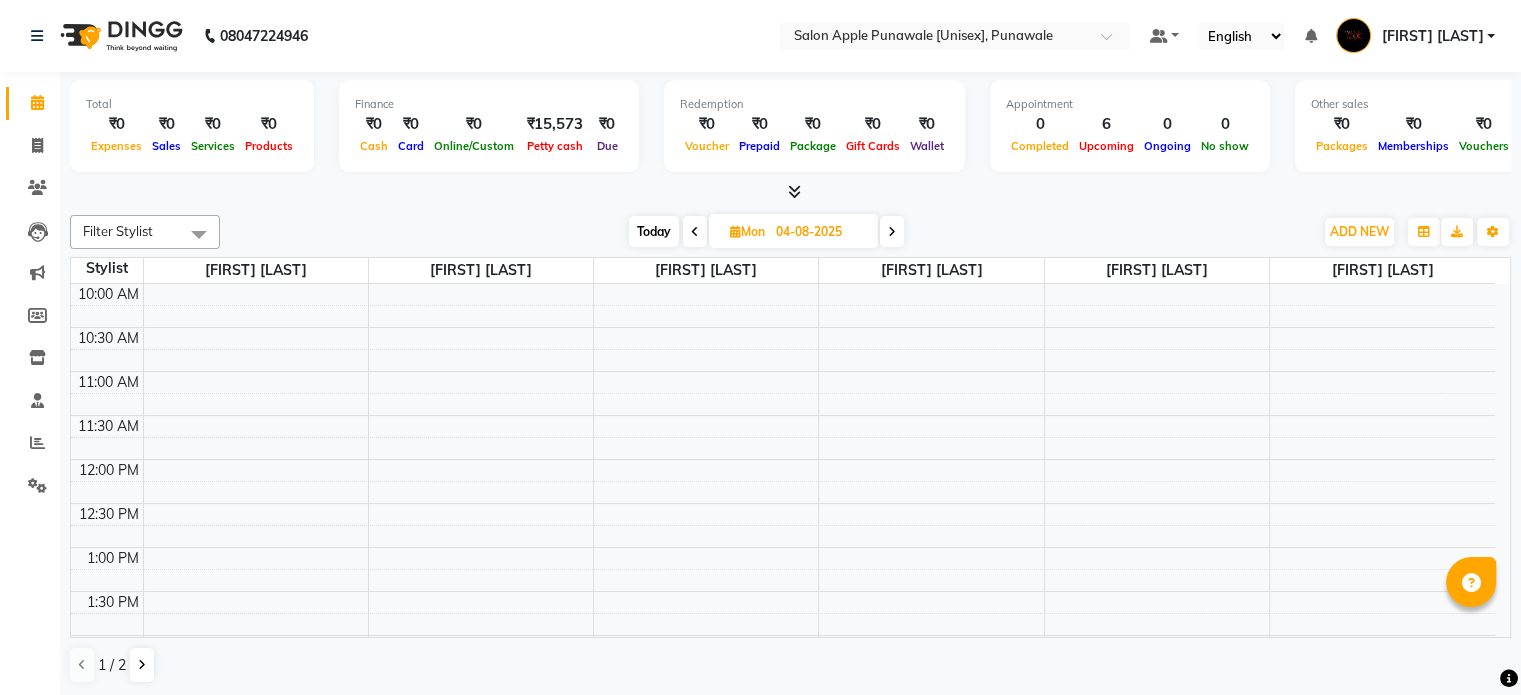 type on "05-08-2025" 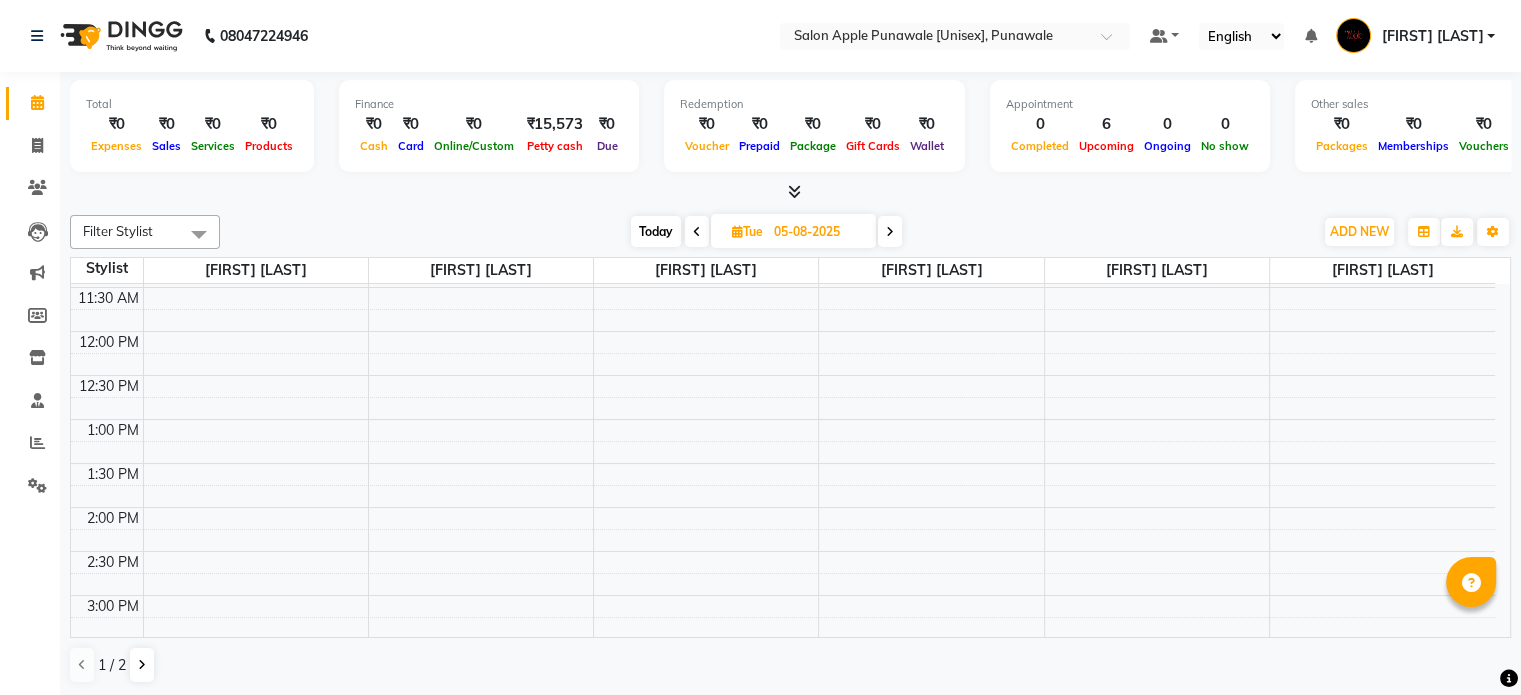 scroll, scrollTop: 166, scrollLeft: 0, axis: vertical 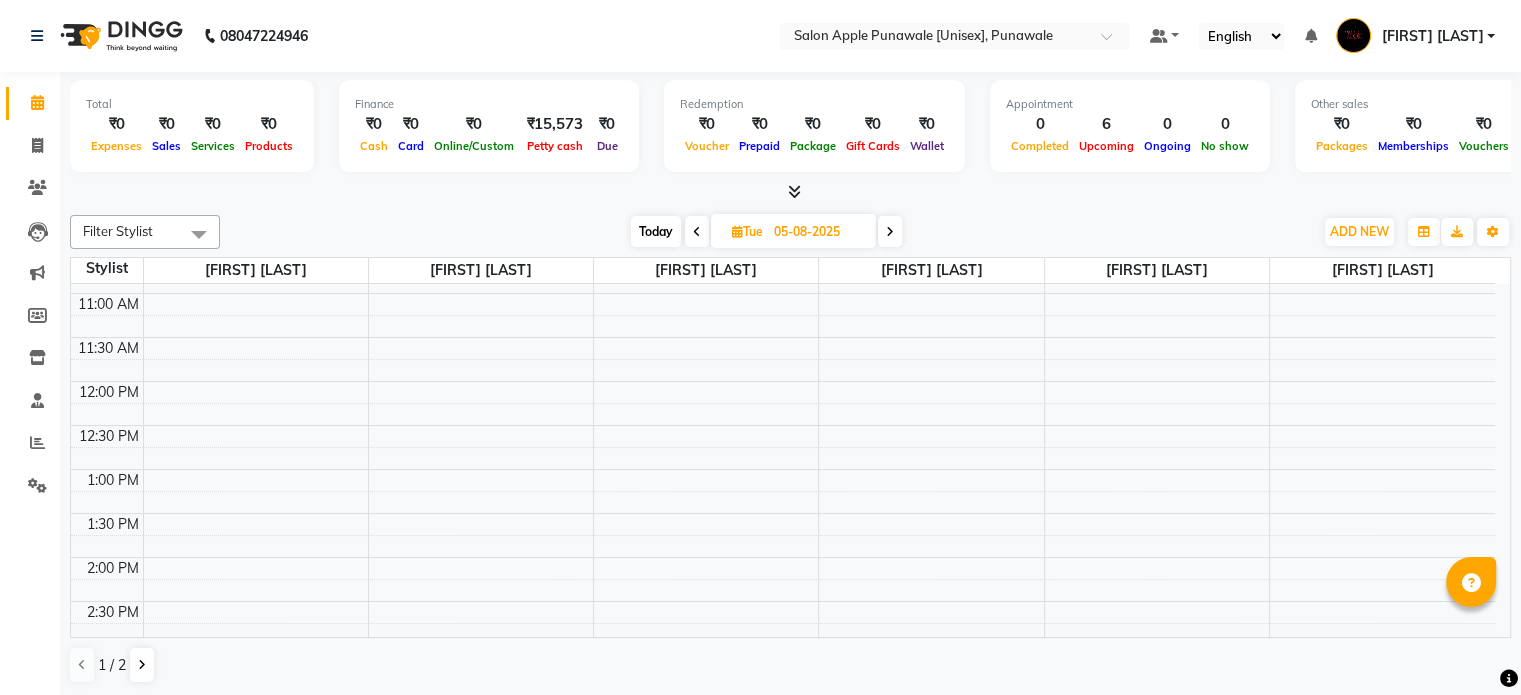 click on "9:00 AM 9:30 AM 10:00 AM 10:30 AM 11:00 AM 11:30 AM 12:00 PM 12:30 PM 1:00 PM 1:30 PM 2:00 PM 2:30 PM 3:00 PM 3:30 PM 4:00 PM 4:30 PM 5:00 PM 5:30 PM 6:00 PM 6:30 PM 7:00 PM 7:30 PM 8:00 PM 8:30 PM 9:00 PM 9:30 PM 10:00 PM 10:30 PM" at bounding box center (783, 733) 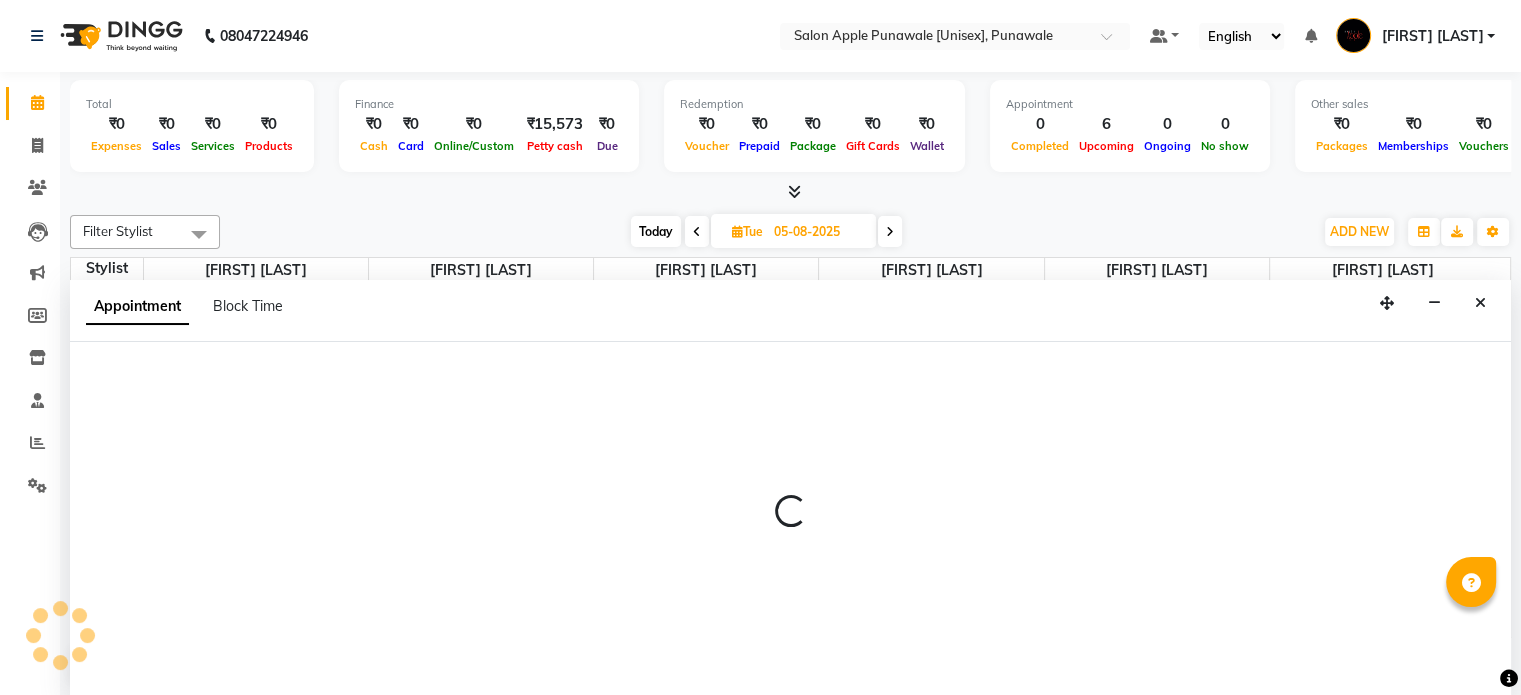 scroll, scrollTop: 0, scrollLeft: 0, axis: both 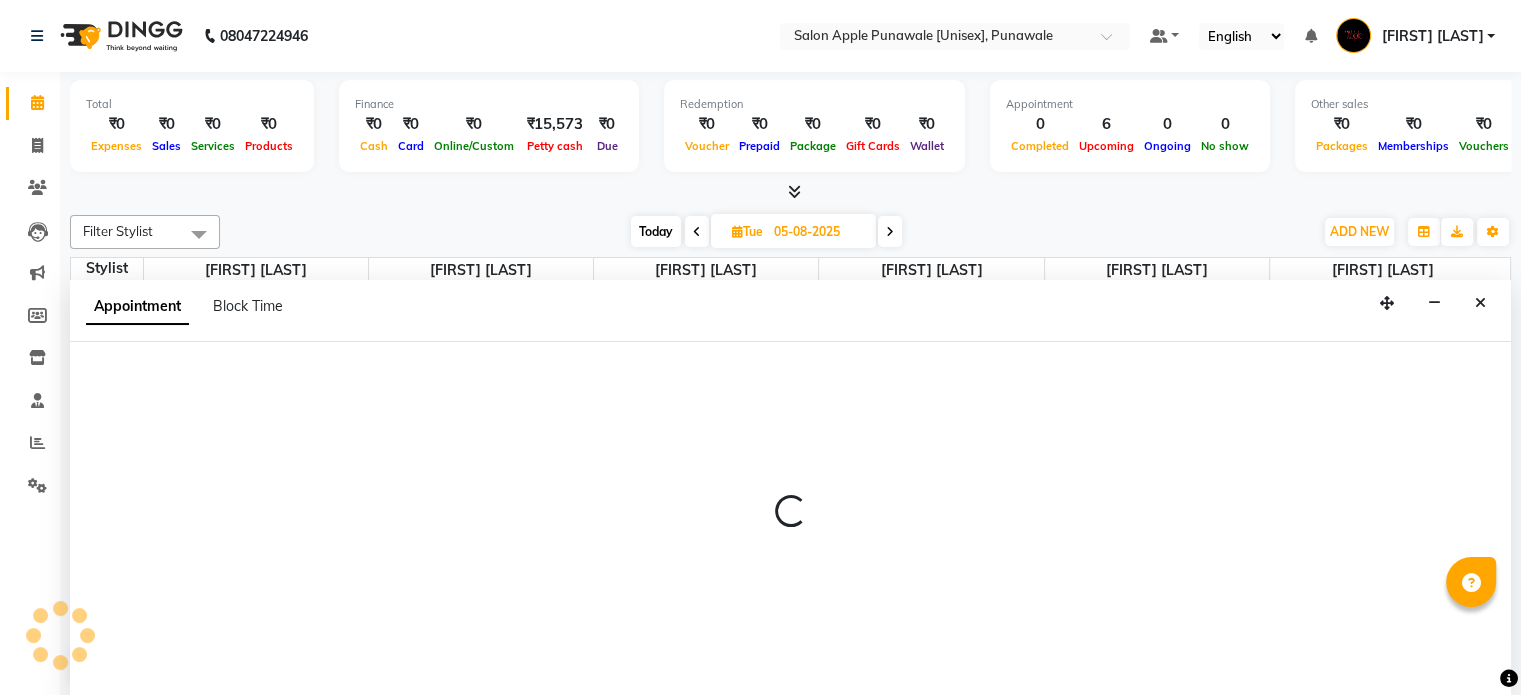 select on "[NUMBER]" 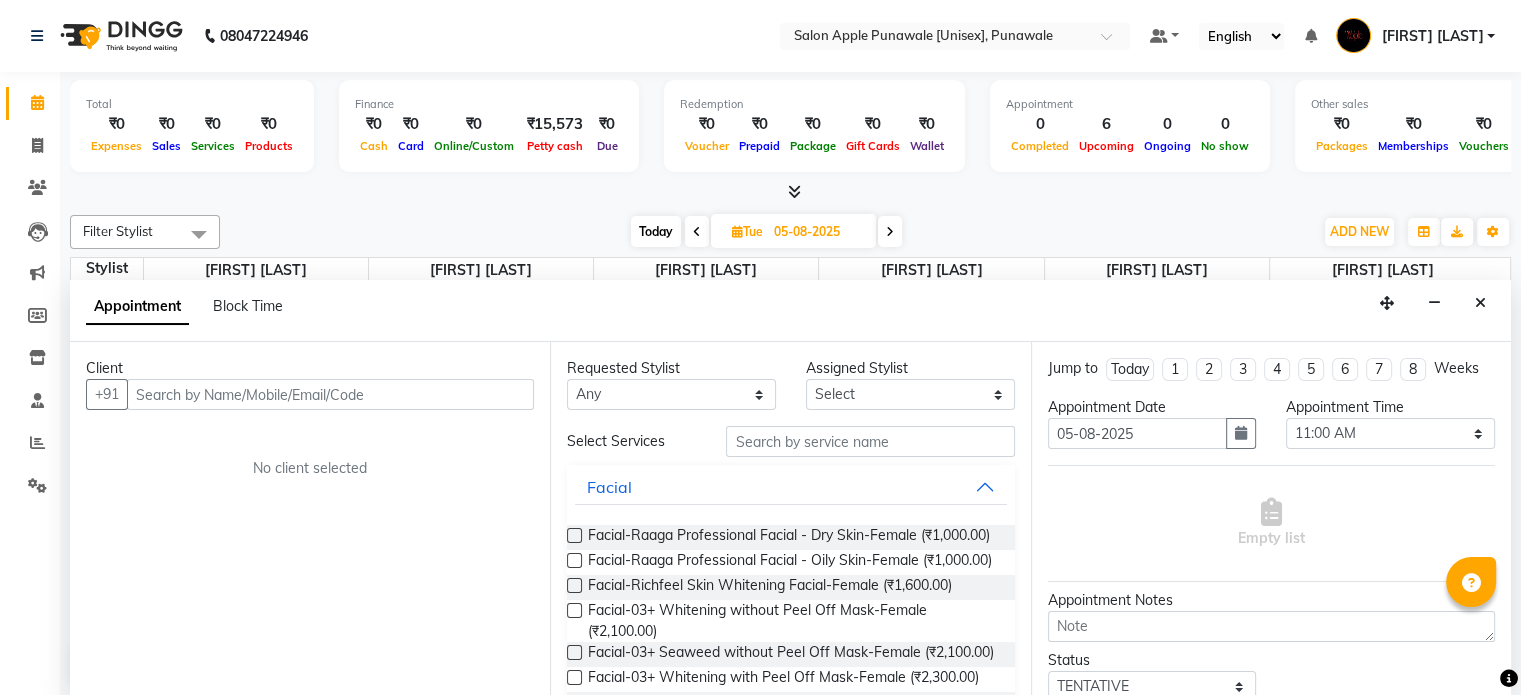 click on "Client" at bounding box center [310, 368] 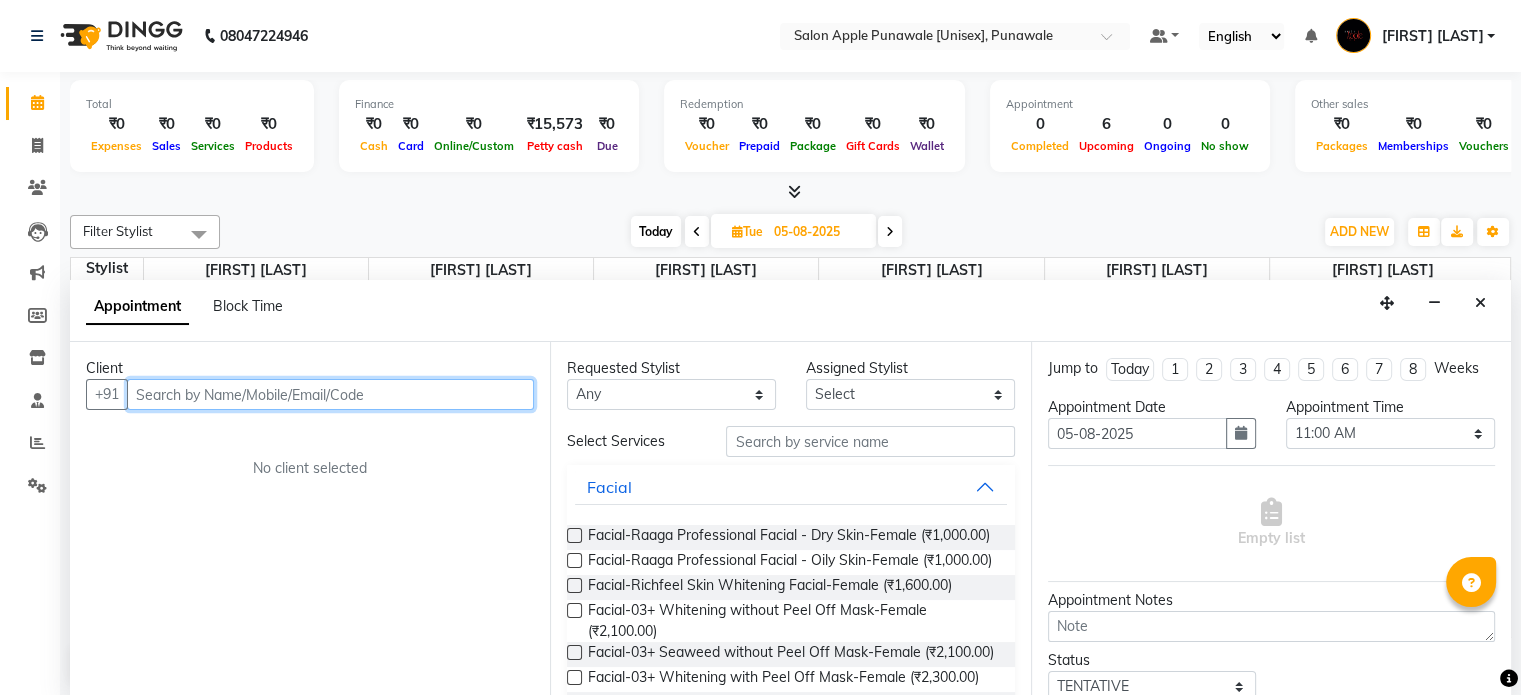 click at bounding box center [330, 394] 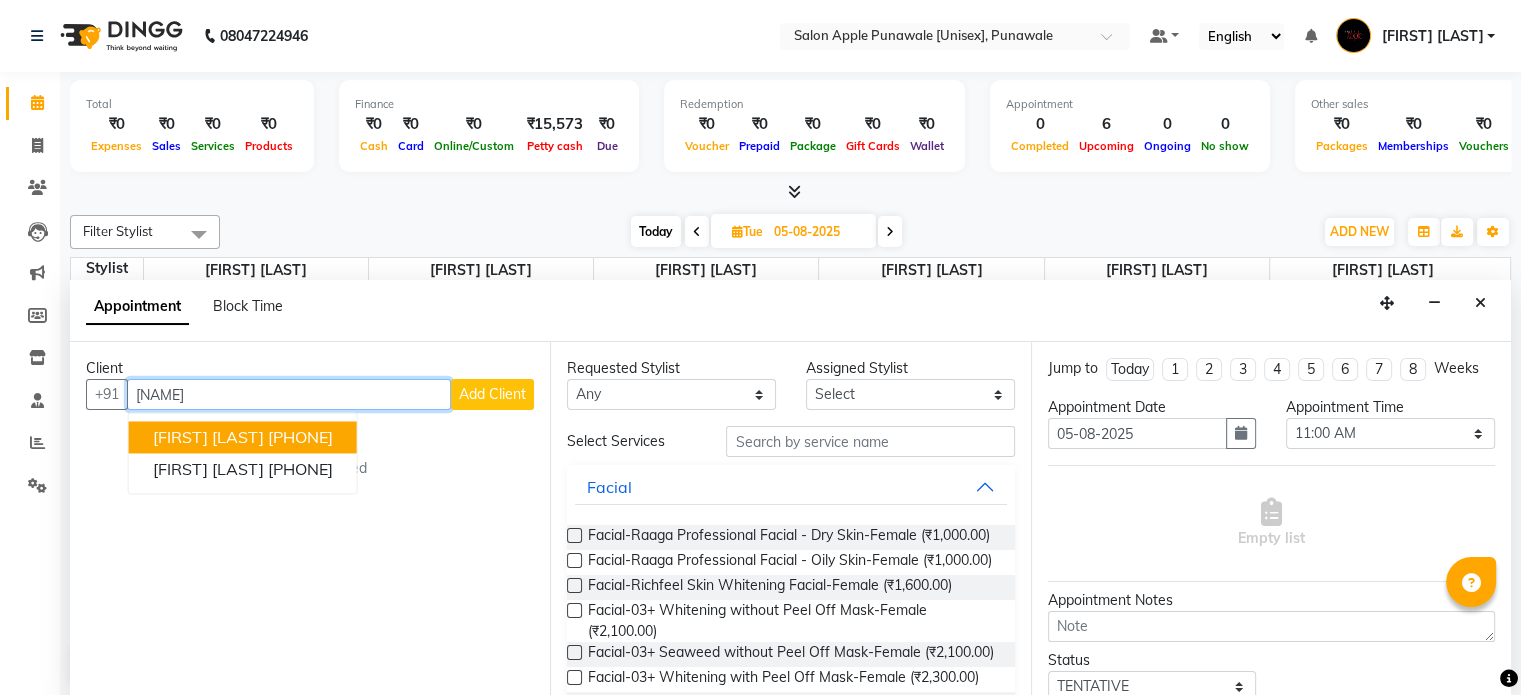 click on "[FIRST] [LAST]  [PHONE]" at bounding box center (243, 438) 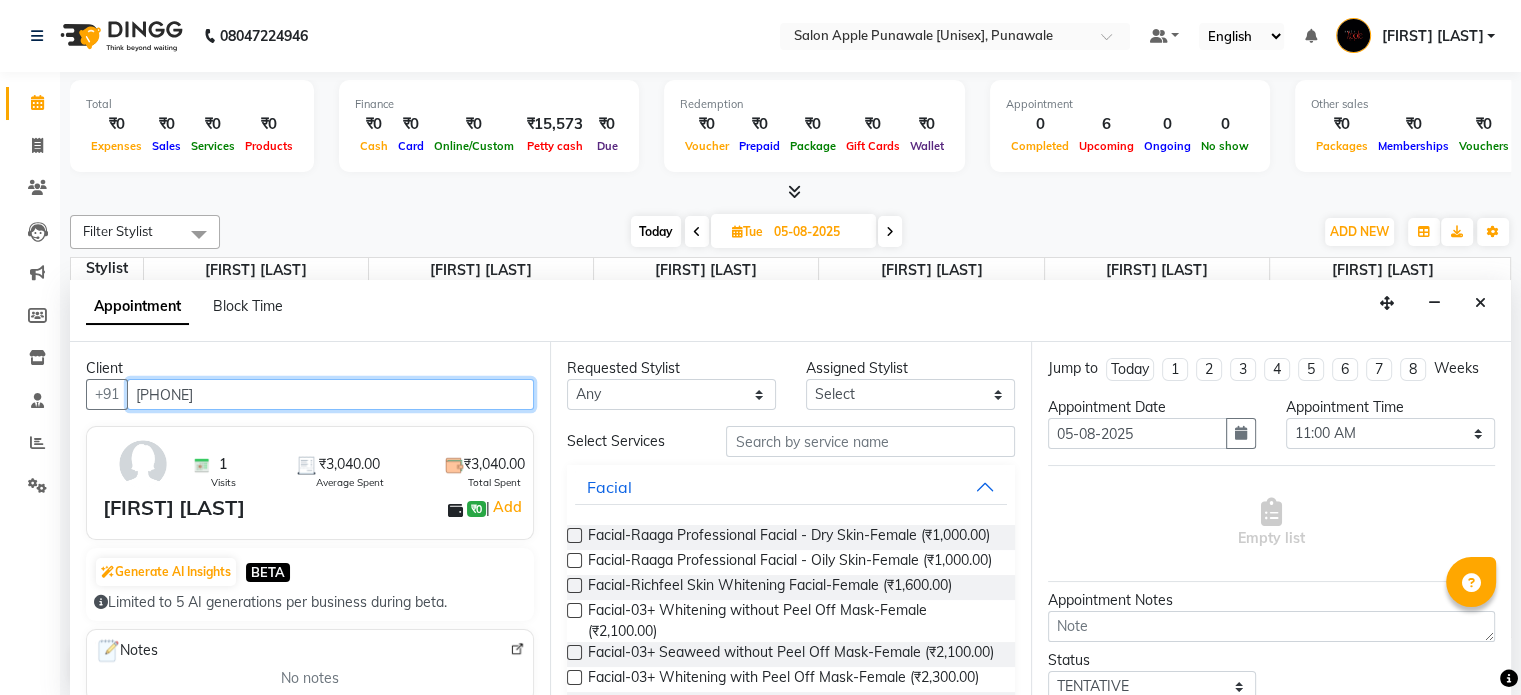 type on "[PHONE]" 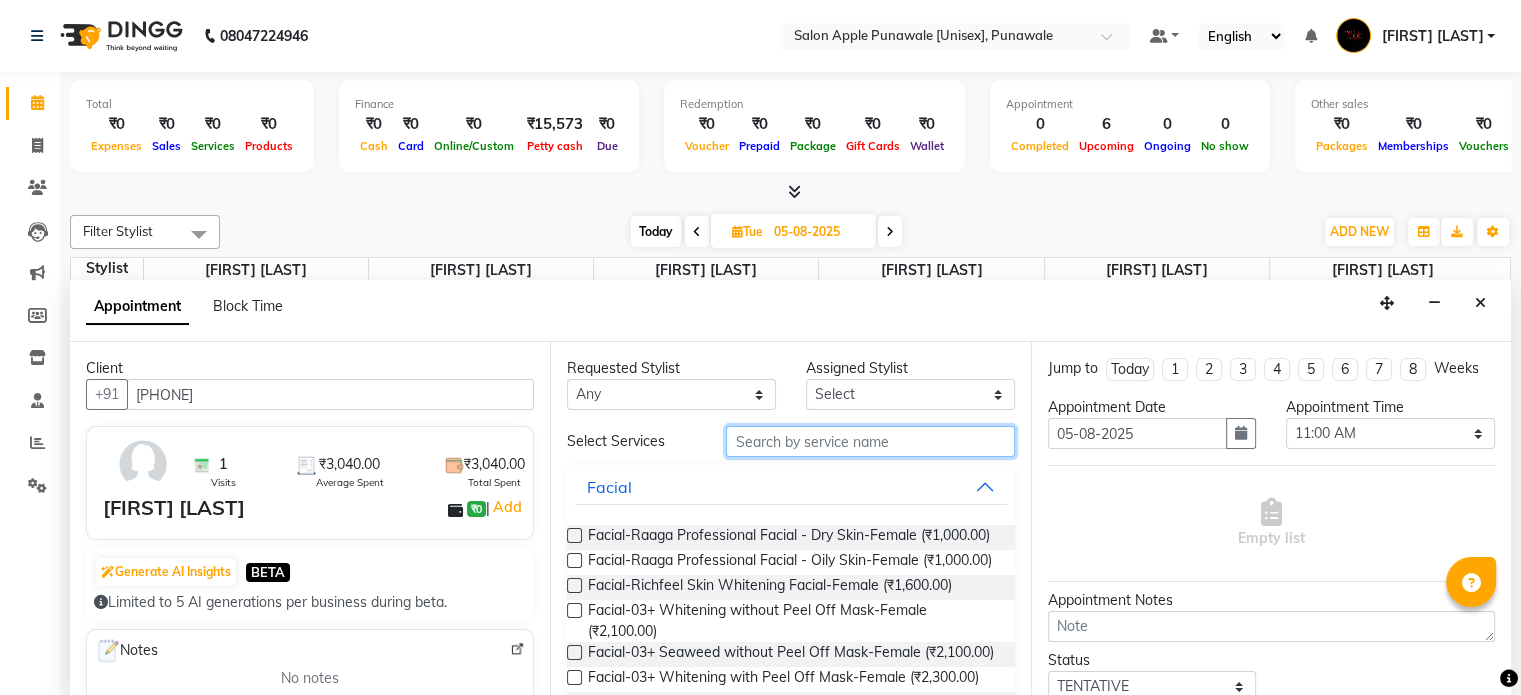 click at bounding box center (870, 441) 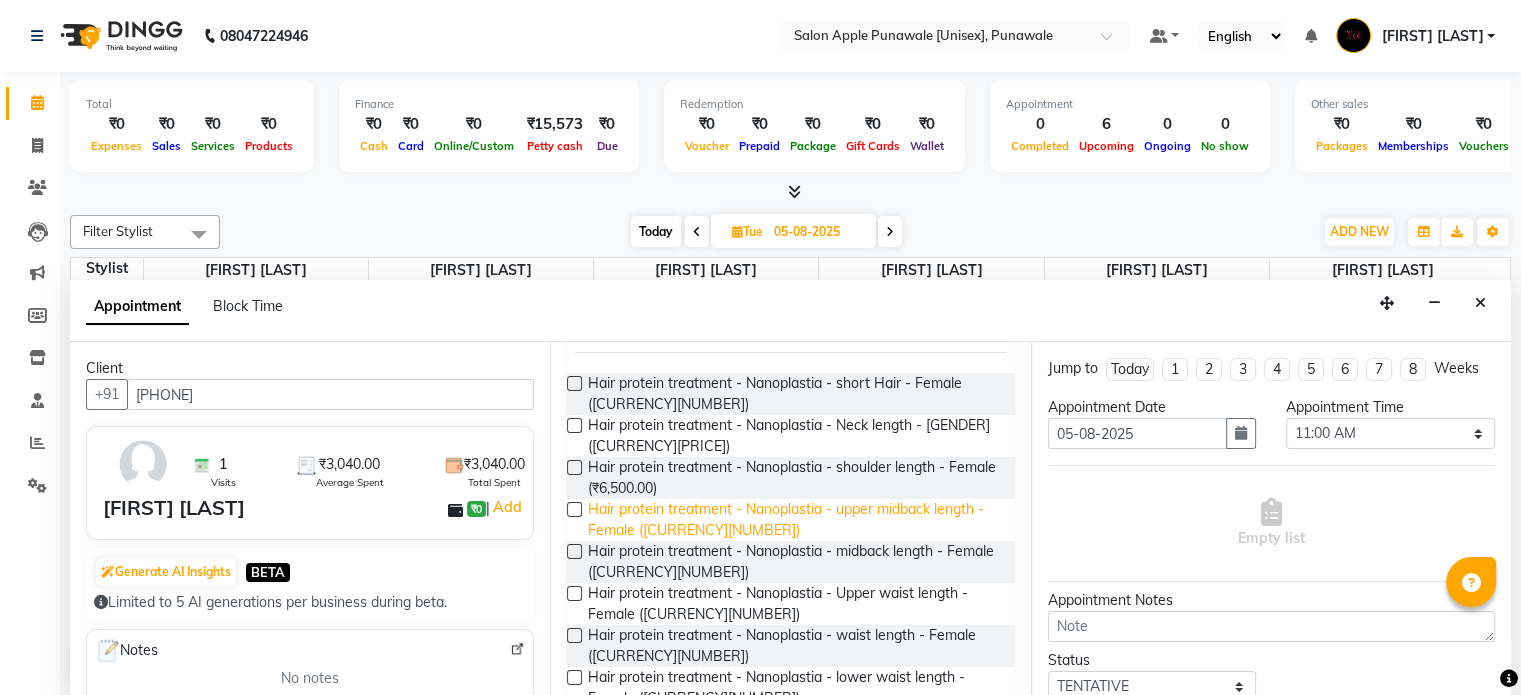 scroll, scrollTop: 200, scrollLeft: 0, axis: vertical 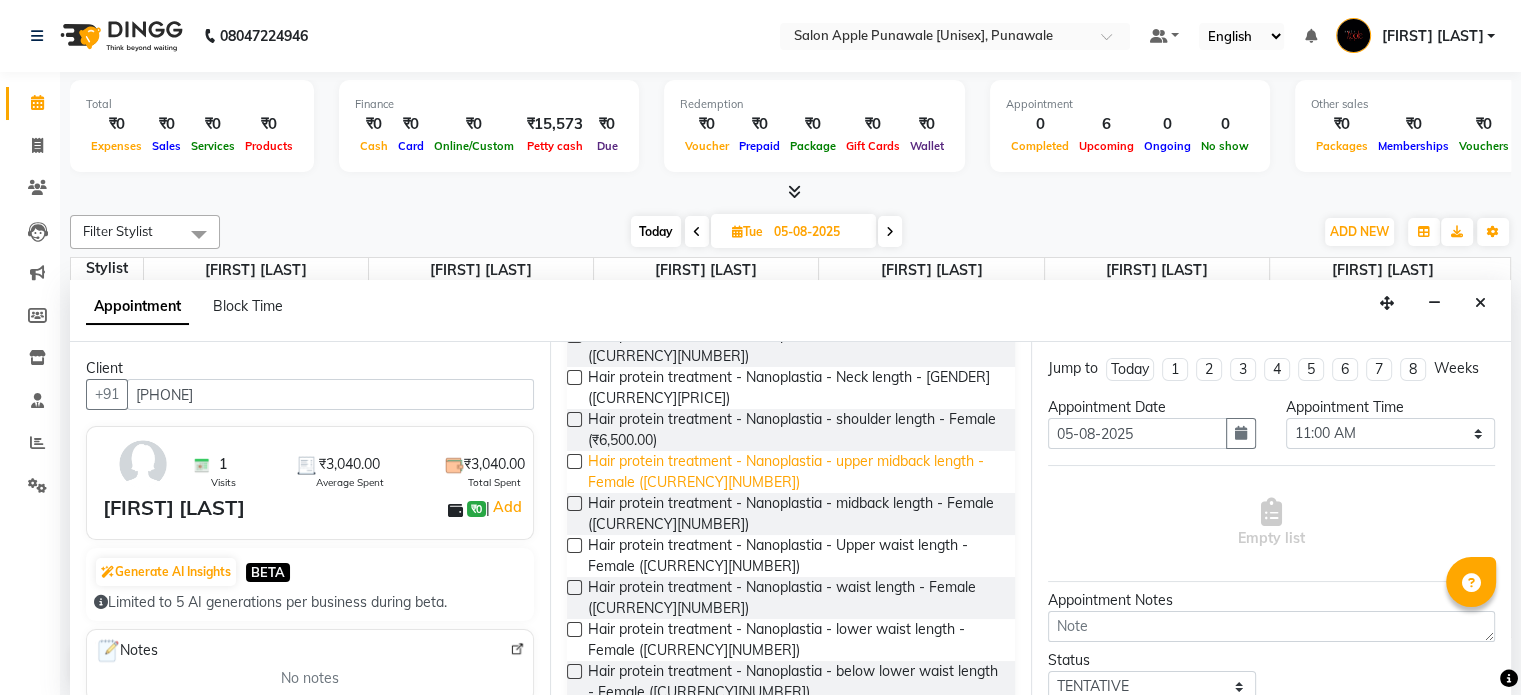 type on "nanopl" 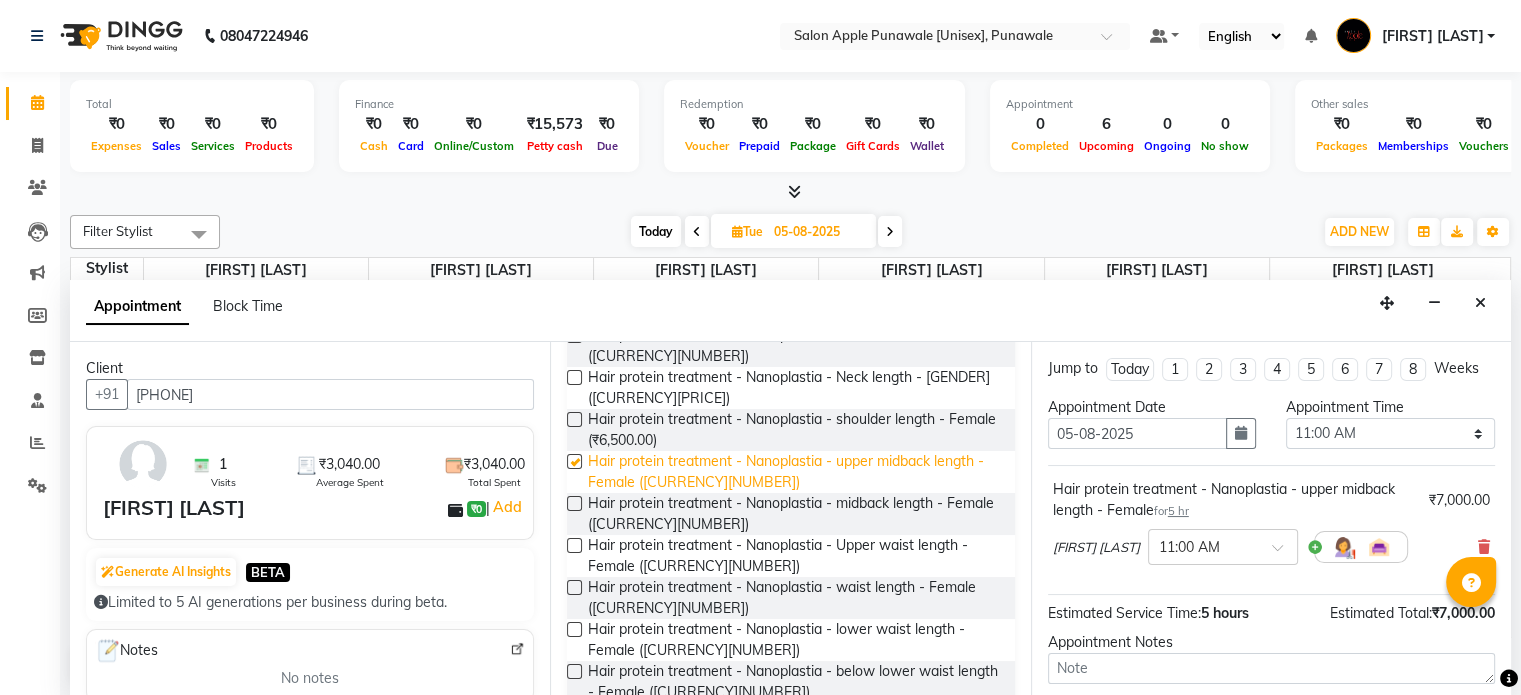 checkbox on "false" 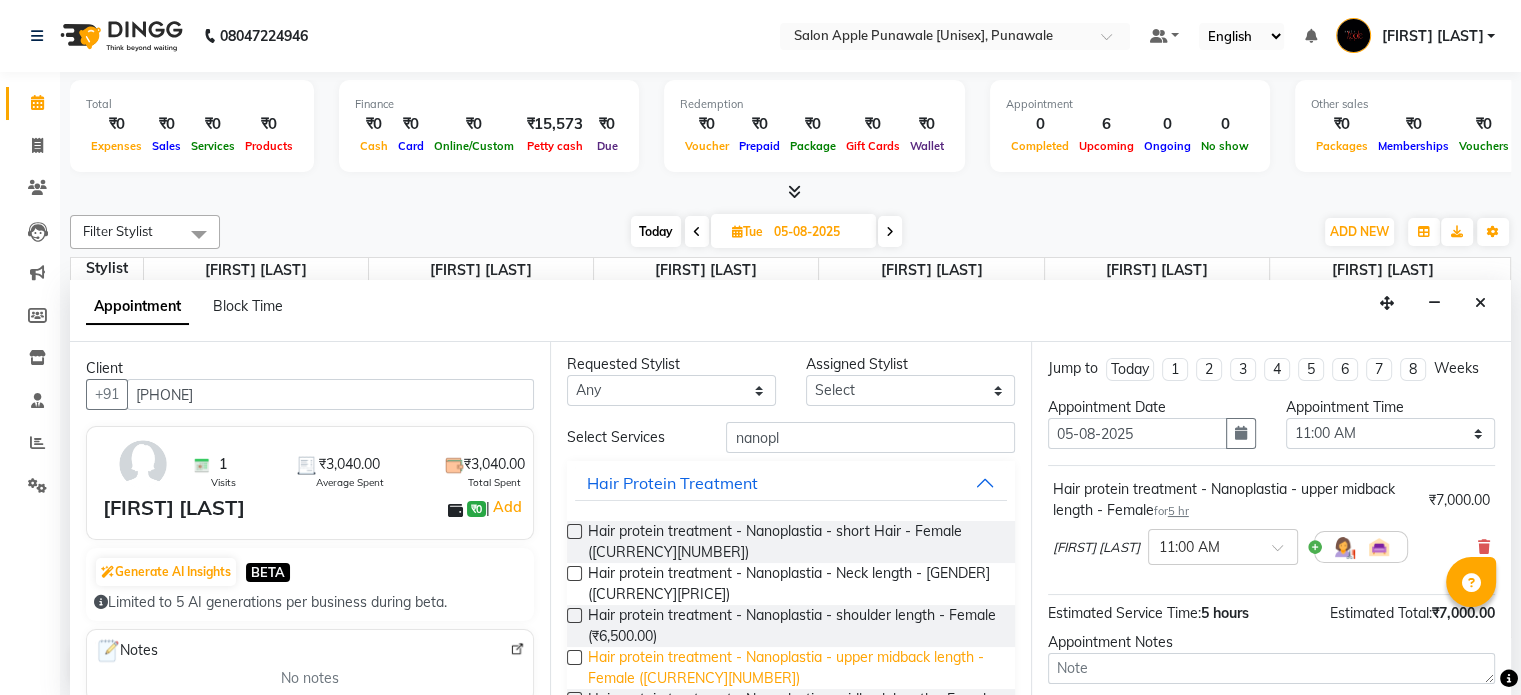 scroll, scrollTop: 0, scrollLeft: 0, axis: both 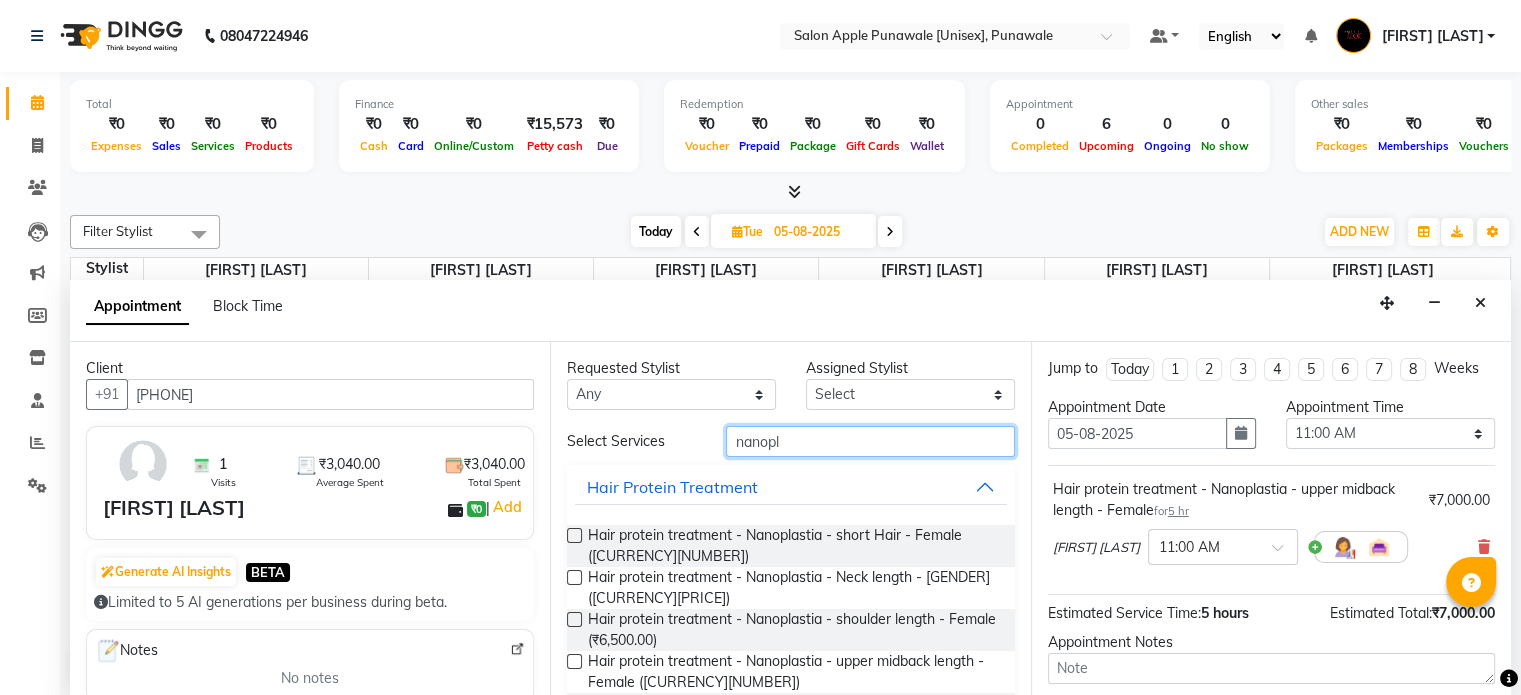 click on "nanopl" at bounding box center [870, 441] 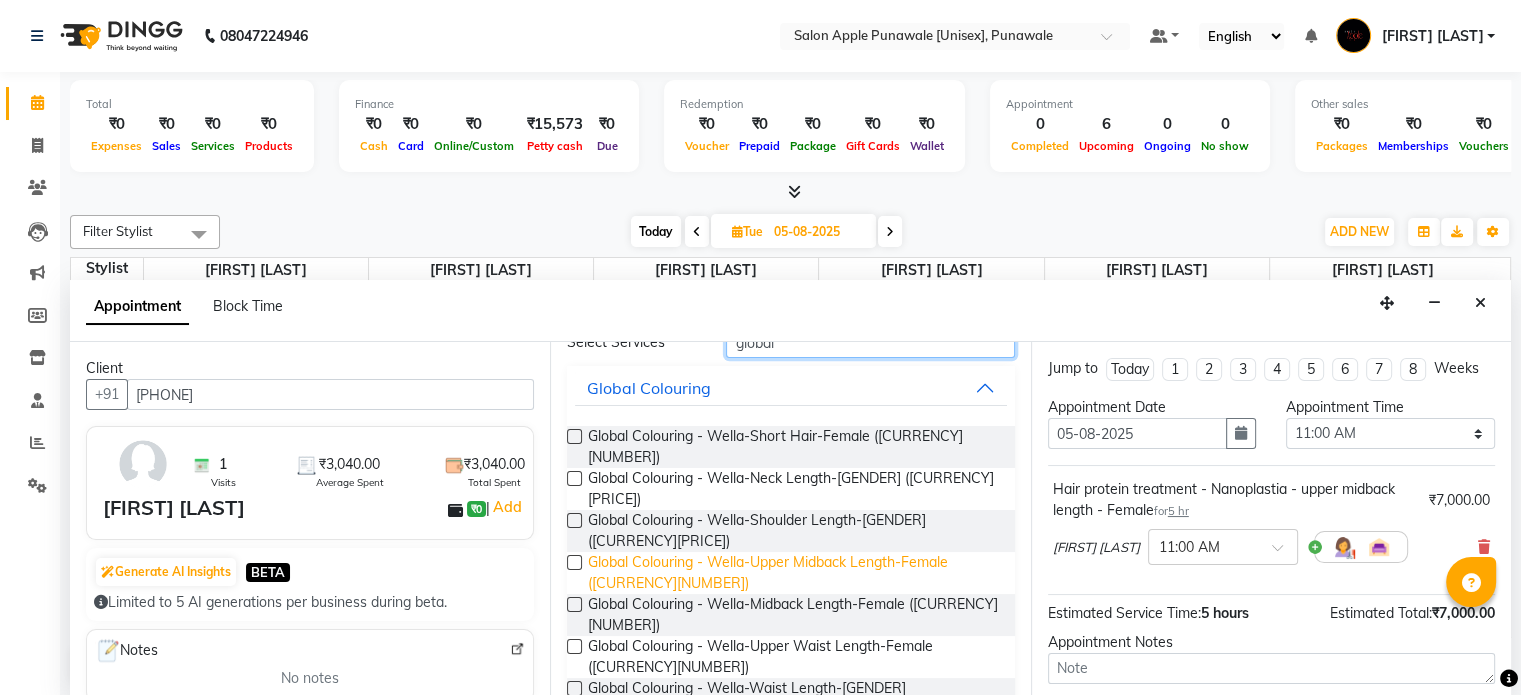scroll, scrollTop: 100, scrollLeft: 0, axis: vertical 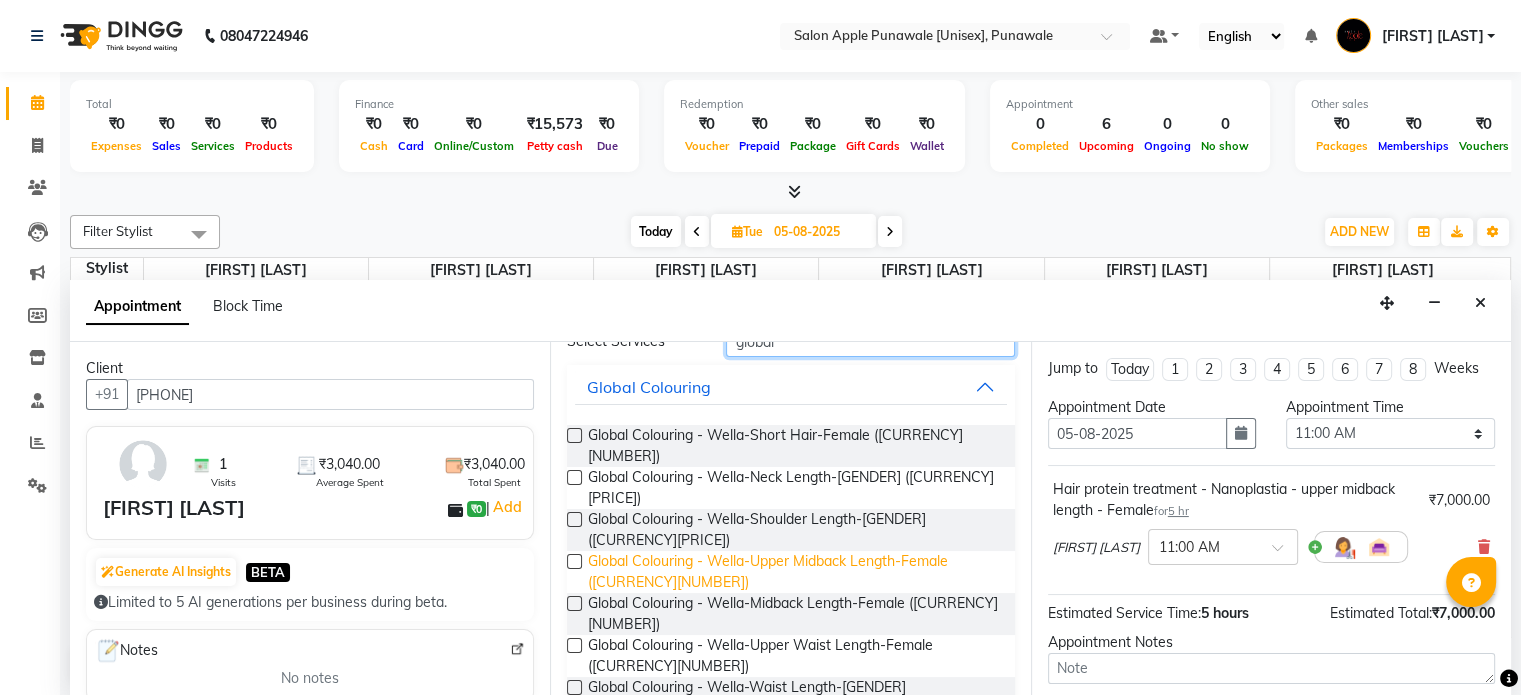 type on "global" 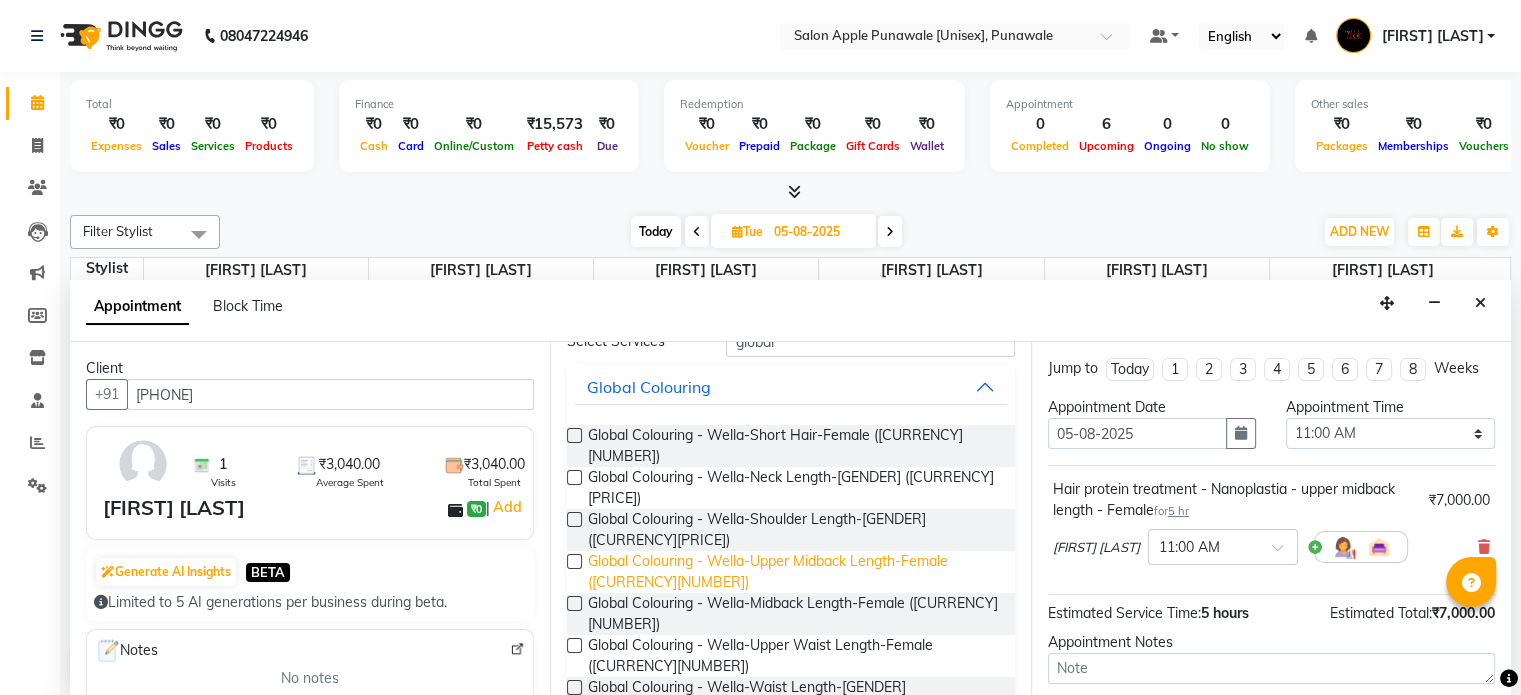 click on "Global Colouring - Wella-Upper Midback Length-Female ([CURRENCY][NUMBER])" at bounding box center (793, 572) 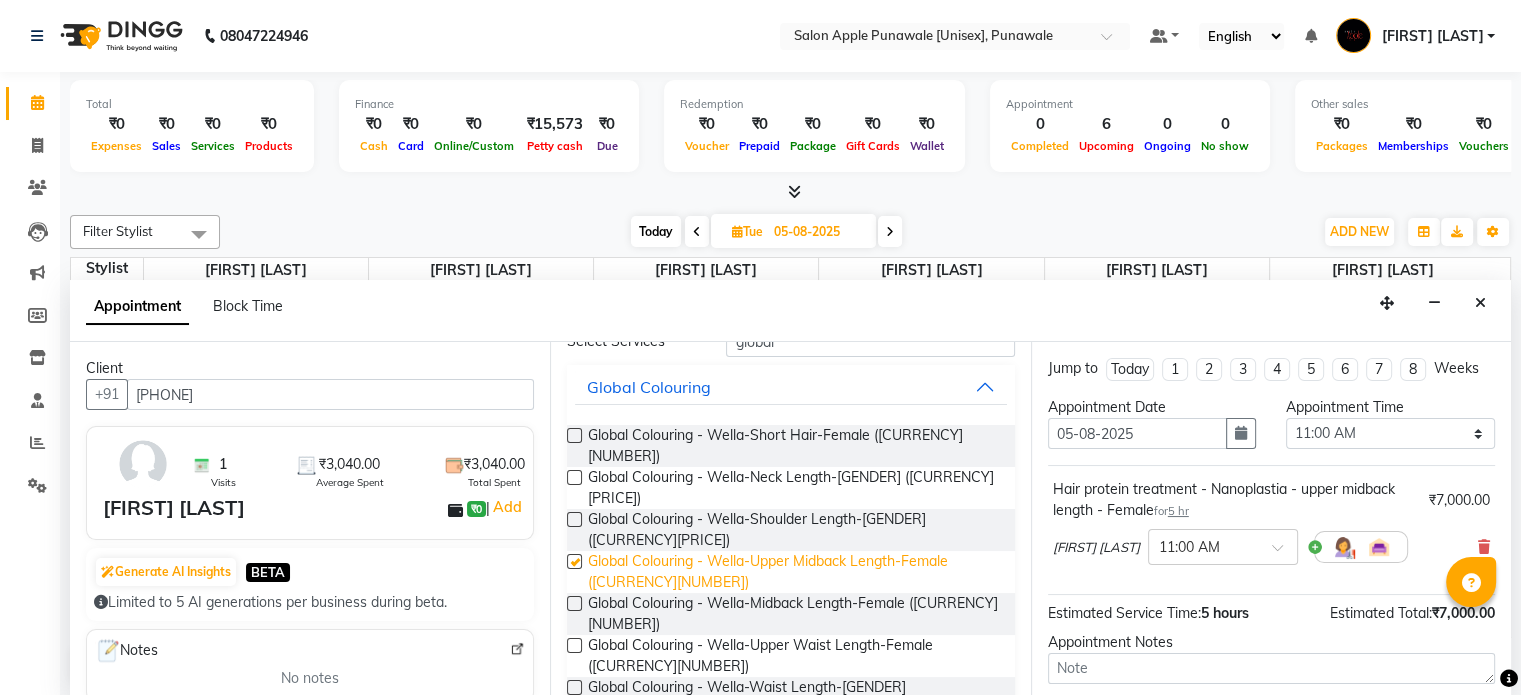 checkbox on "false" 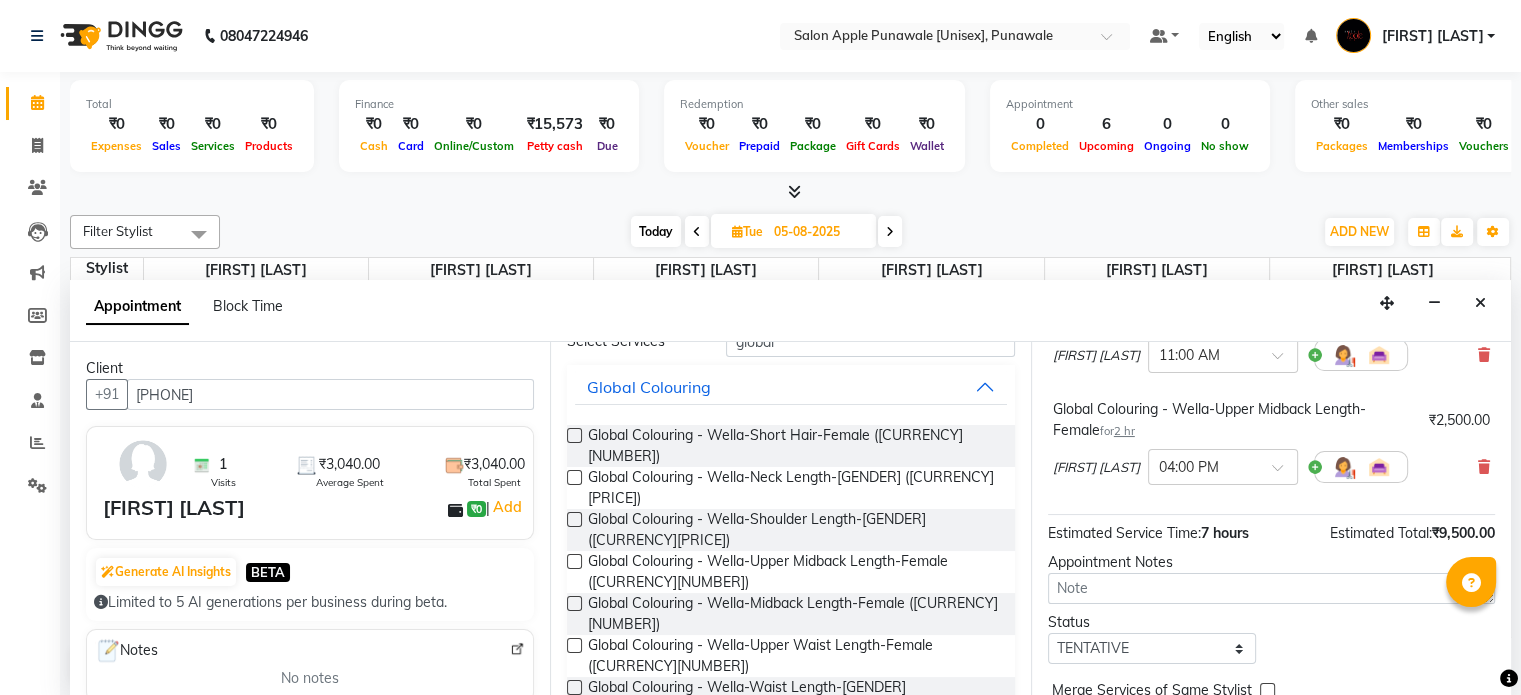scroll, scrollTop: 284, scrollLeft: 0, axis: vertical 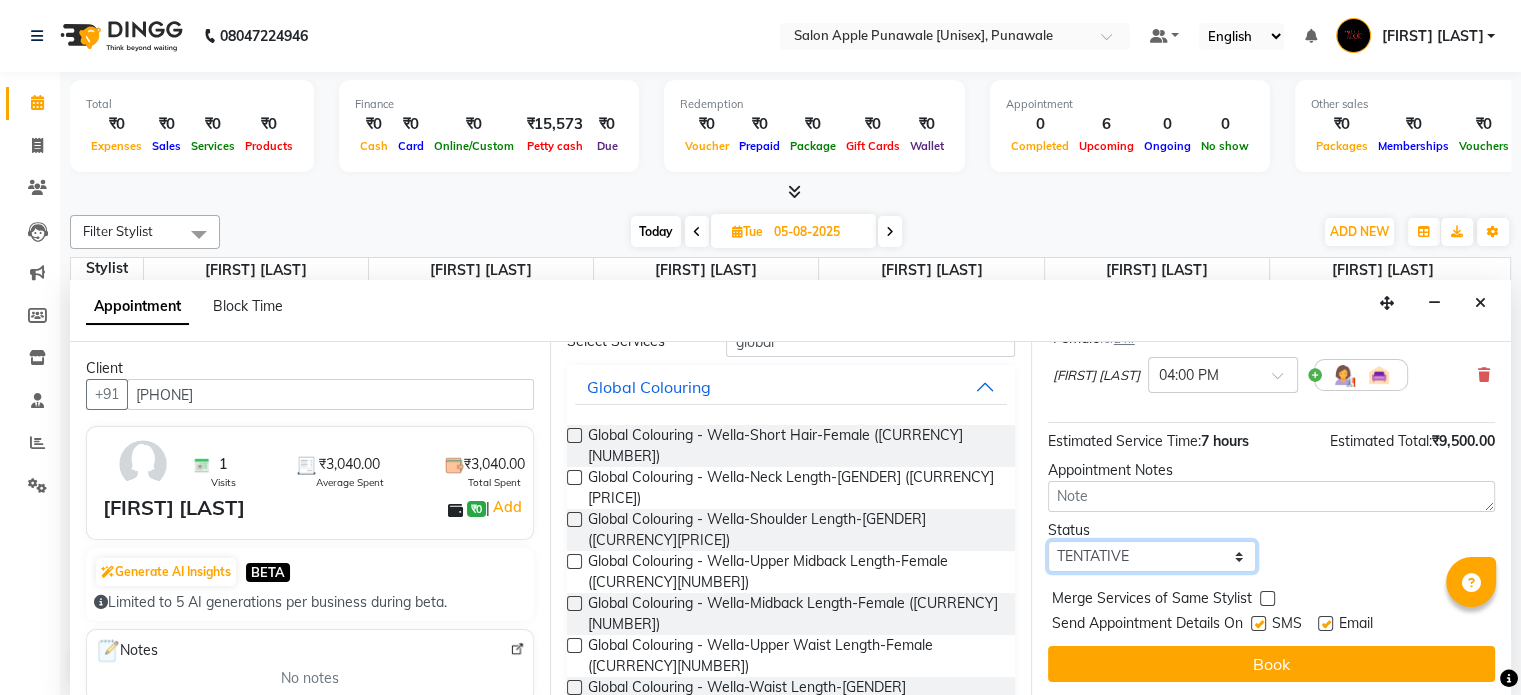 click on "Select TENTATIVE CONFIRM UPCOMING" at bounding box center (1152, 556) 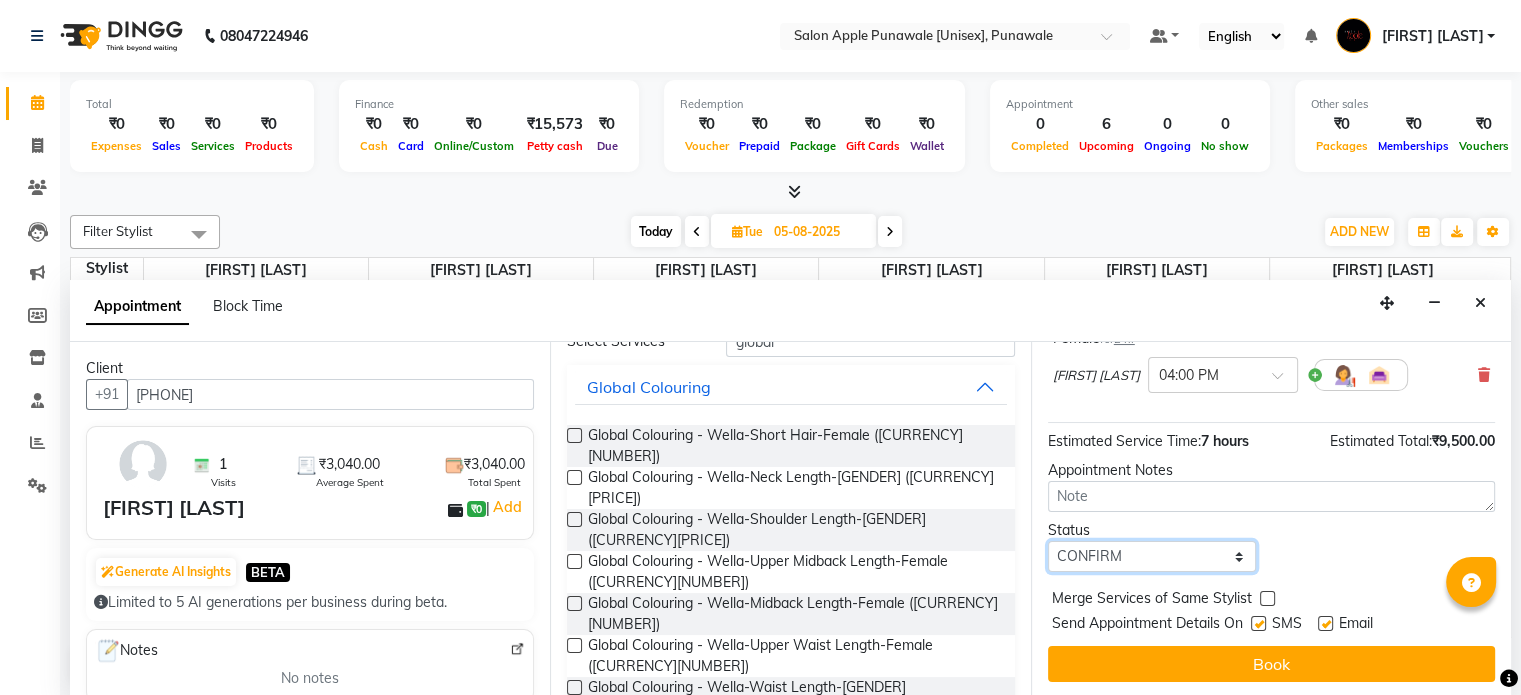 click on "Select TENTATIVE CONFIRM UPCOMING" at bounding box center (1152, 556) 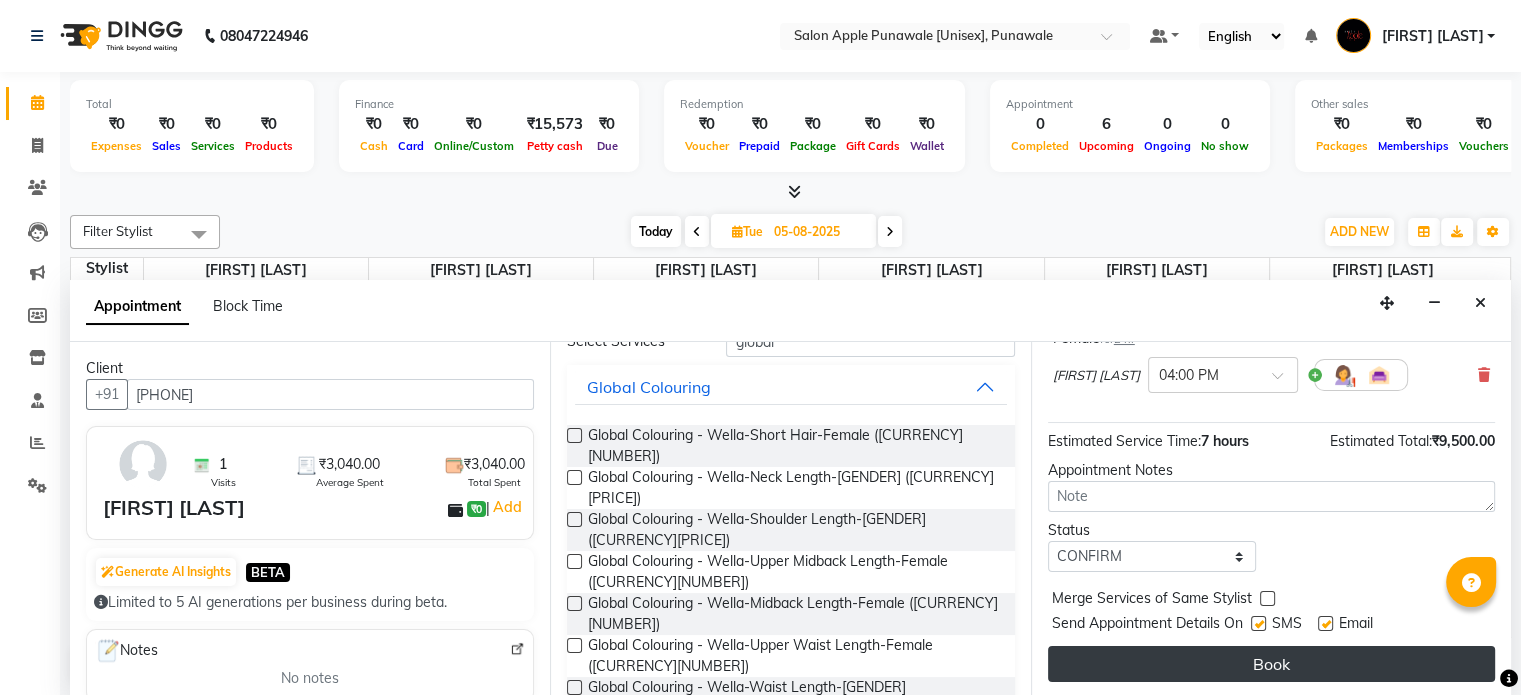click on "Book" at bounding box center [1271, 664] 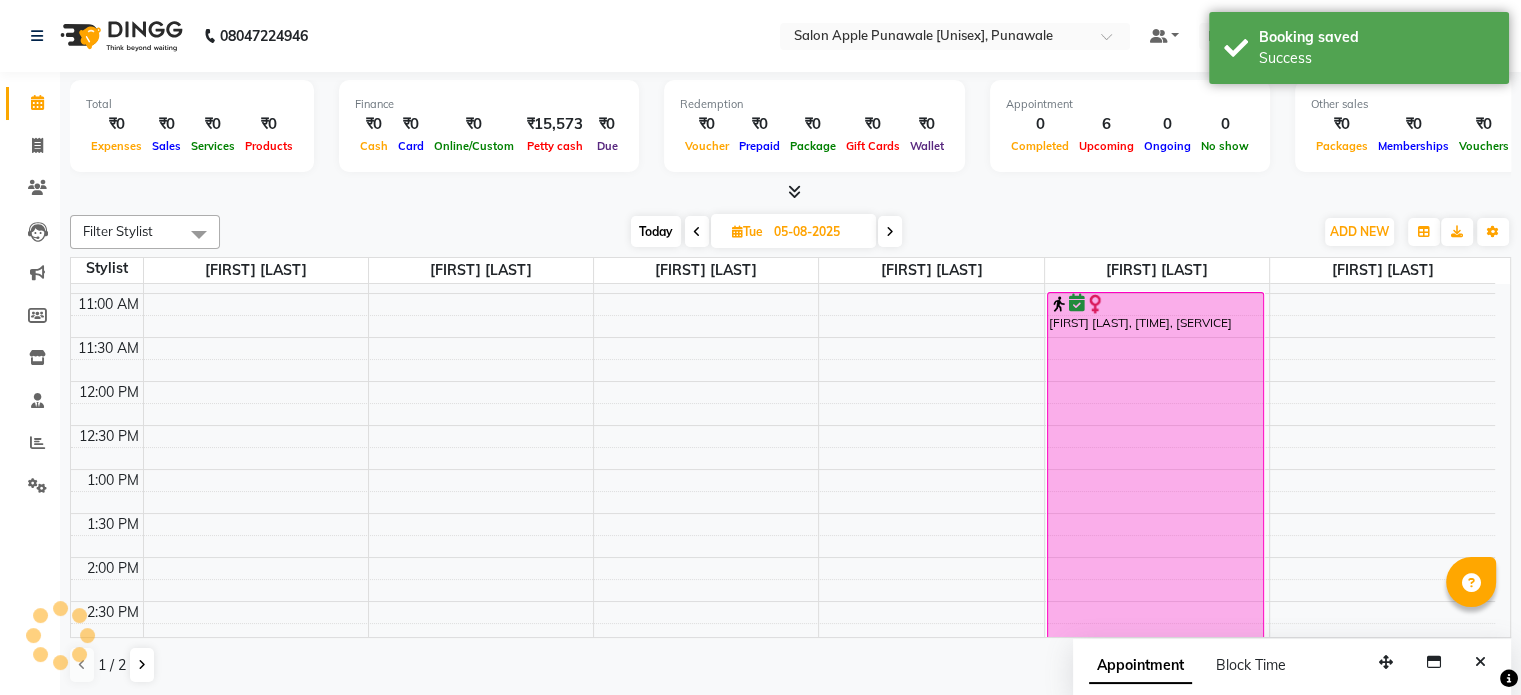 scroll, scrollTop: 0, scrollLeft: 0, axis: both 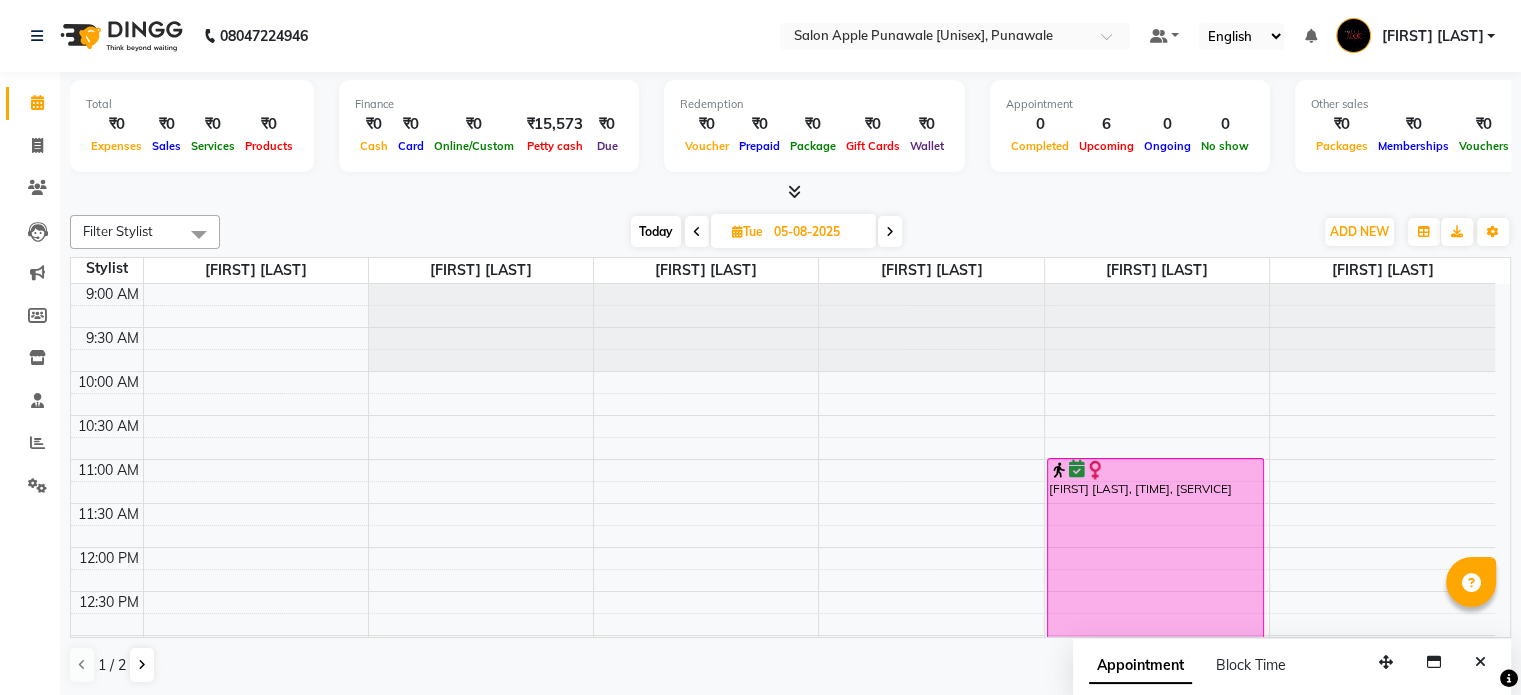 click at bounding box center [794, 191] 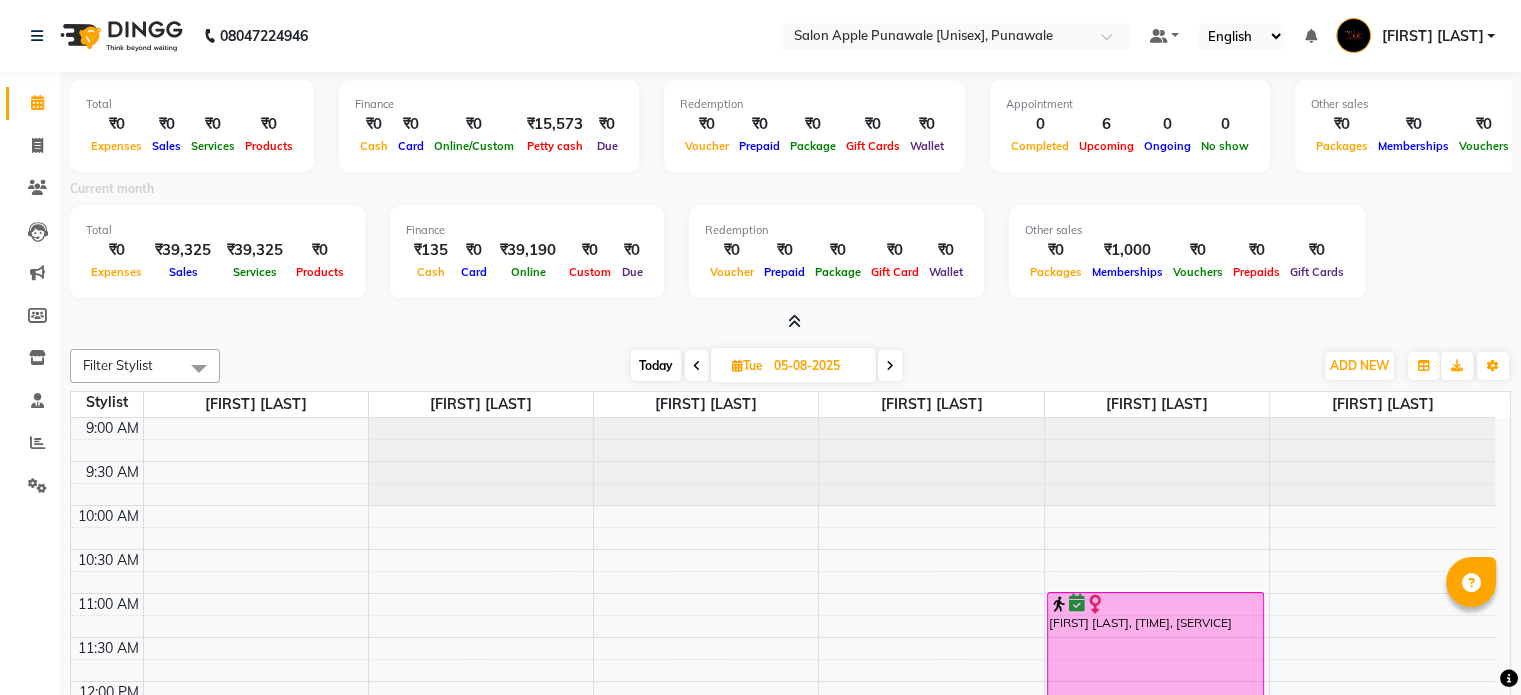 click at bounding box center [794, 321] 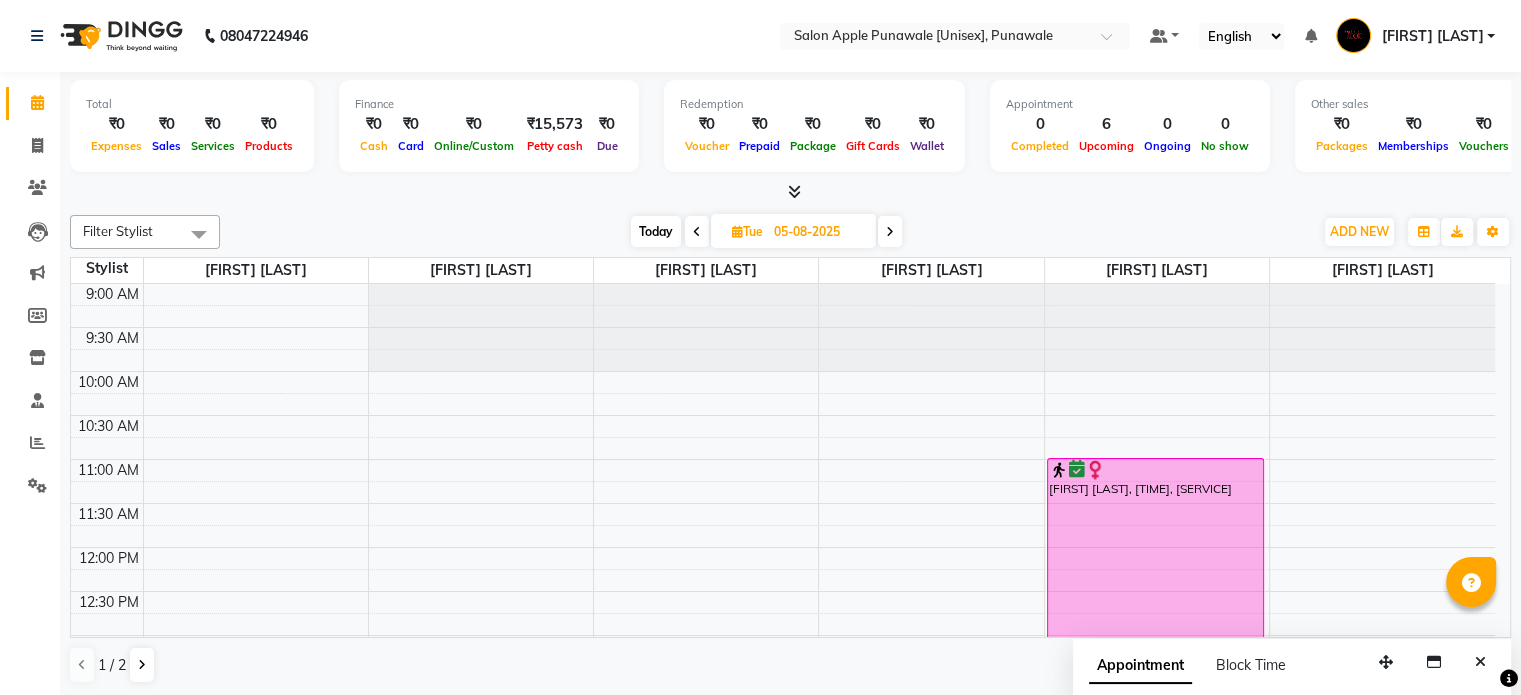 click at bounding box center [790, 192] 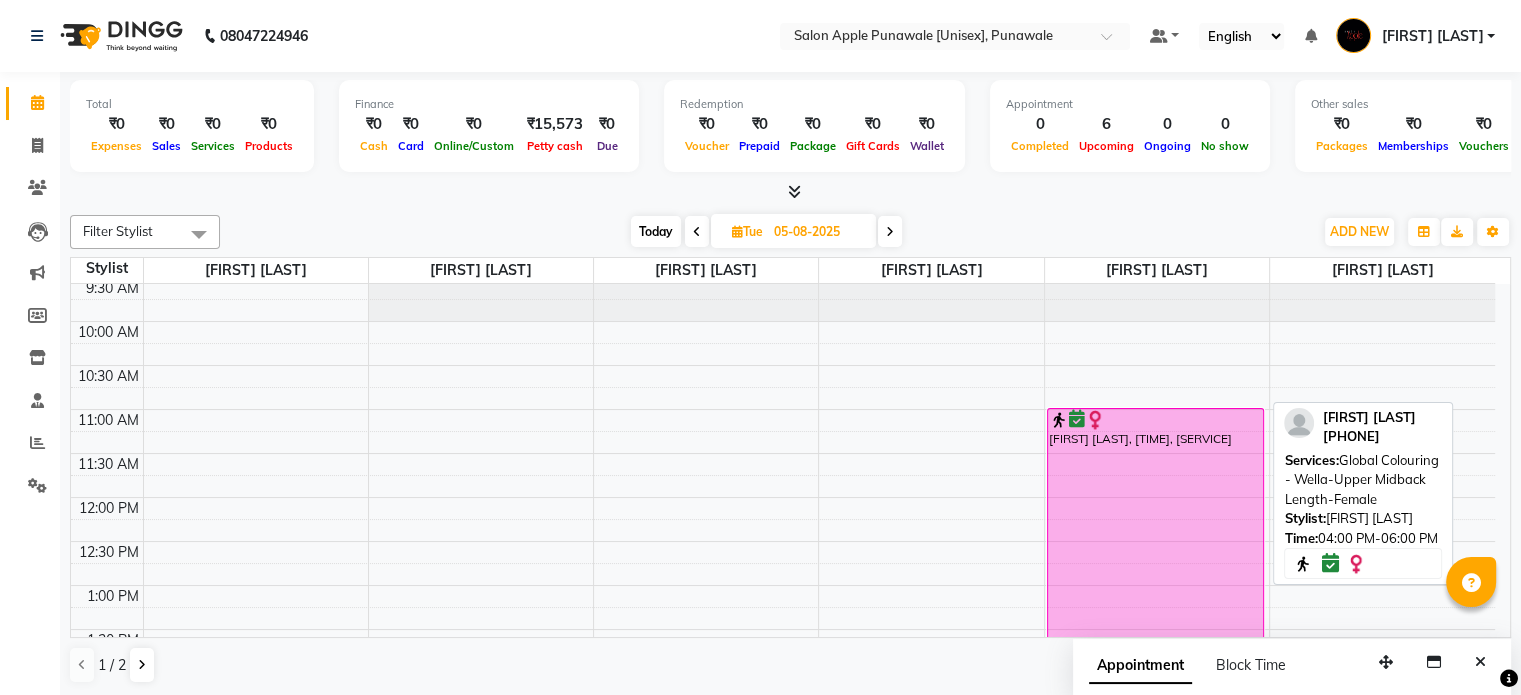 scroll, scrollTop: 0, scrollLeft: 0, axis: both 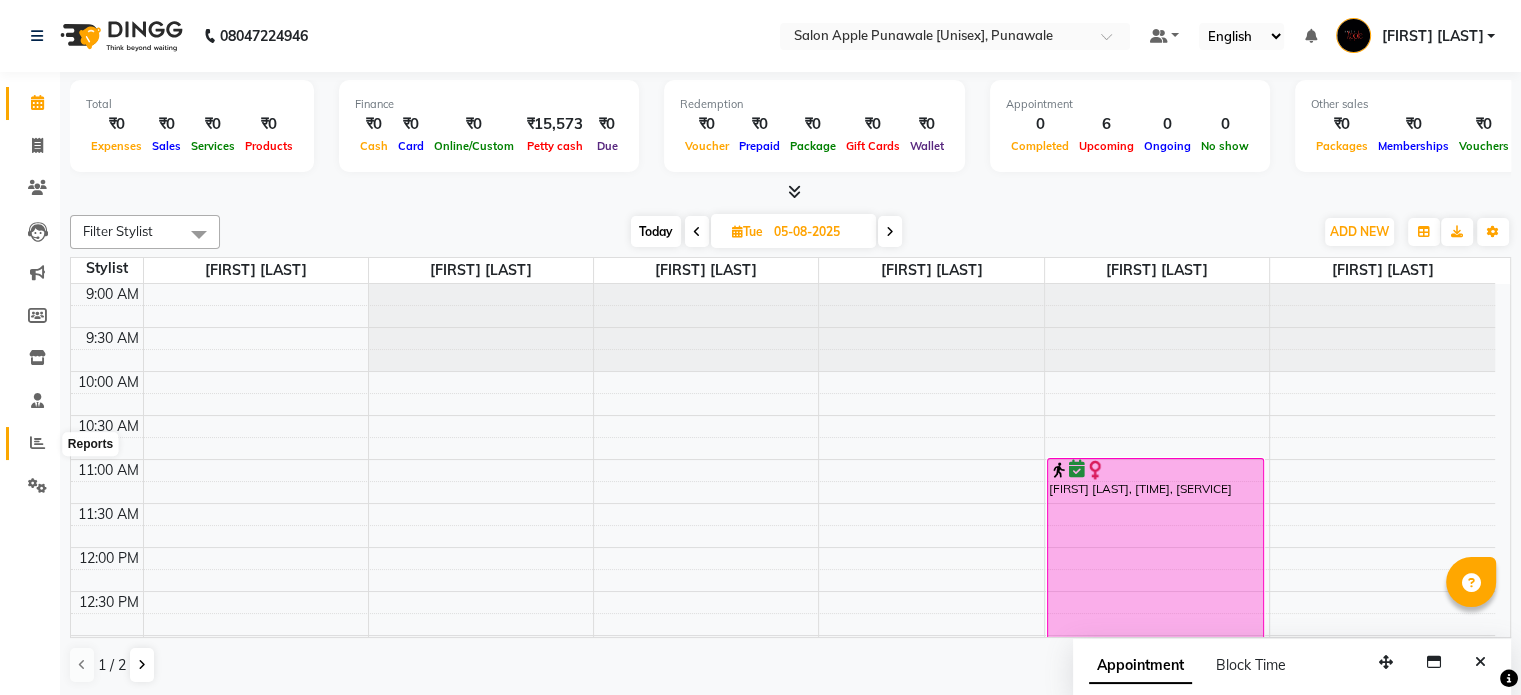 click 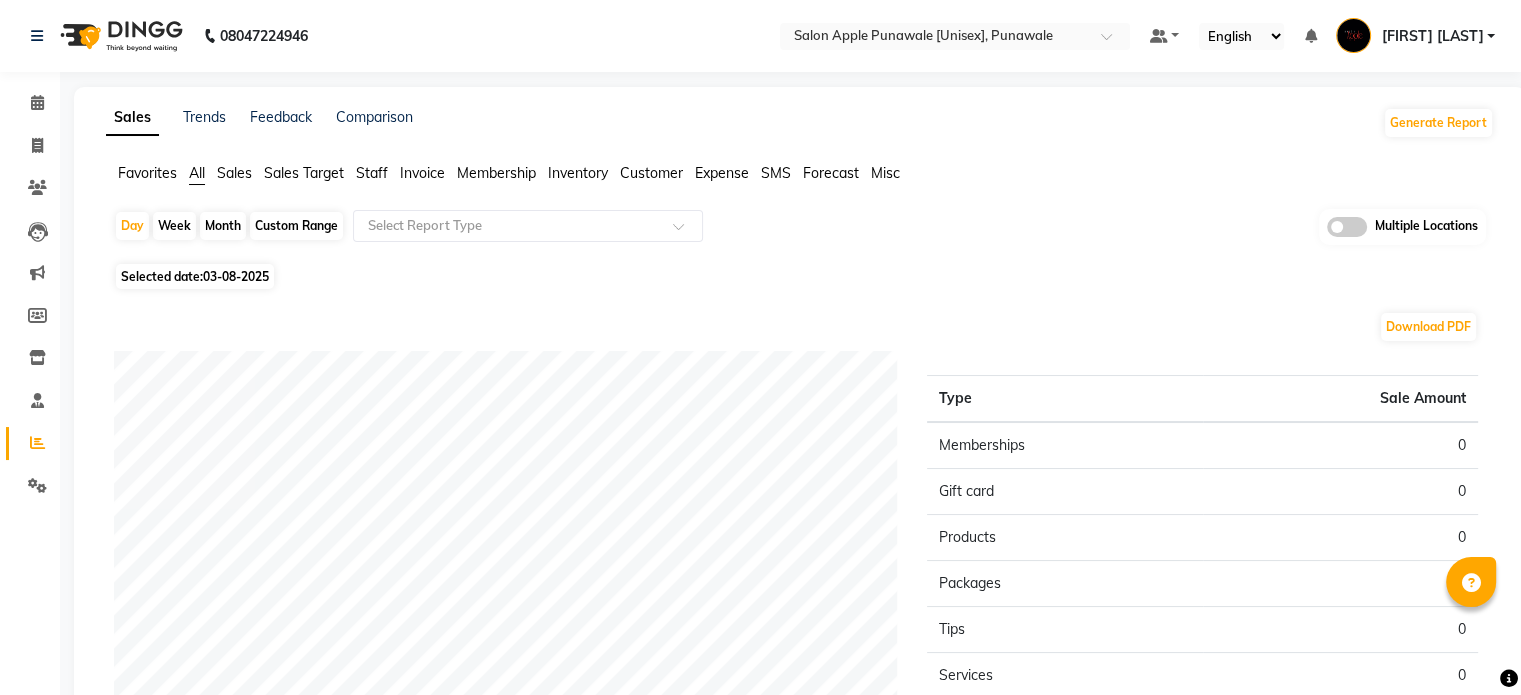 click on "Selected date:  03-08-2025" 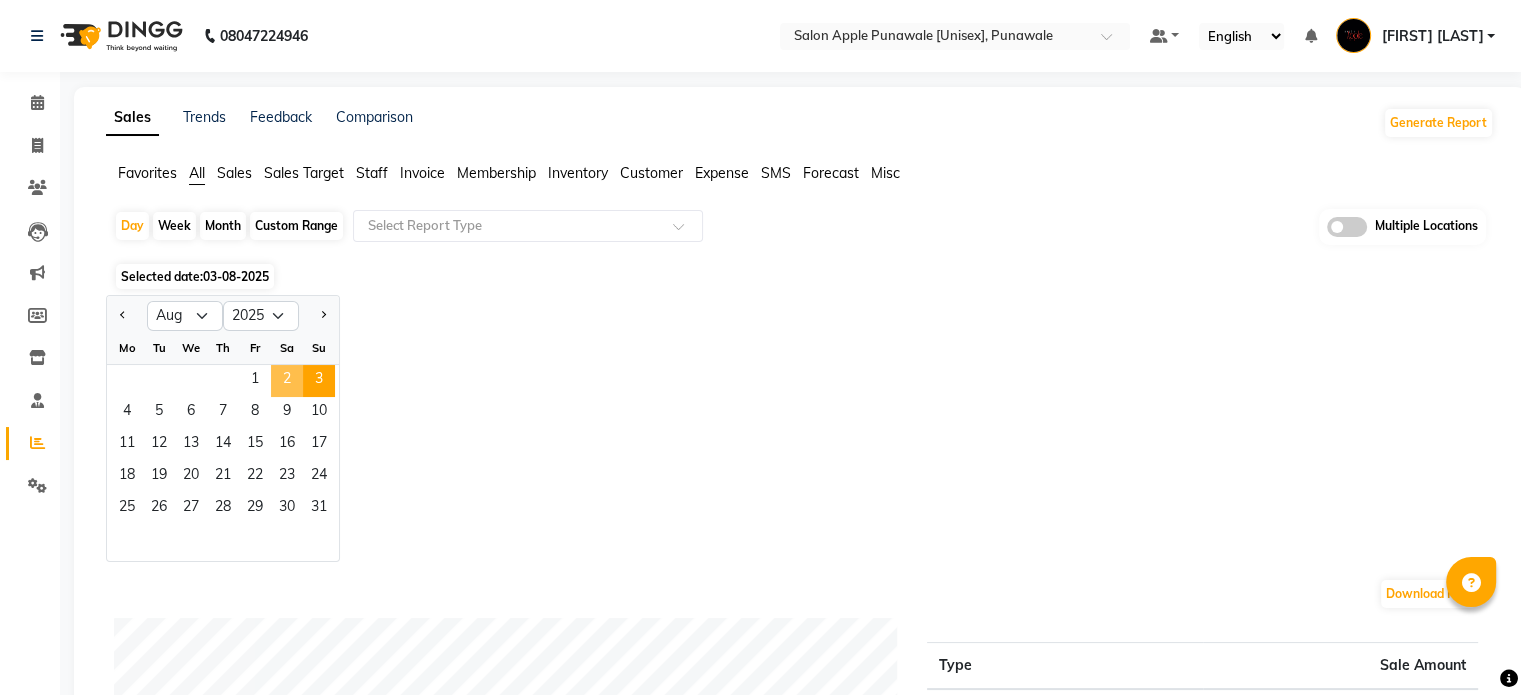 click on "2" 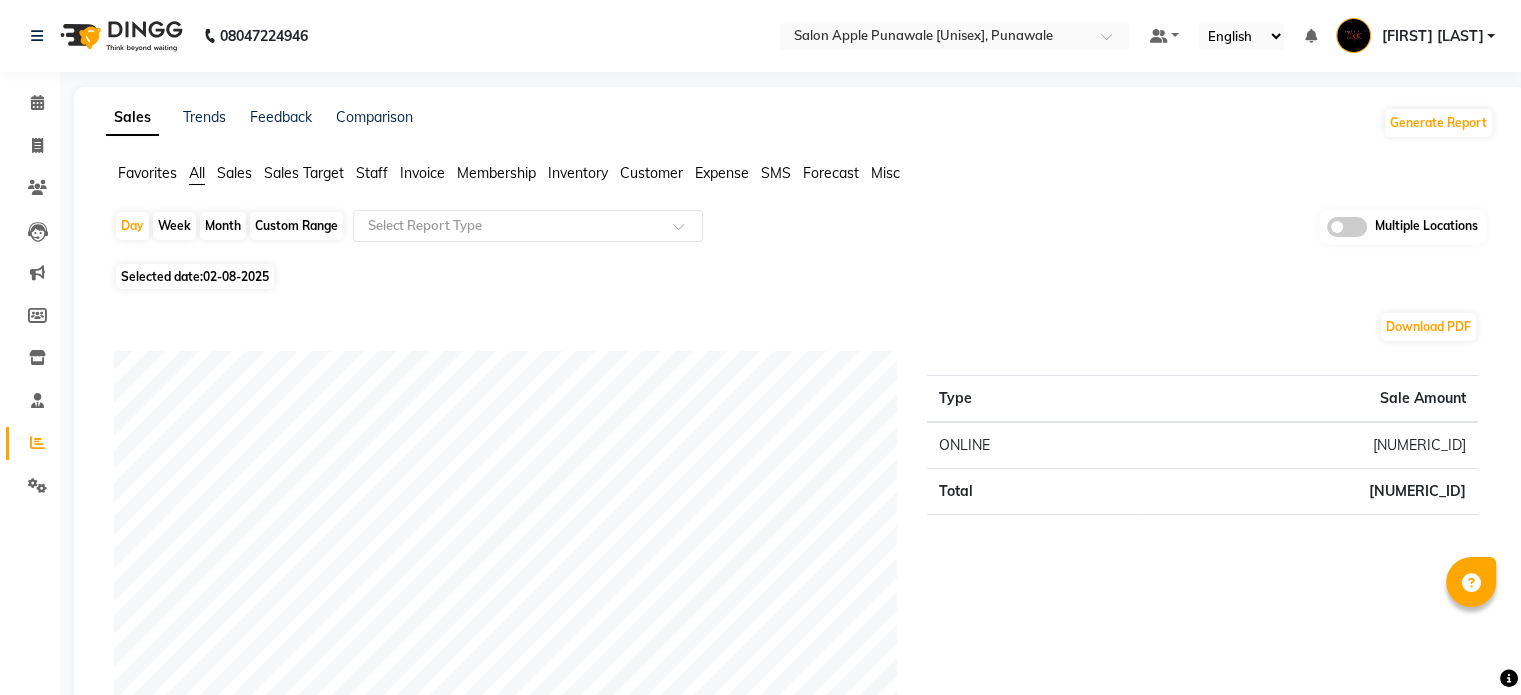 click on "Favorites All Sales Sales Target Staff Invoice Membership Inventory Customer Expense SMS Forecast Misc" 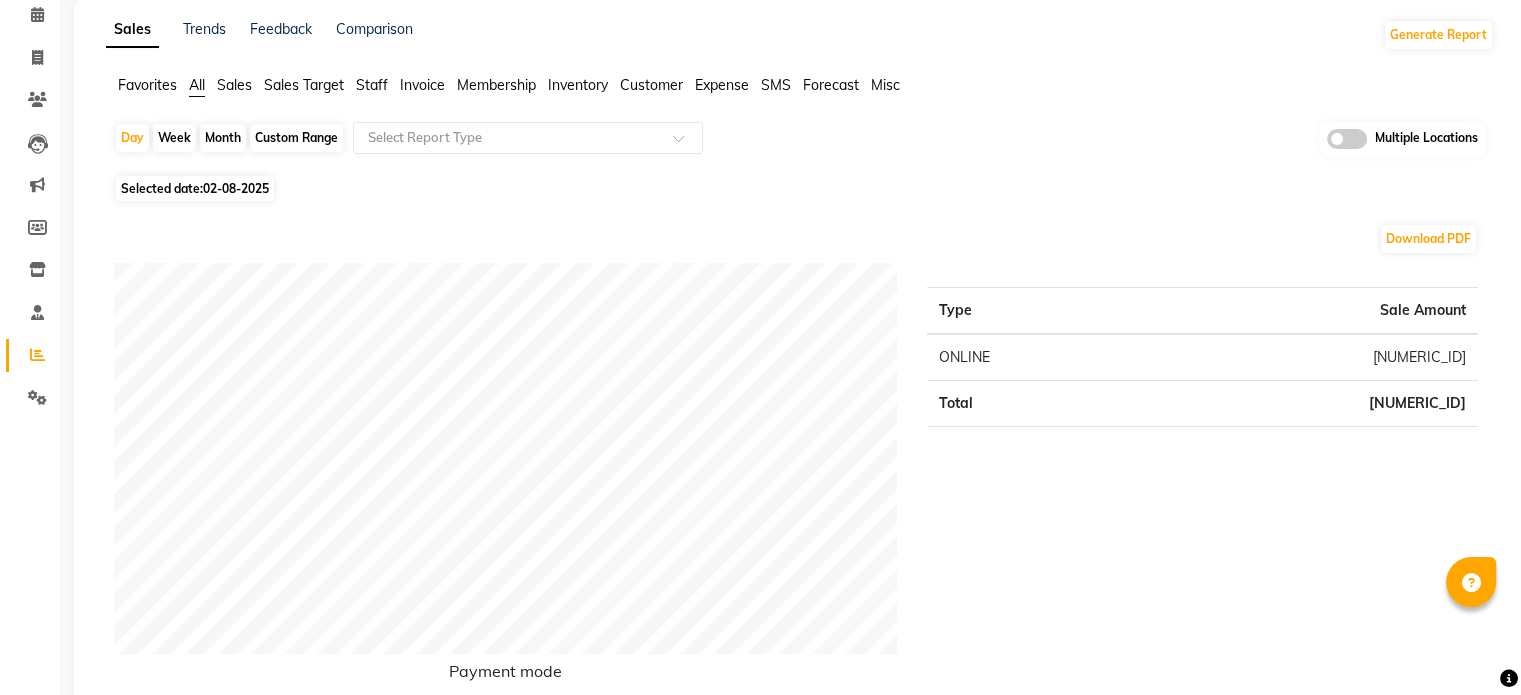 scroll, scrollTop: 0, scrollLeft: 0, axis: both 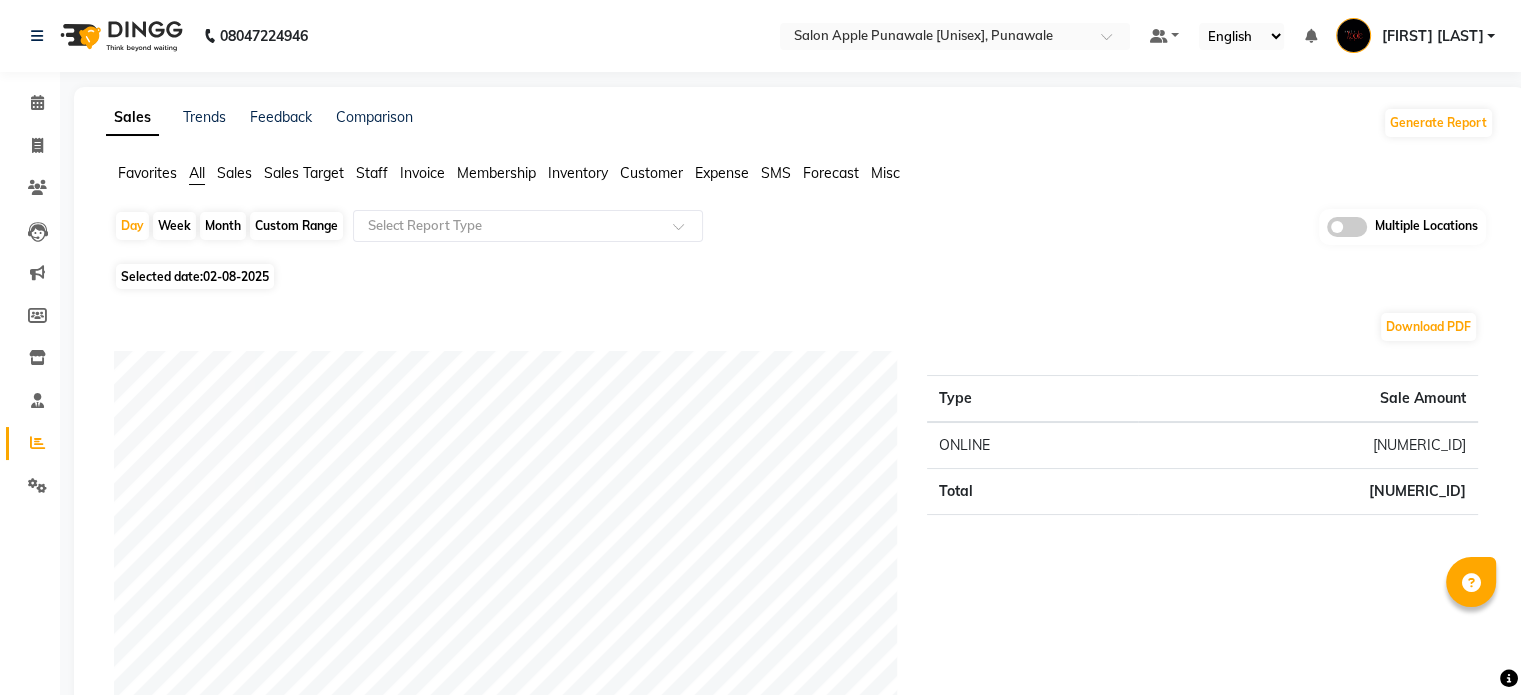 click on "Selected date:  02-08-2025" 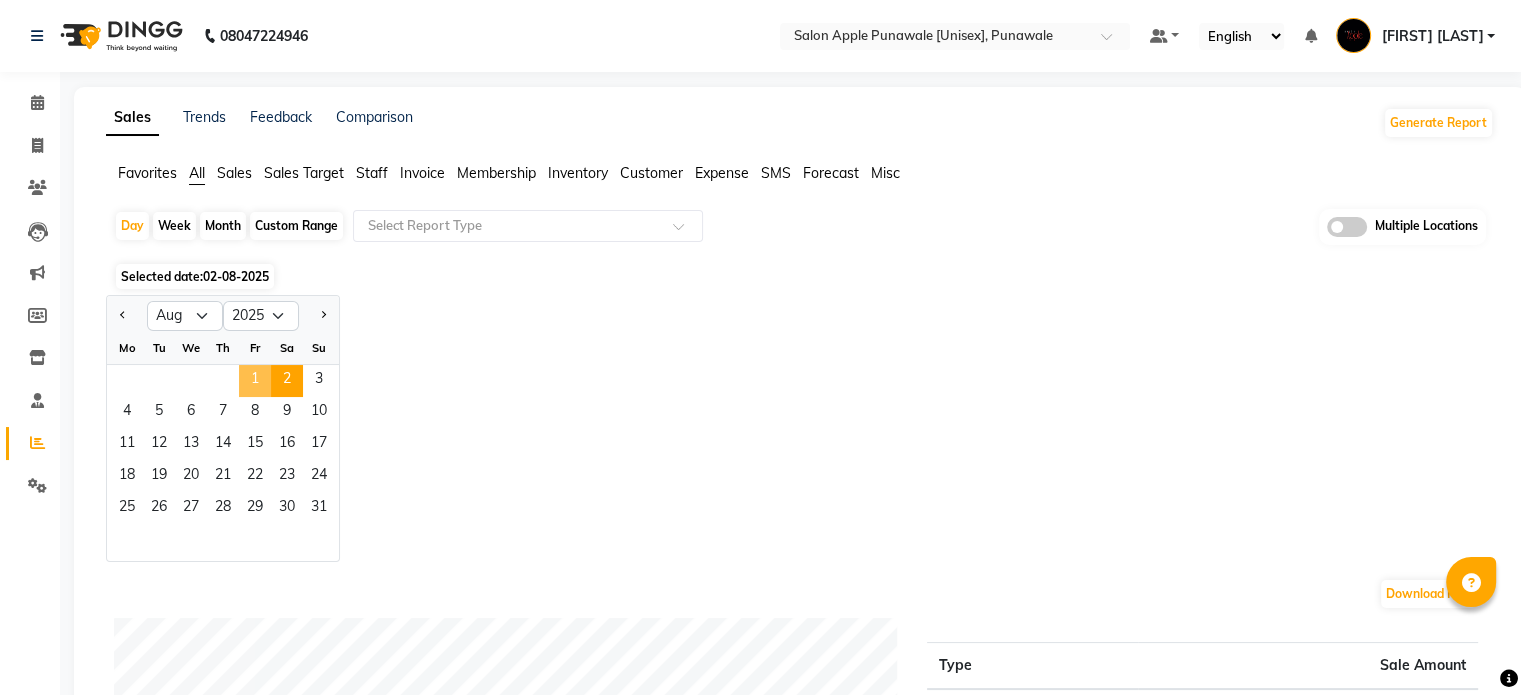 click on "1" 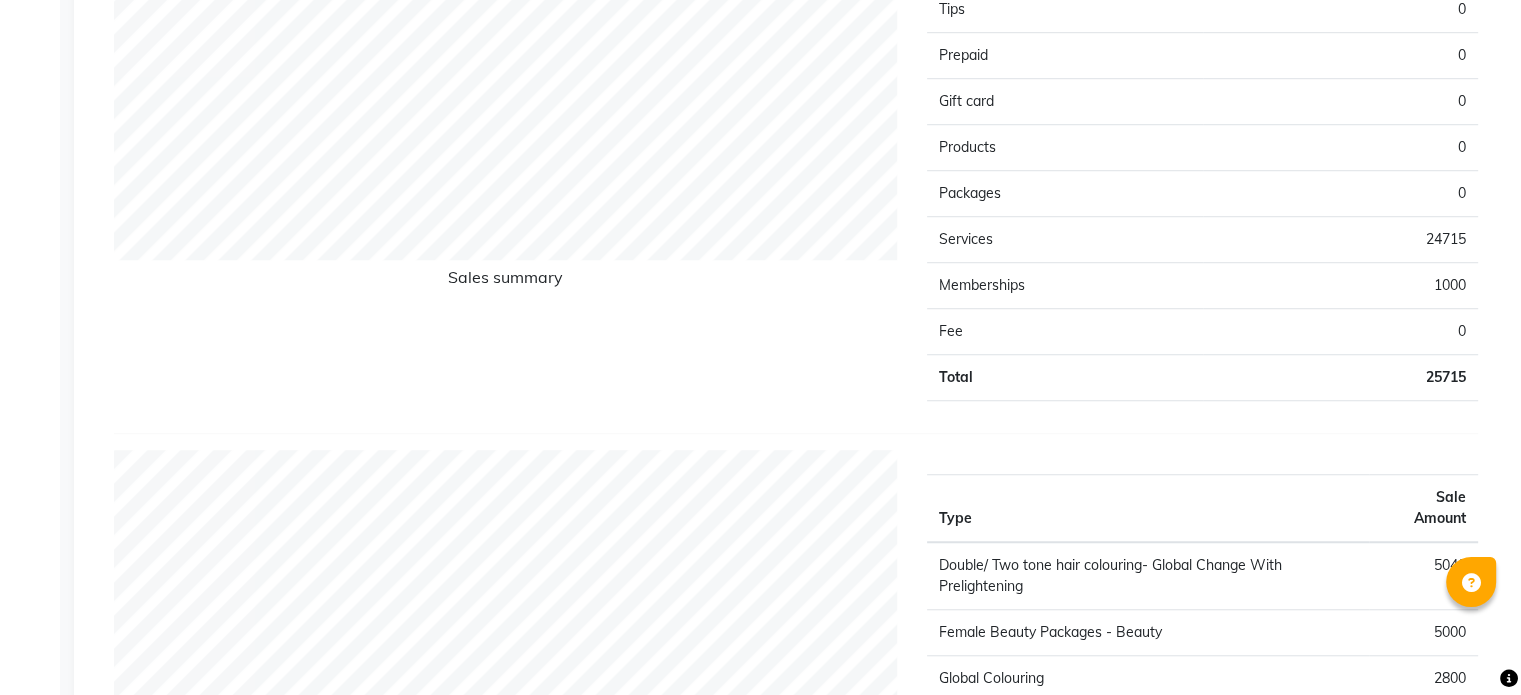scroll, scrollTop: 1500, scrollLeft: 0, axis: vertical 